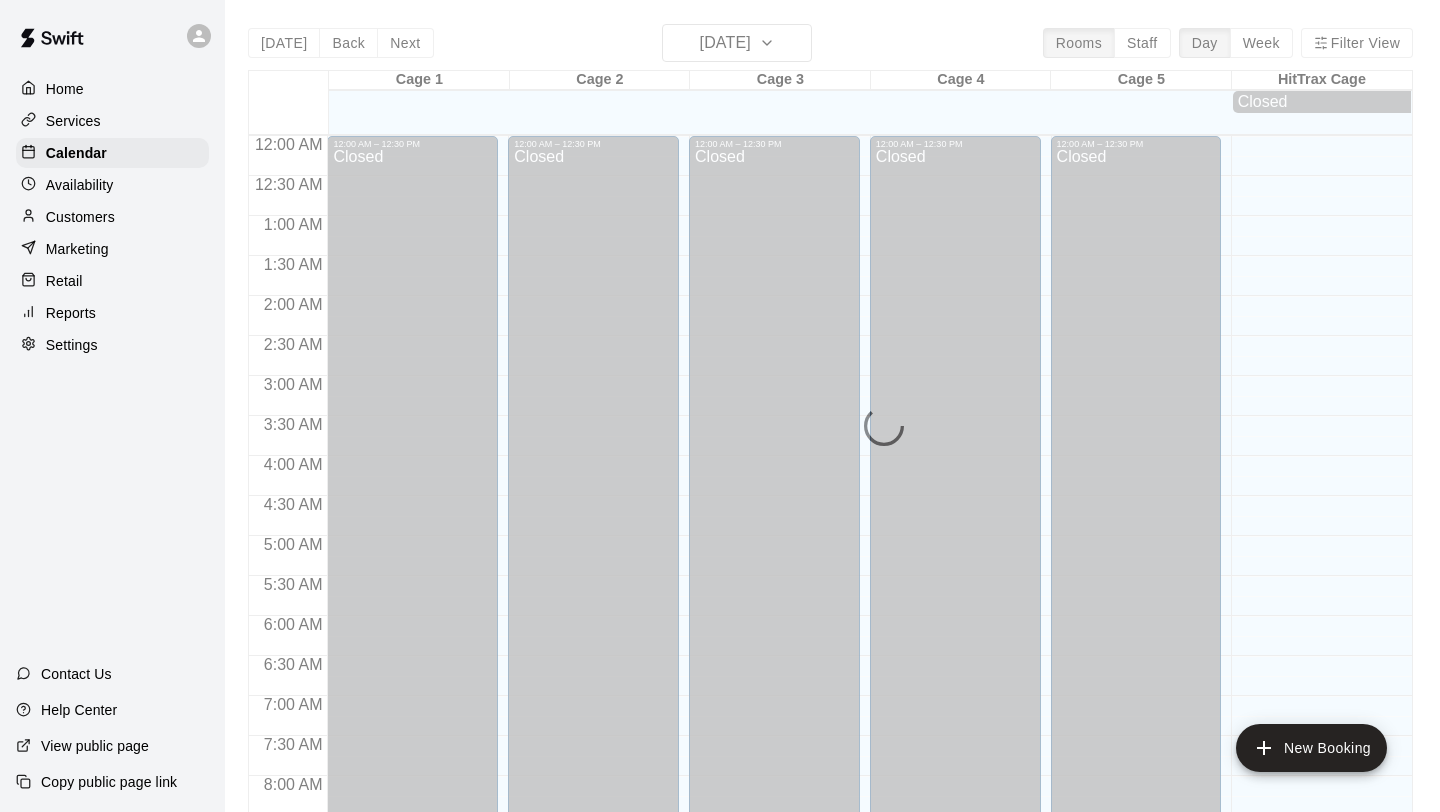 scroll, scrollTop: 0, scrollLeft: 0, axis: both 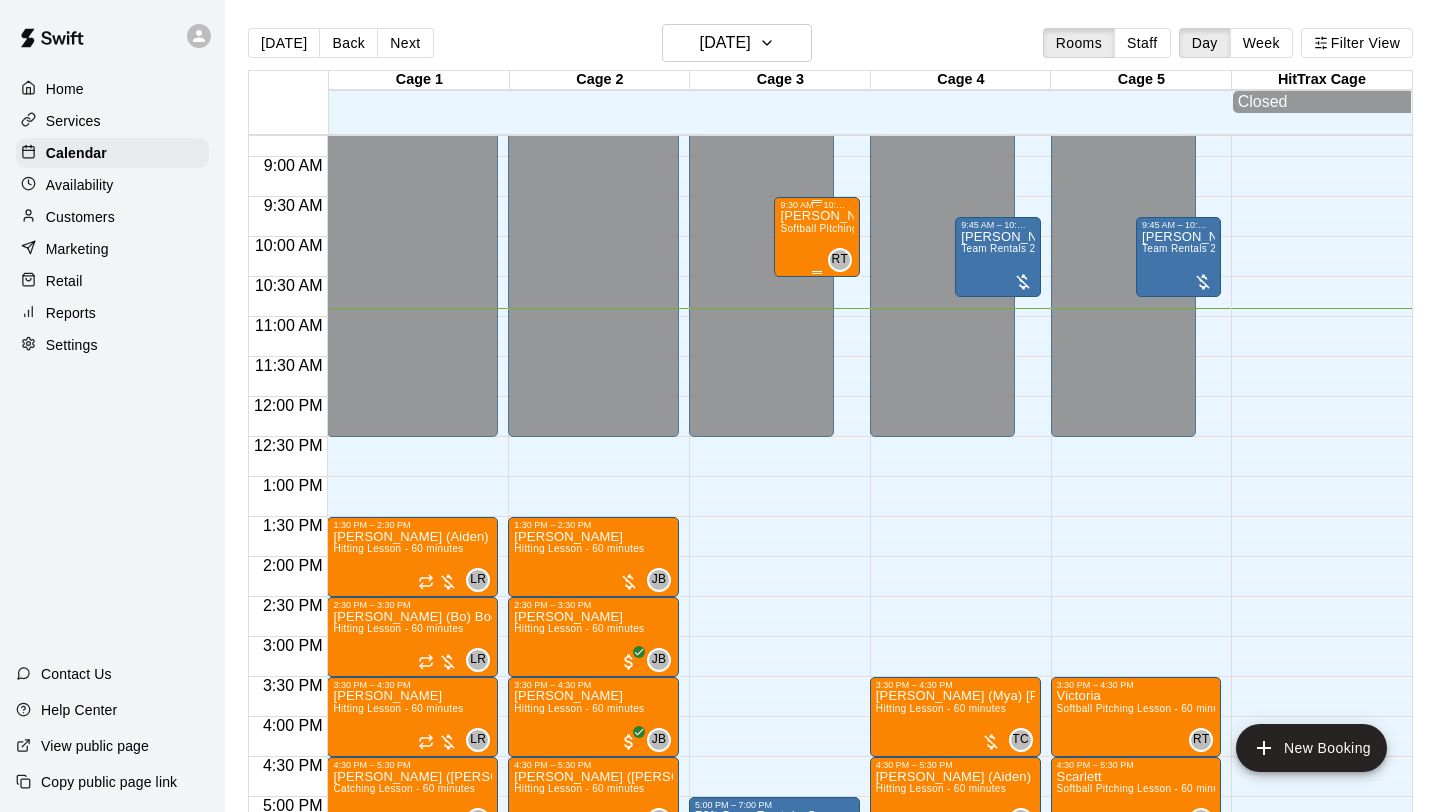 click on "[PERSON_NAME] Softball Pitching Lesson - 60 minutes" at bounding box center [816, 616] 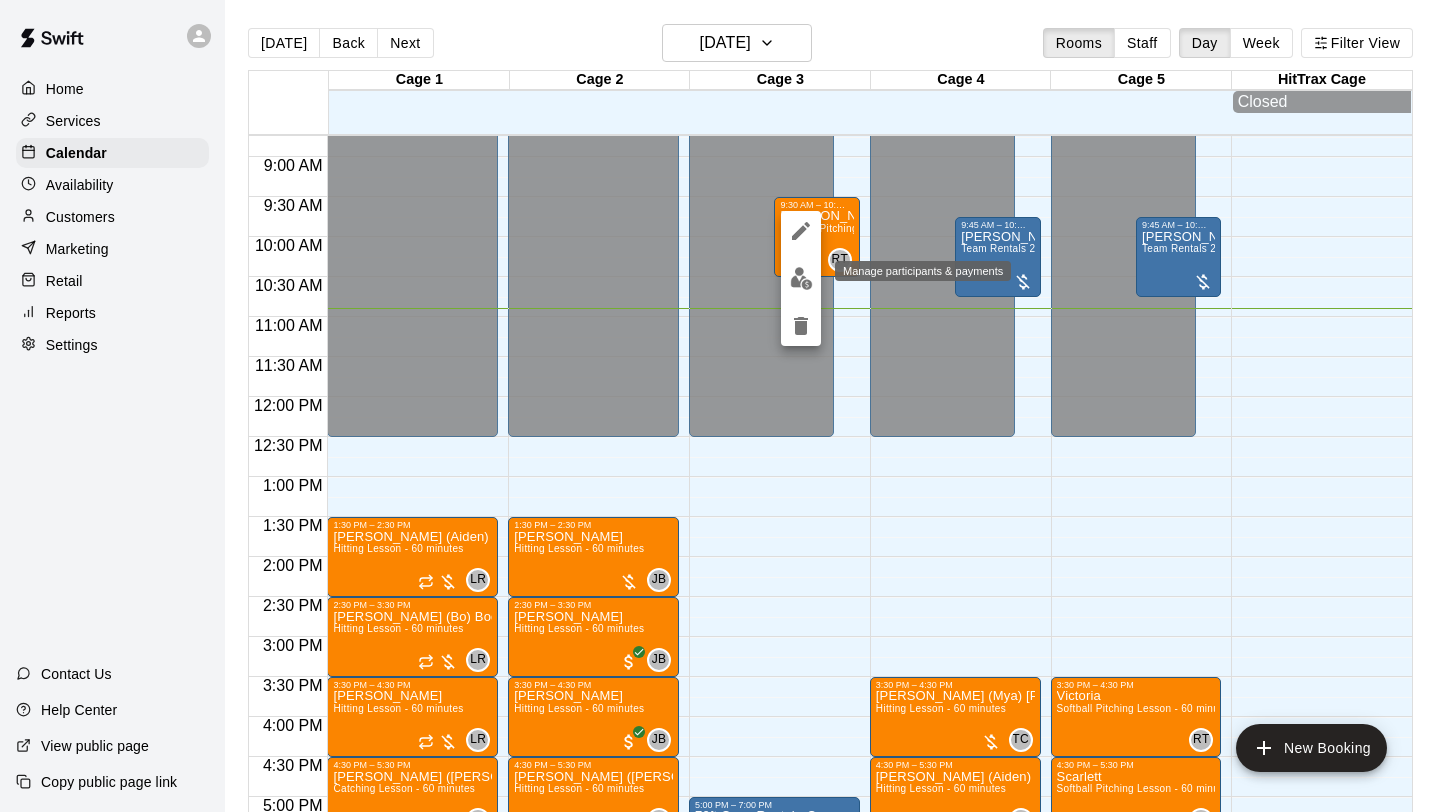 click at bounding box center (801, 278) 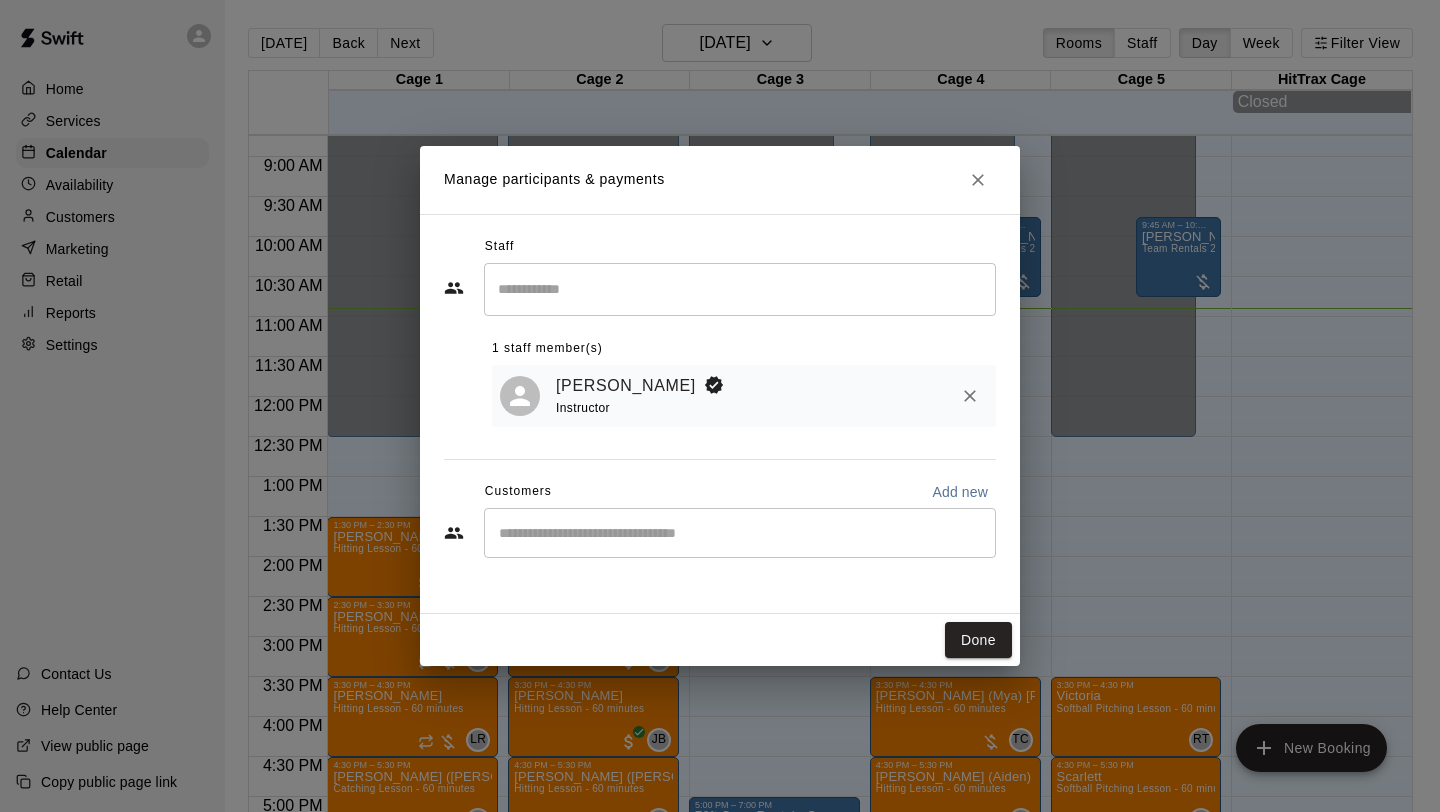 click at bounding box center (740, 533) 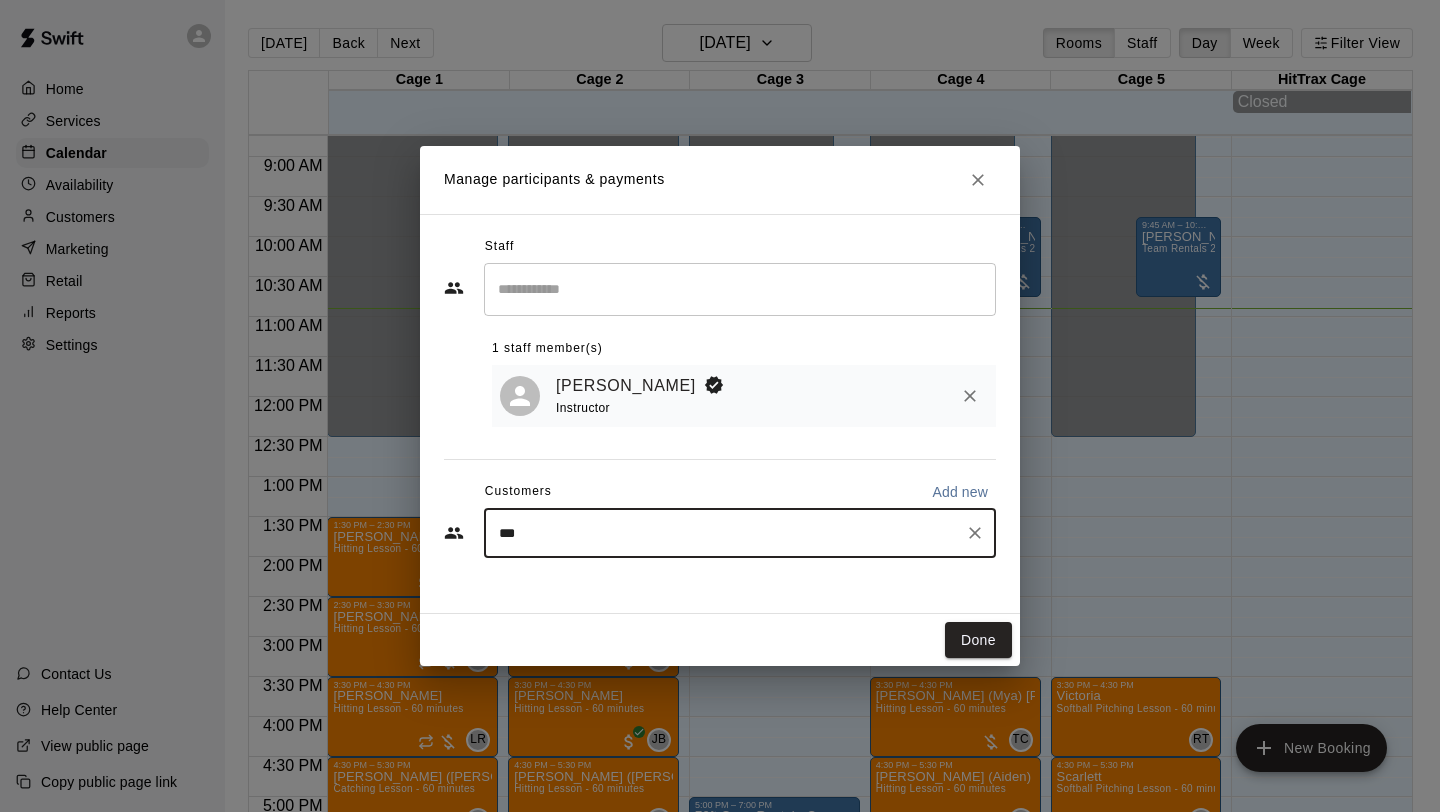 type on "****" 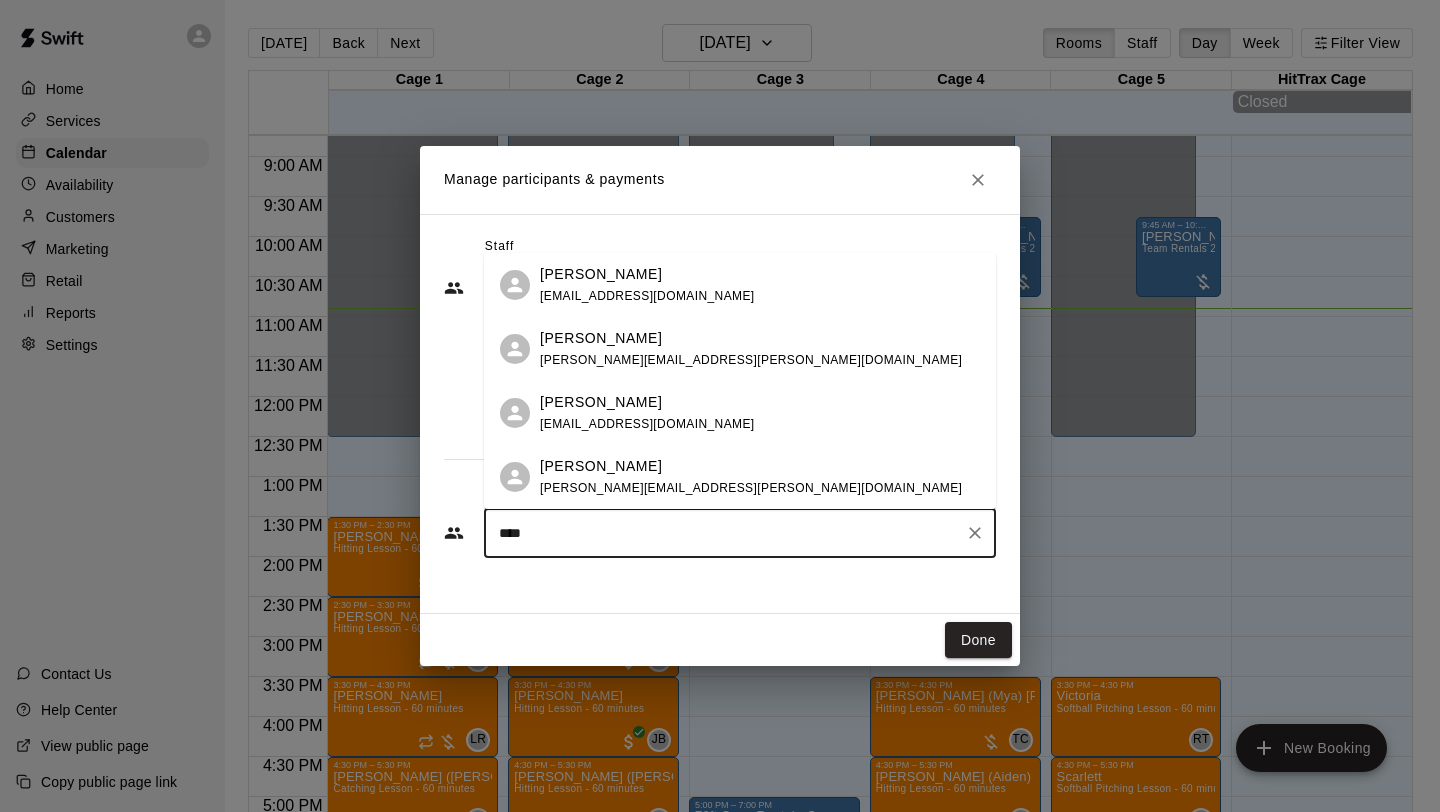click on "[PERSON_NAME]" at bounding box center (647, 402) 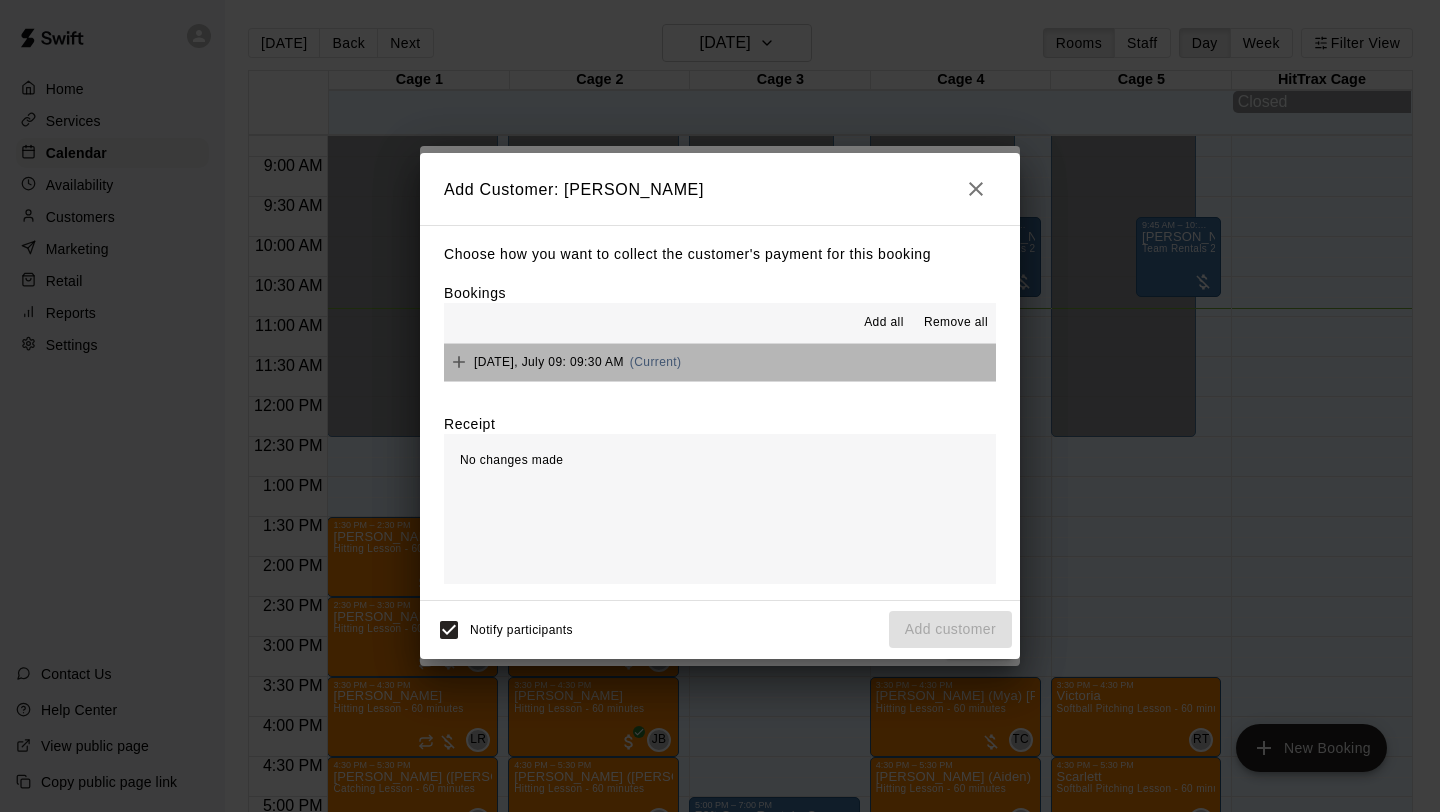 click on "[DATE], July 09: 09:30 AM (Current)" at bounding box center (720, 362) 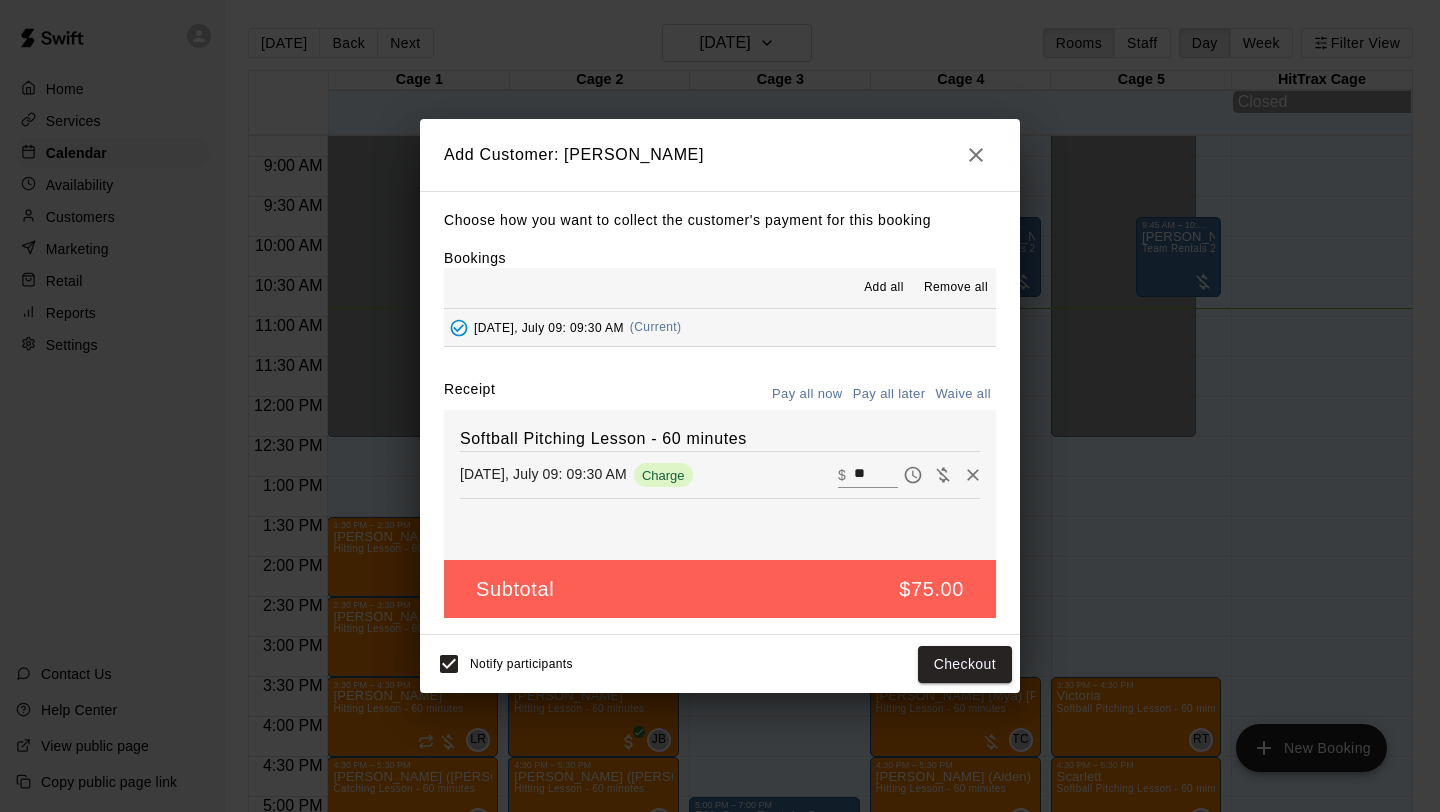 click on "Pay all later" at bounding box center (889, 394) 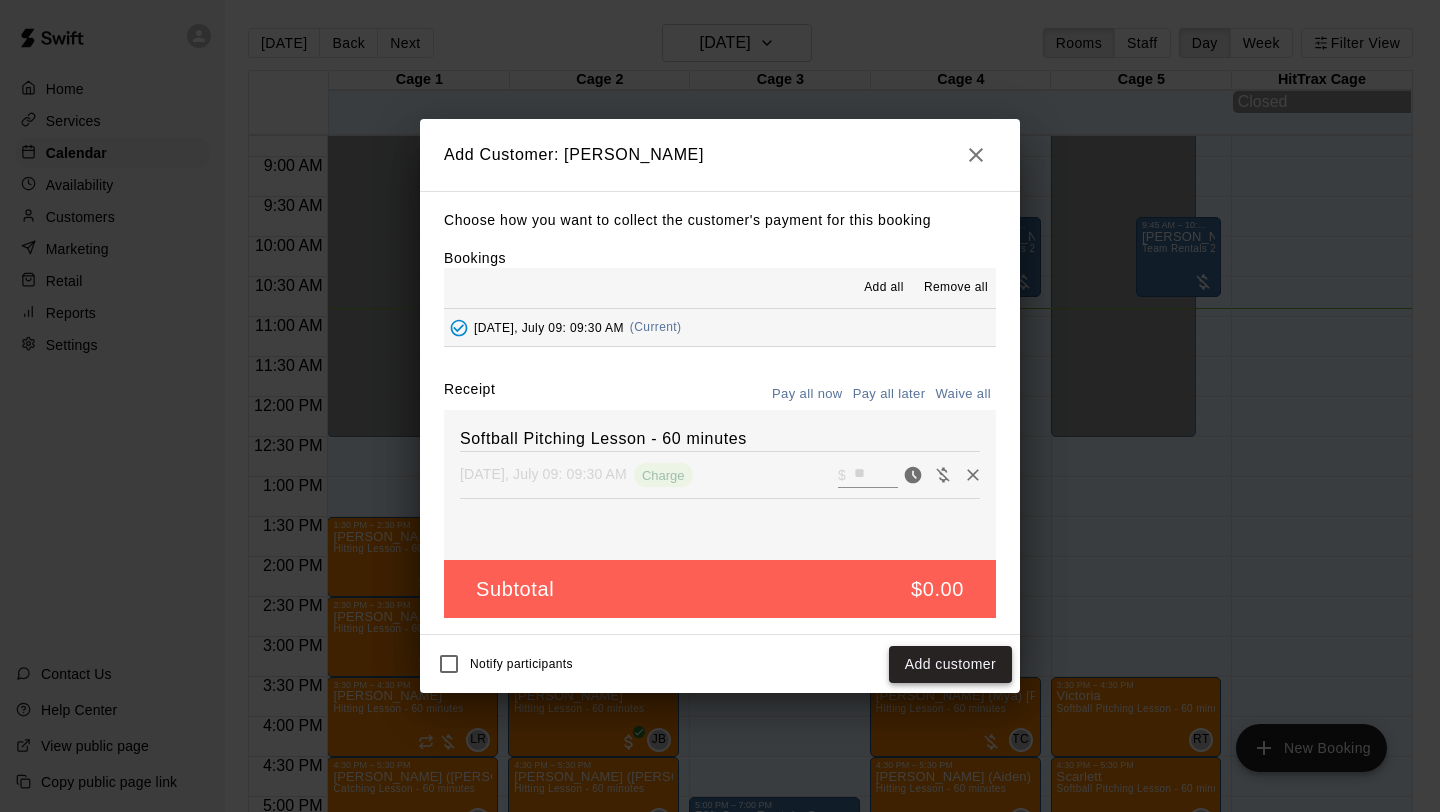 click on "Add customer" at bounding box center [950, 664] 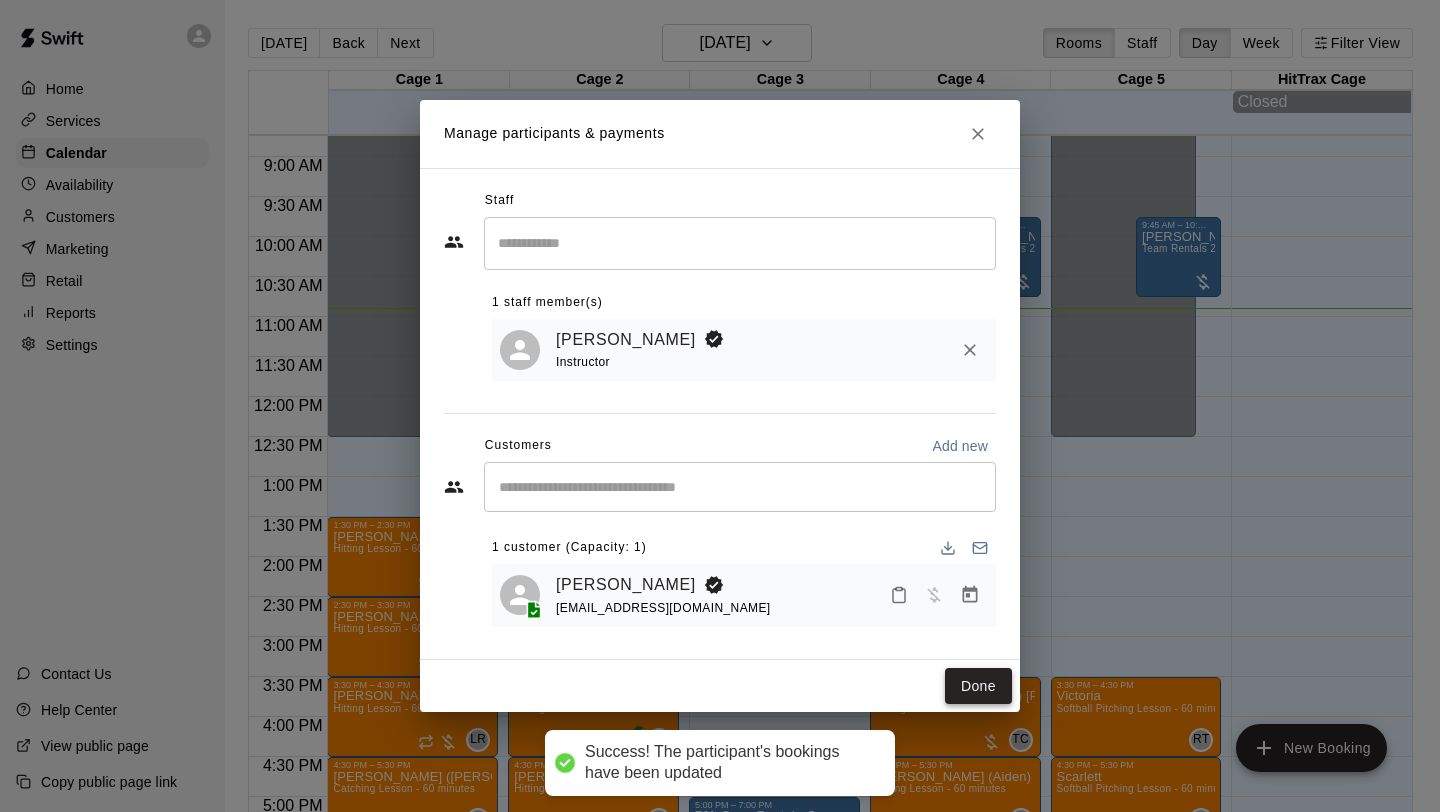 click on "Done" at bounding box center [978, 686] 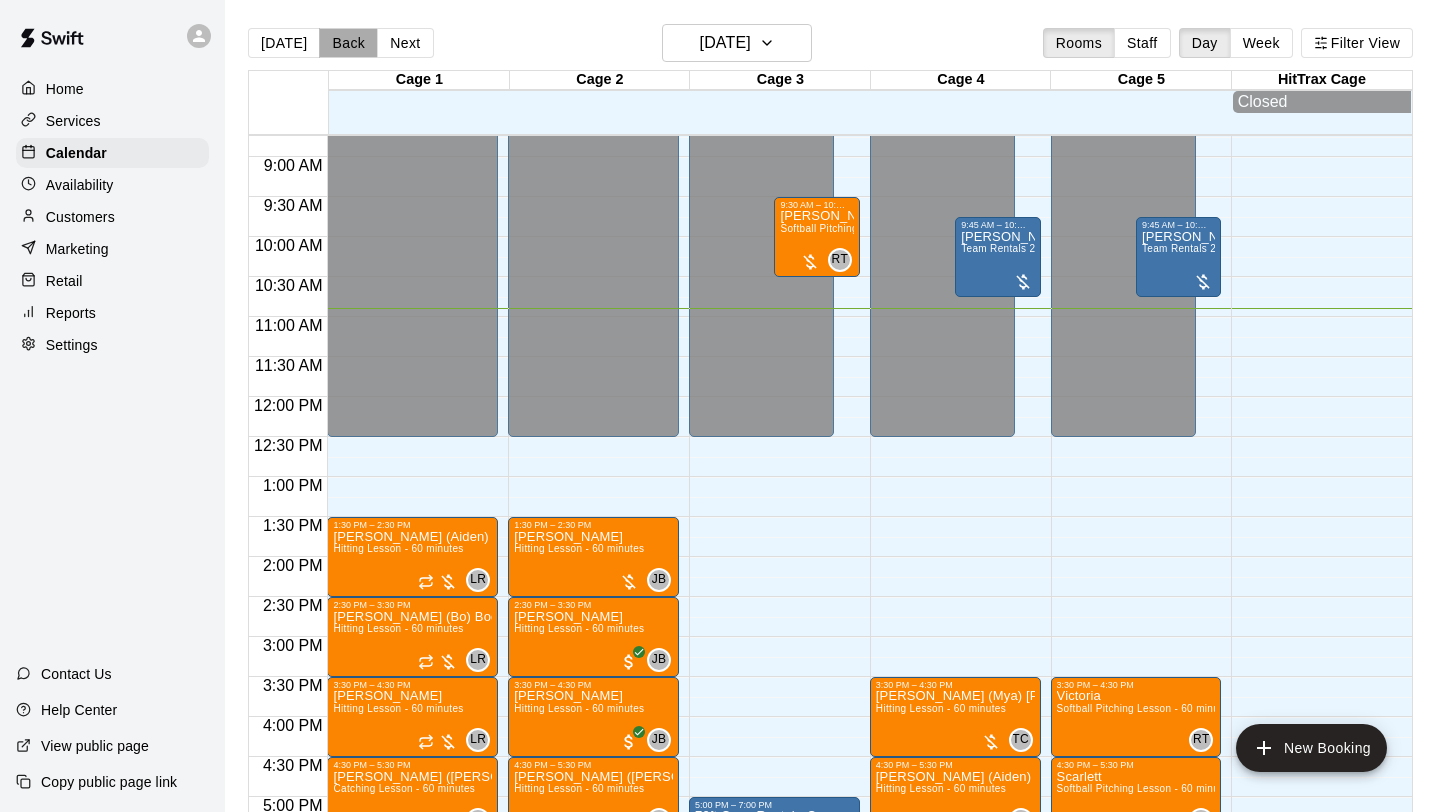 click on "Back" at bounding box center (348, 43) 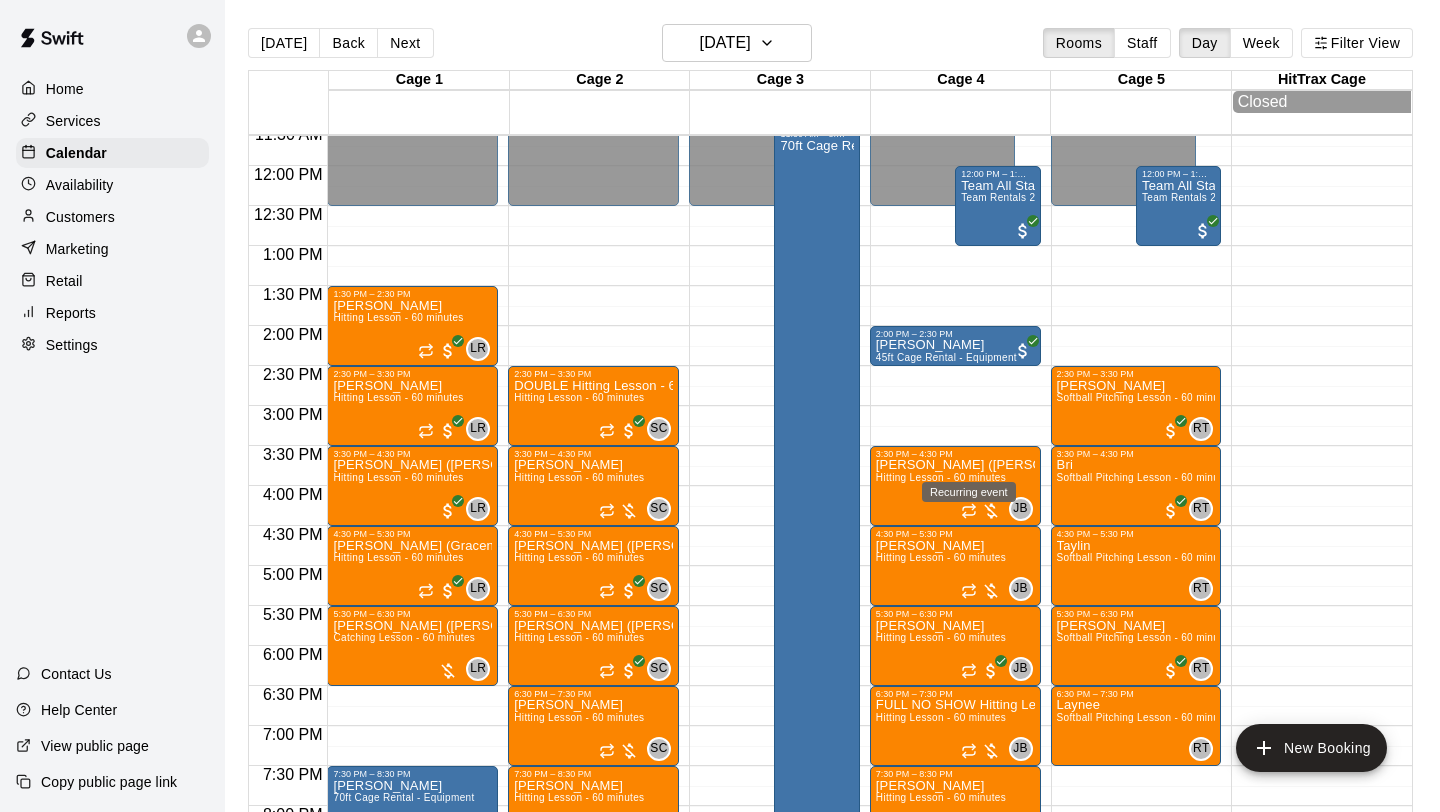 scroll, scrollTop: 998, scrollLeft: 0, axis: vertical 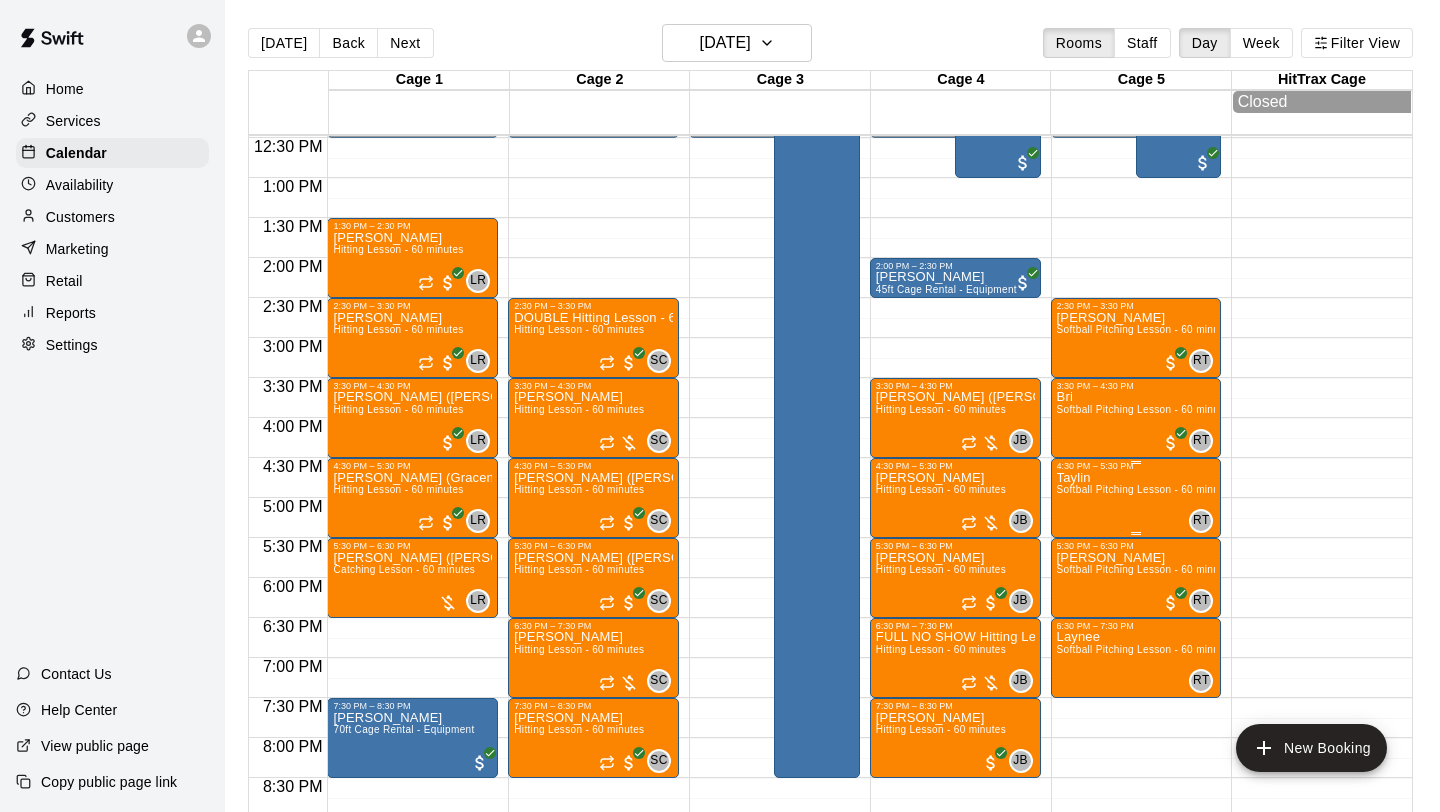 click on "Taylin Softball Pitching Lesson - 60 minutes" at bounding box center (1136, 877) 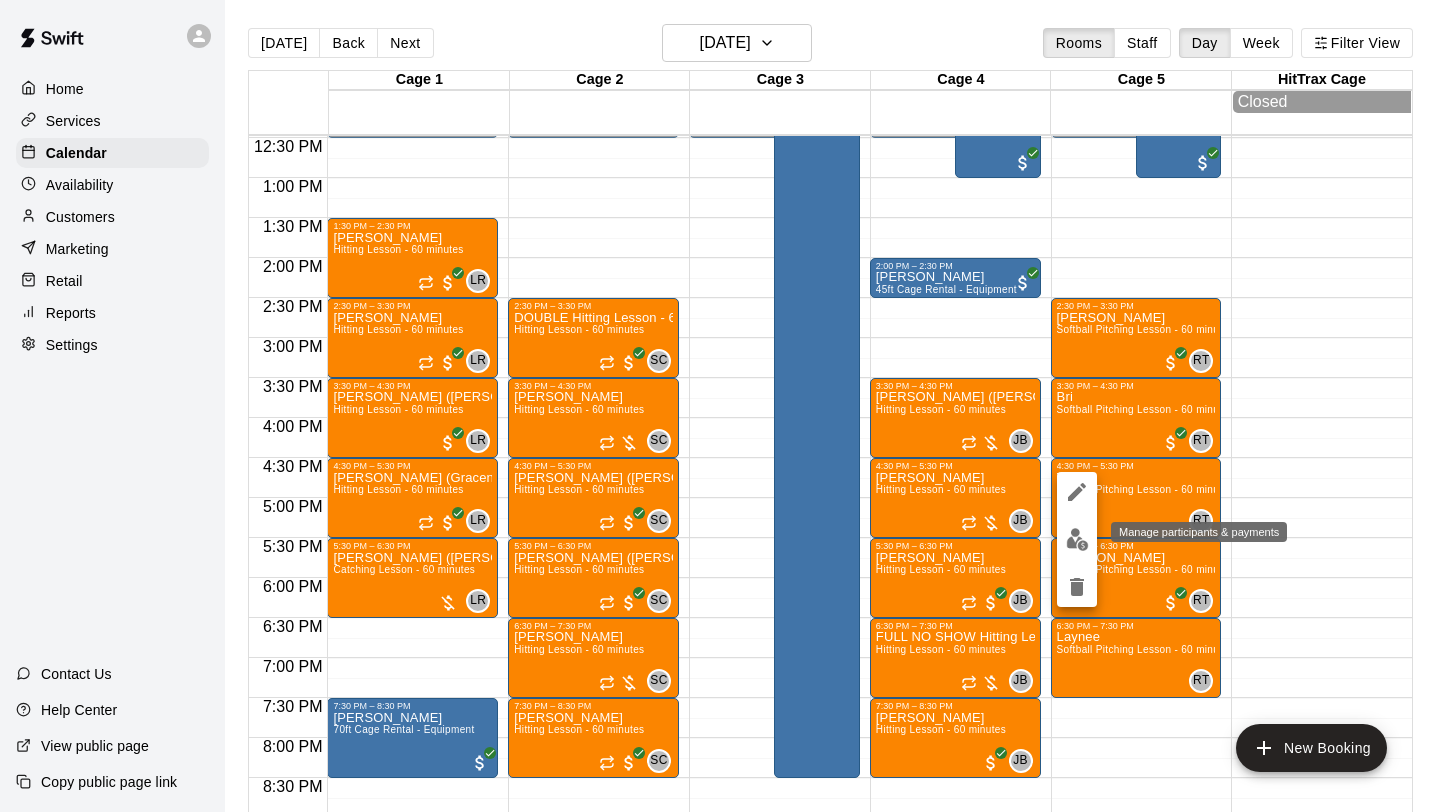 click at bounding box center [1077, 539] 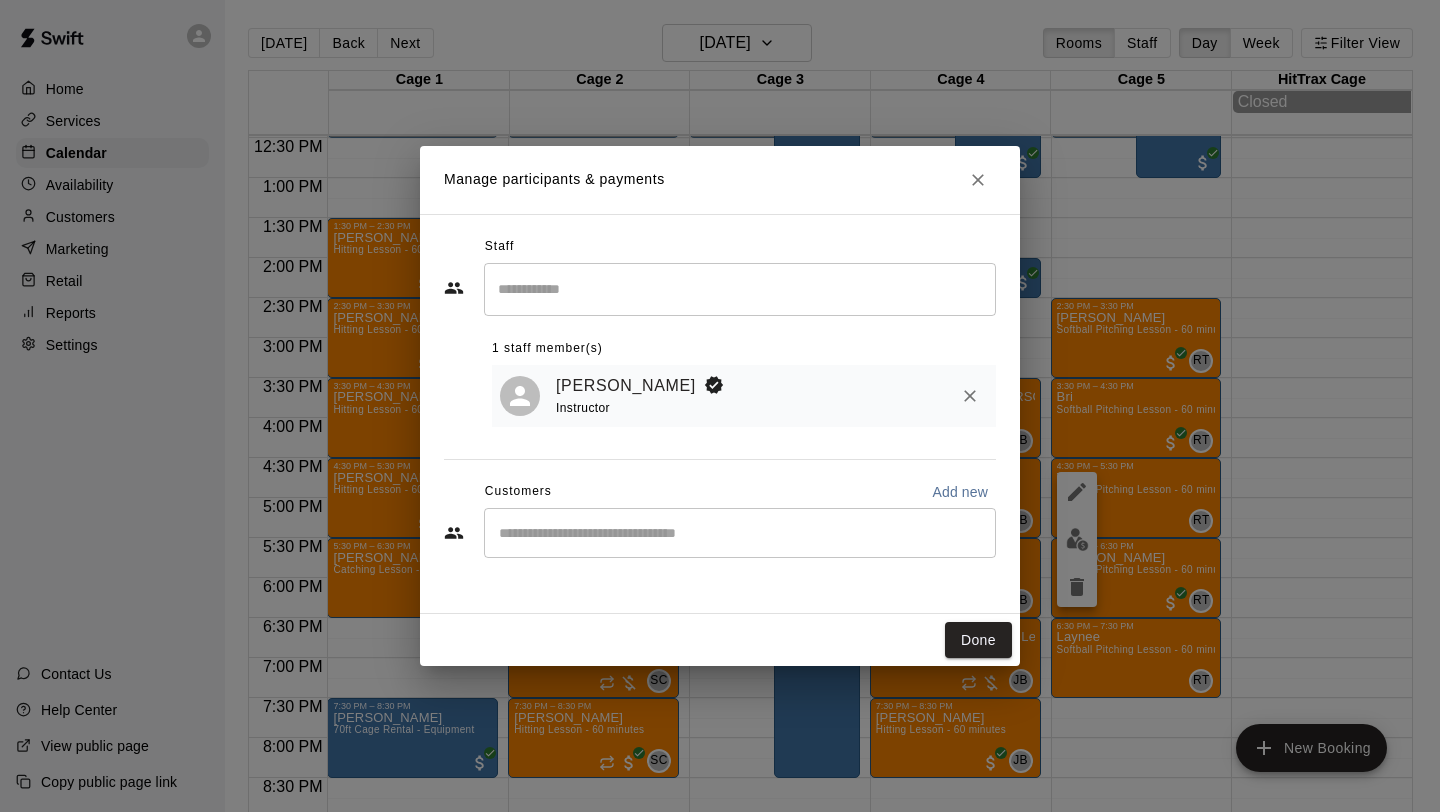 click on "​" at bounding box center (740, 533) 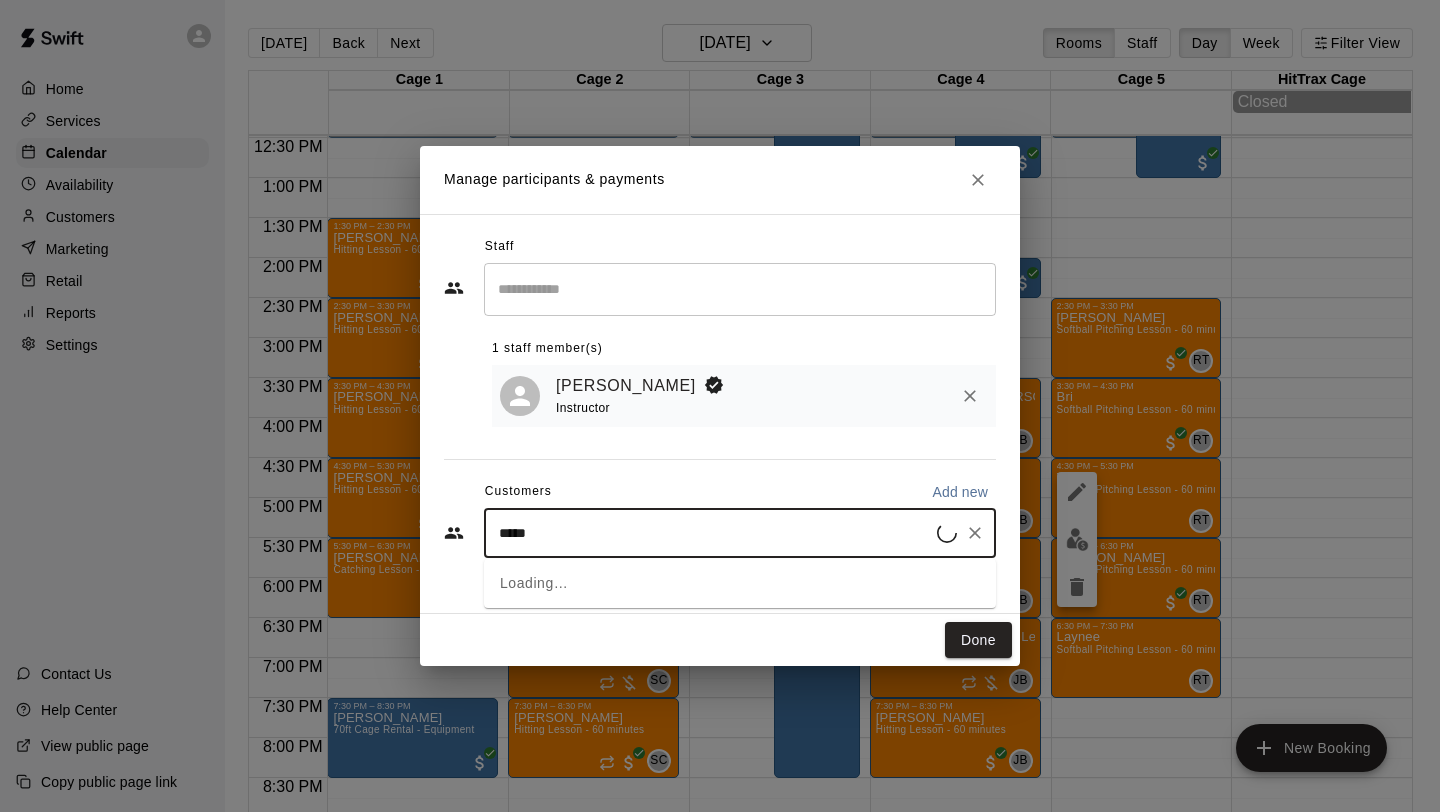 type on "******" 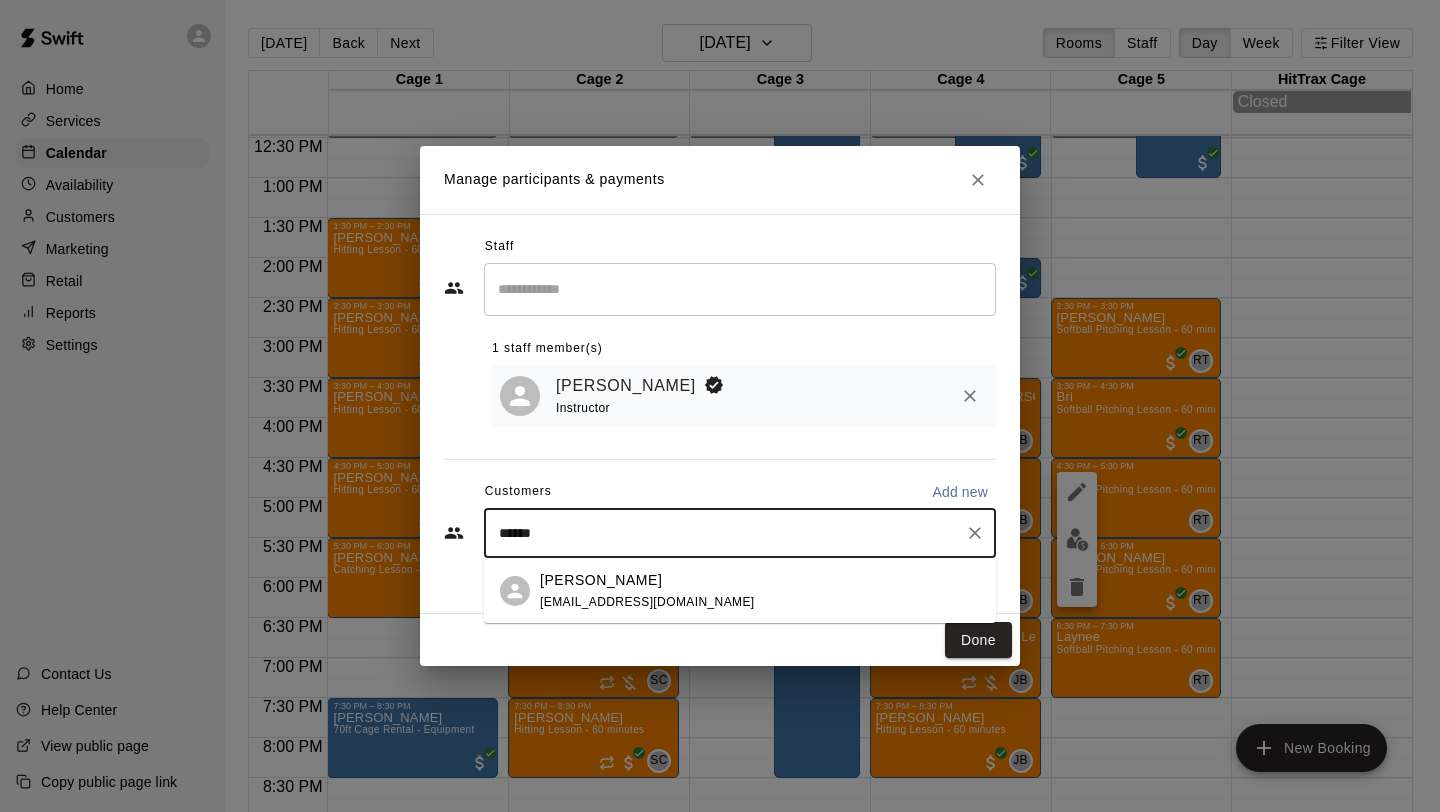 click on "[PERSON_NAME] [EMAIL_ADDRESS][DOMAIN_NAME]" at bounding box center (760, 591) 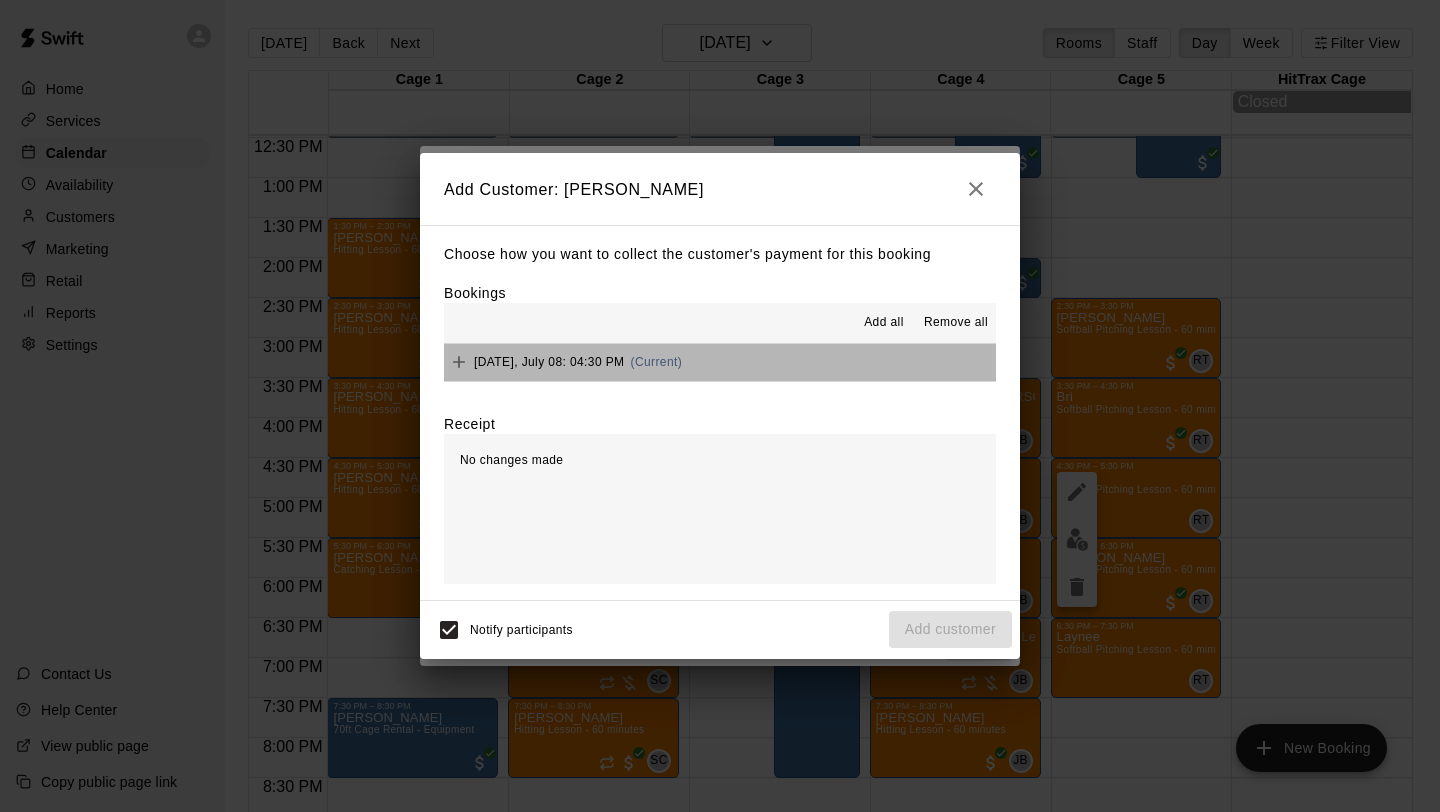 click on "[DATE], July 08: 04:30 PM (Current)" at bounding box center (720, 362) 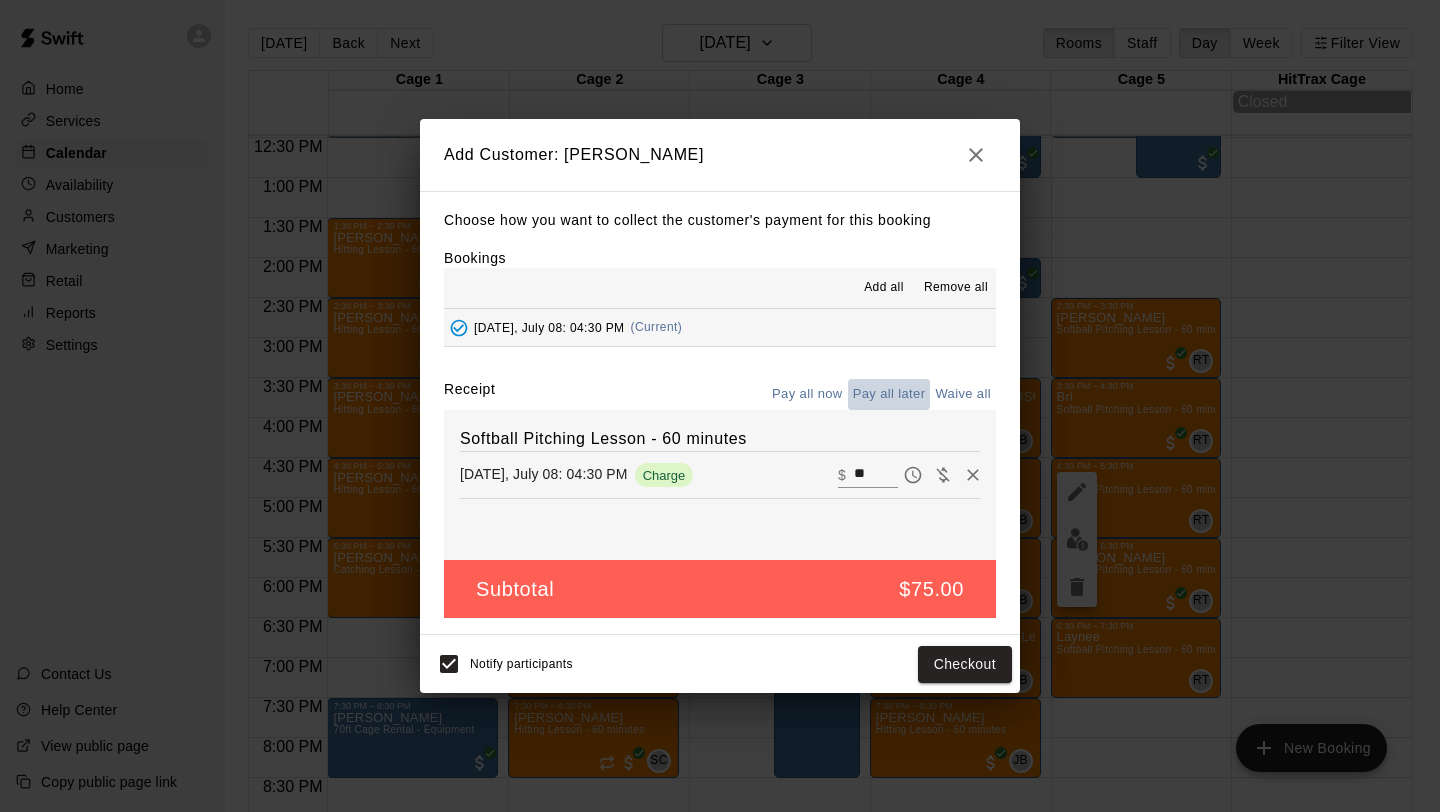 click on "Pay all later" at bounding box center (889, 394) 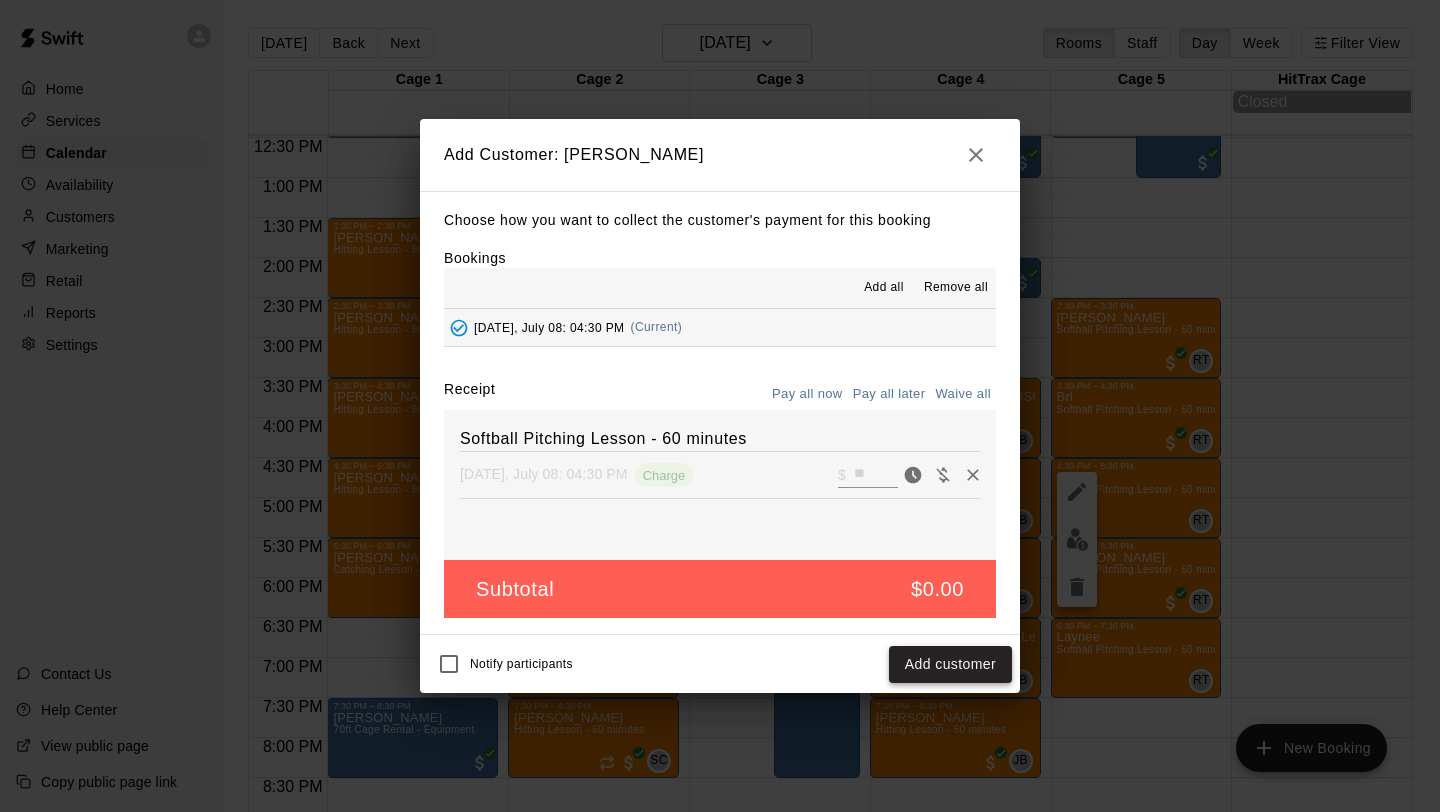 click on "Add customer" at bounding box center (950, 664) 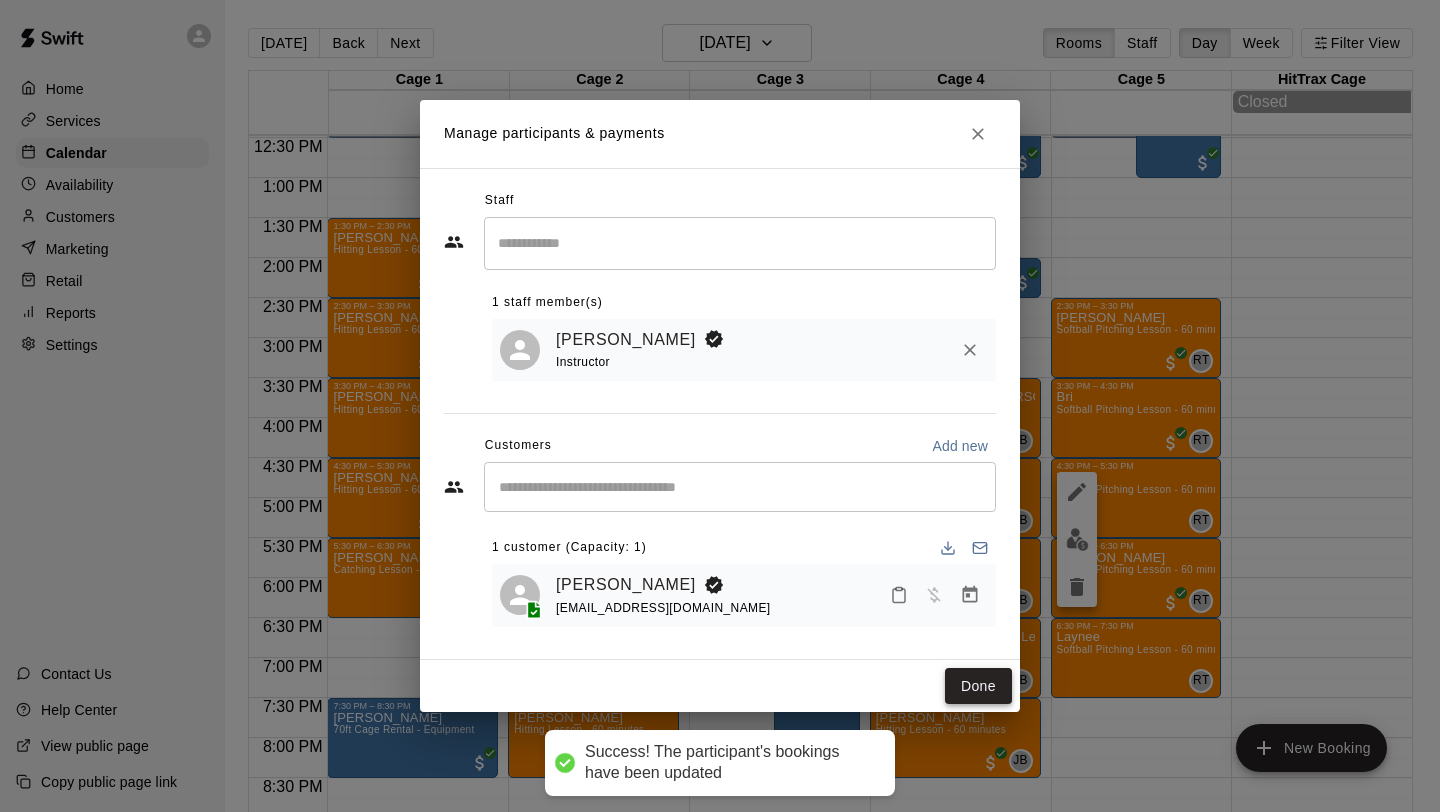 click on "Done" at bounding box center [978, 686] 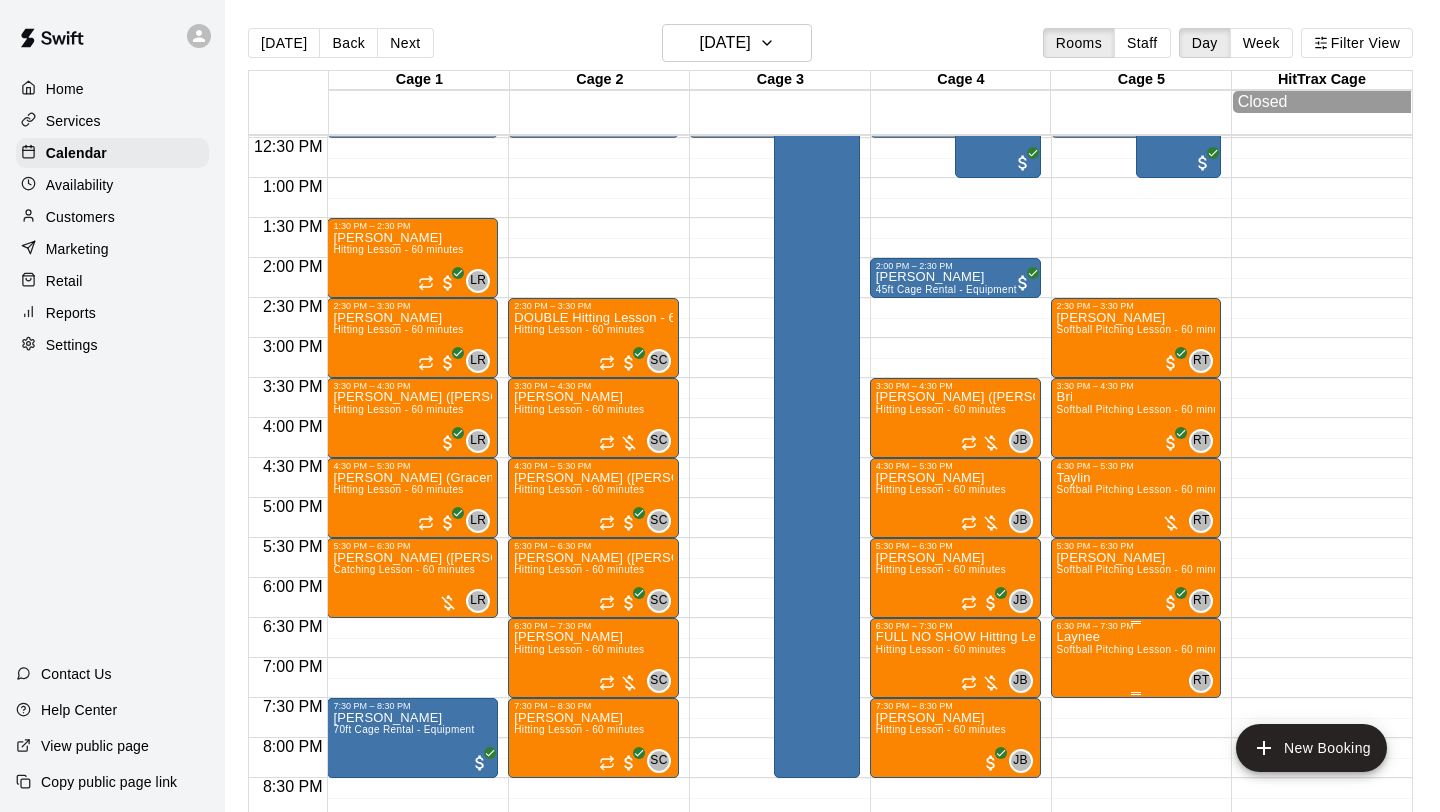 click on "Softball Pitching Lesson - 60 minutes" at bounding box center (1145, 649) 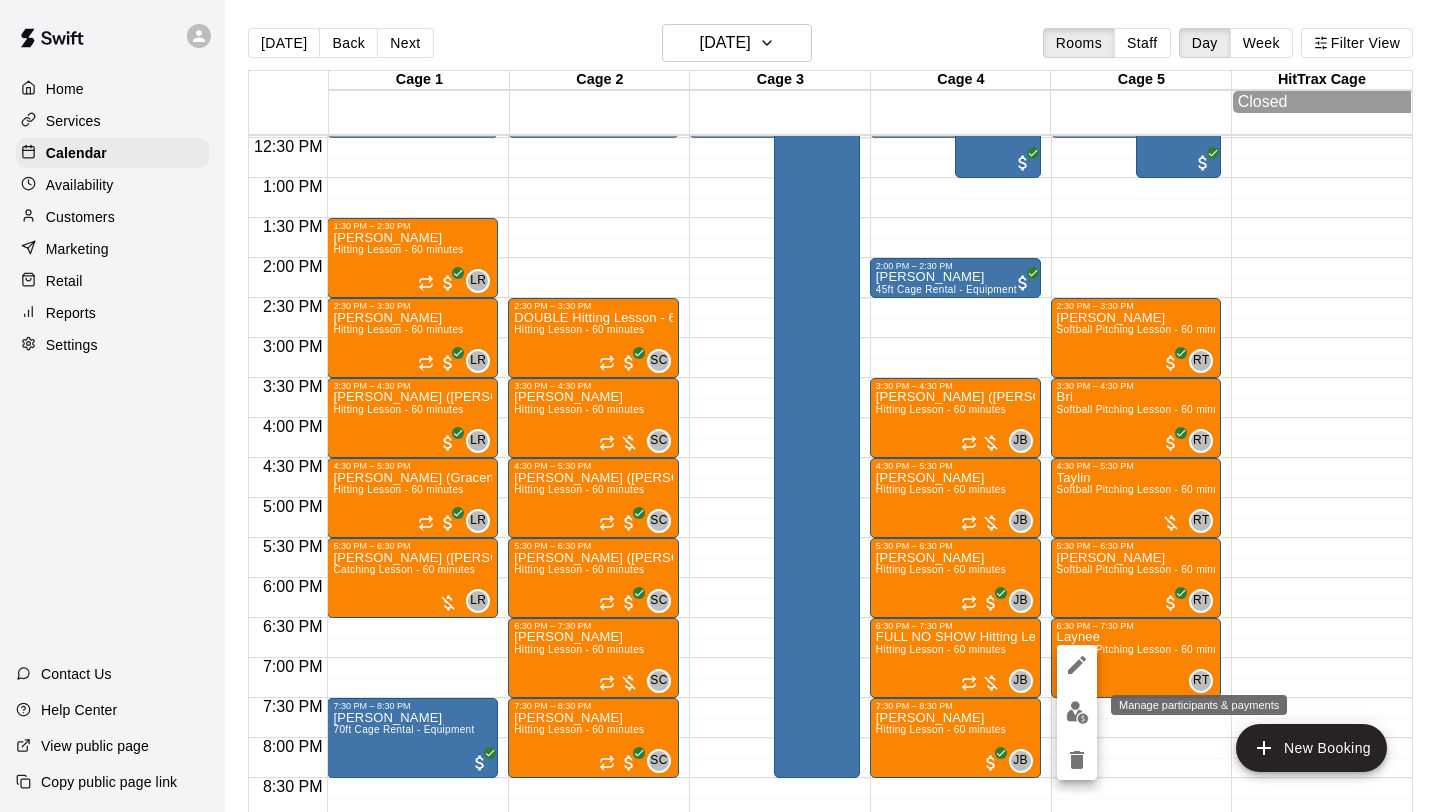 click at bounding box center [1077, 712] 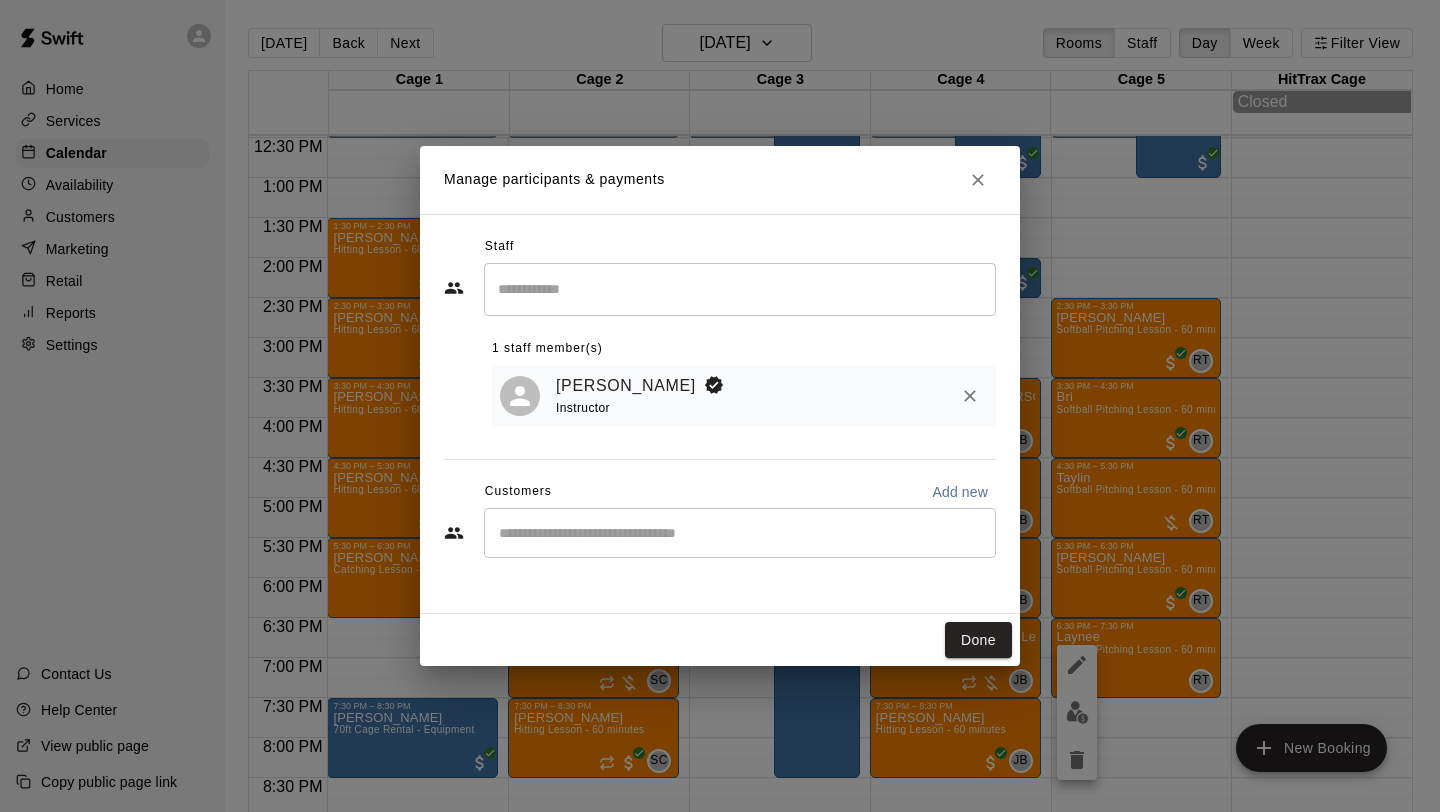 click on "​" at bounding box center [740, 533] 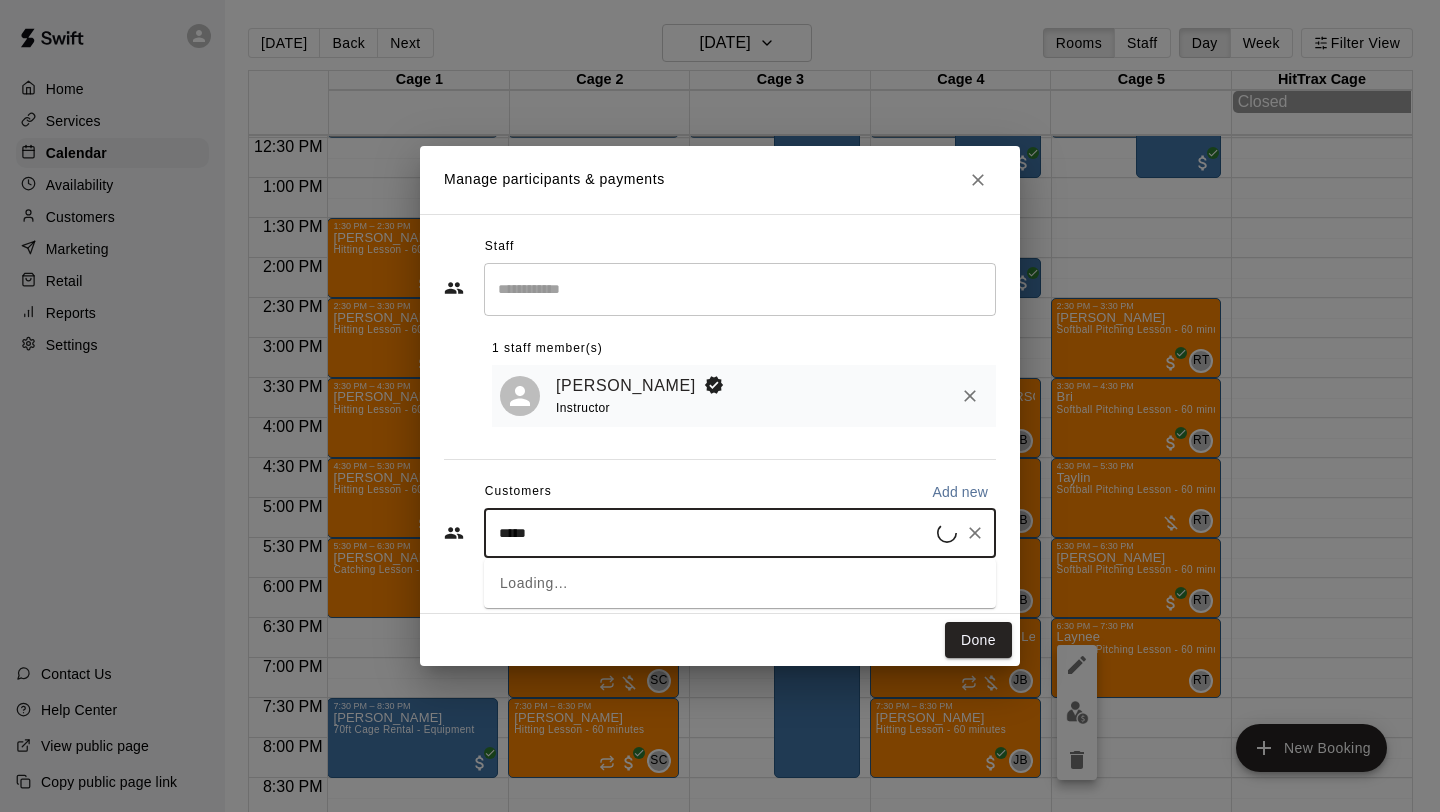 type on "******" 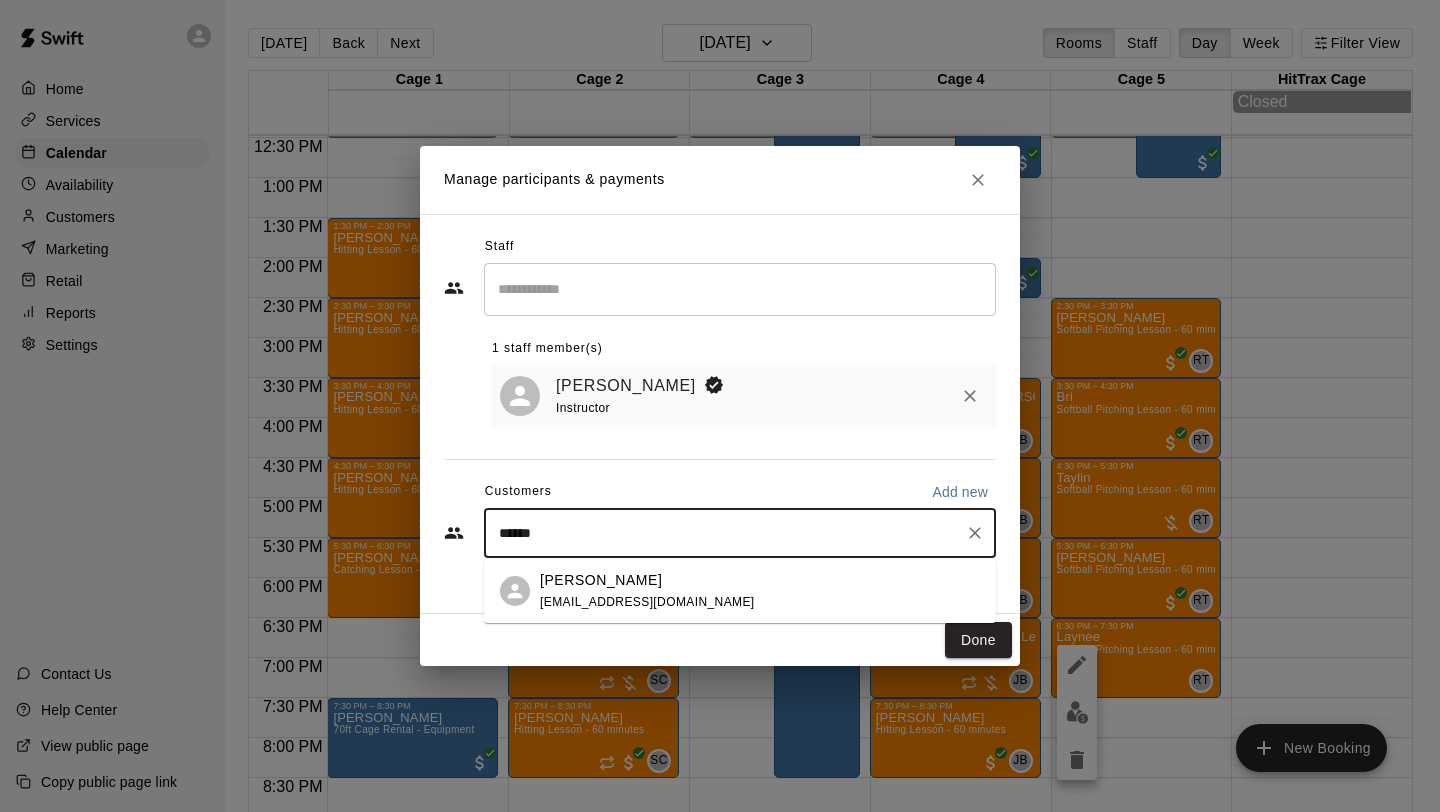 click on "[PERSON_NAME] [EMAIL_ADDRESS][DOMAIN_NAME]" at bounding box center [760, 591] 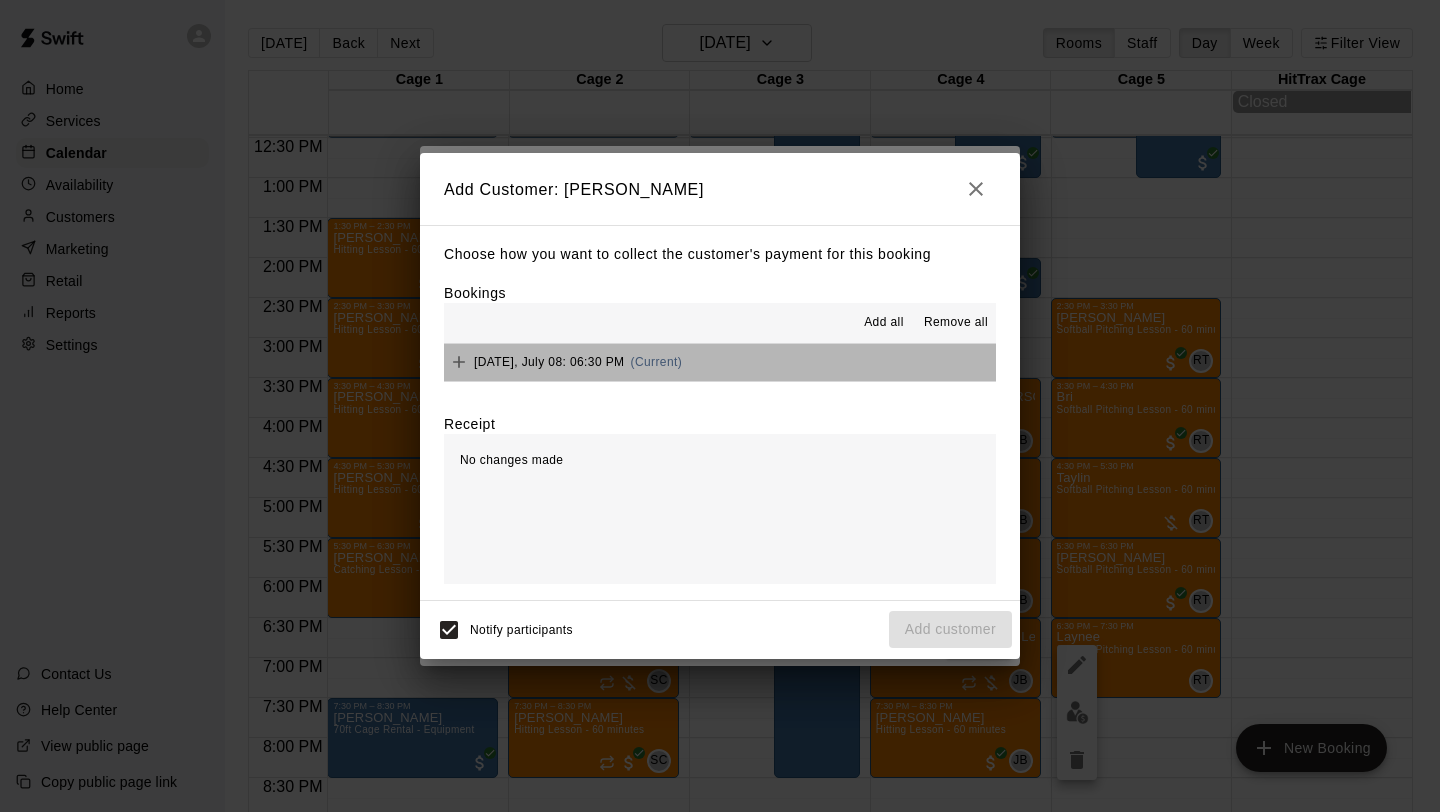 click on "[DATE], July 08: 06:30 PM (Current)" at bounding box center [720, 362] 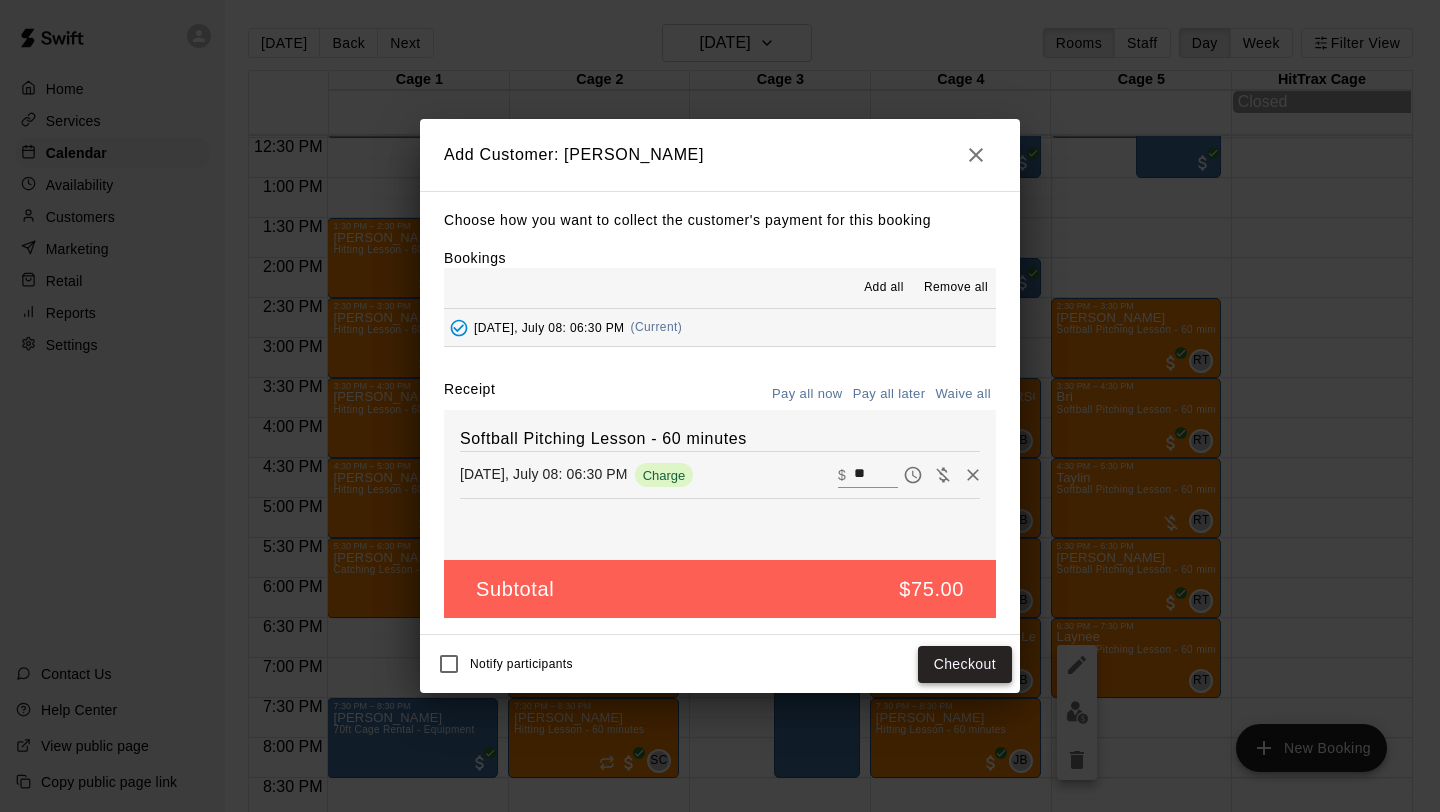 click on "Checkout" at bounding box center (965, 664) 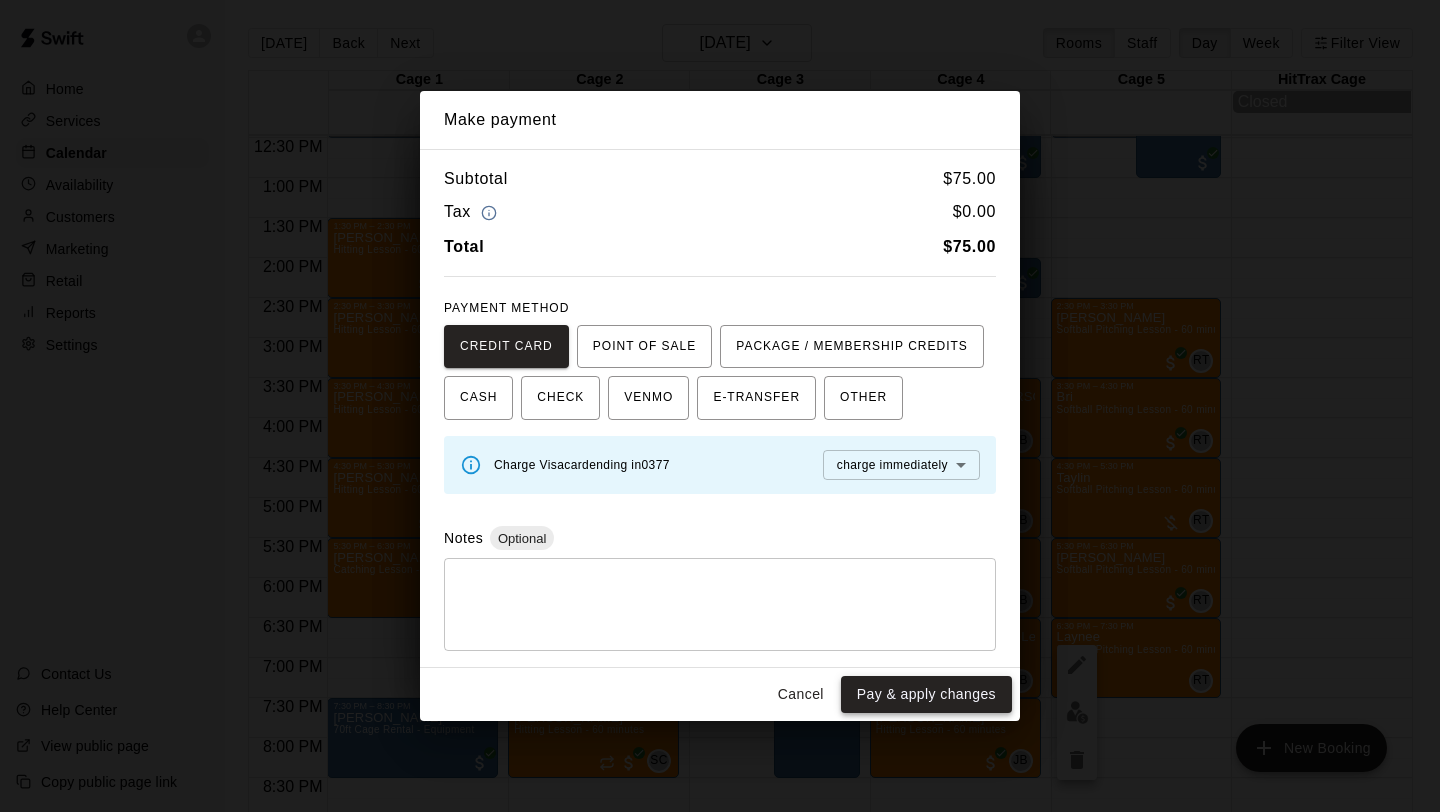 click on "Pay & apply changes" at bounding box center (926, 694) 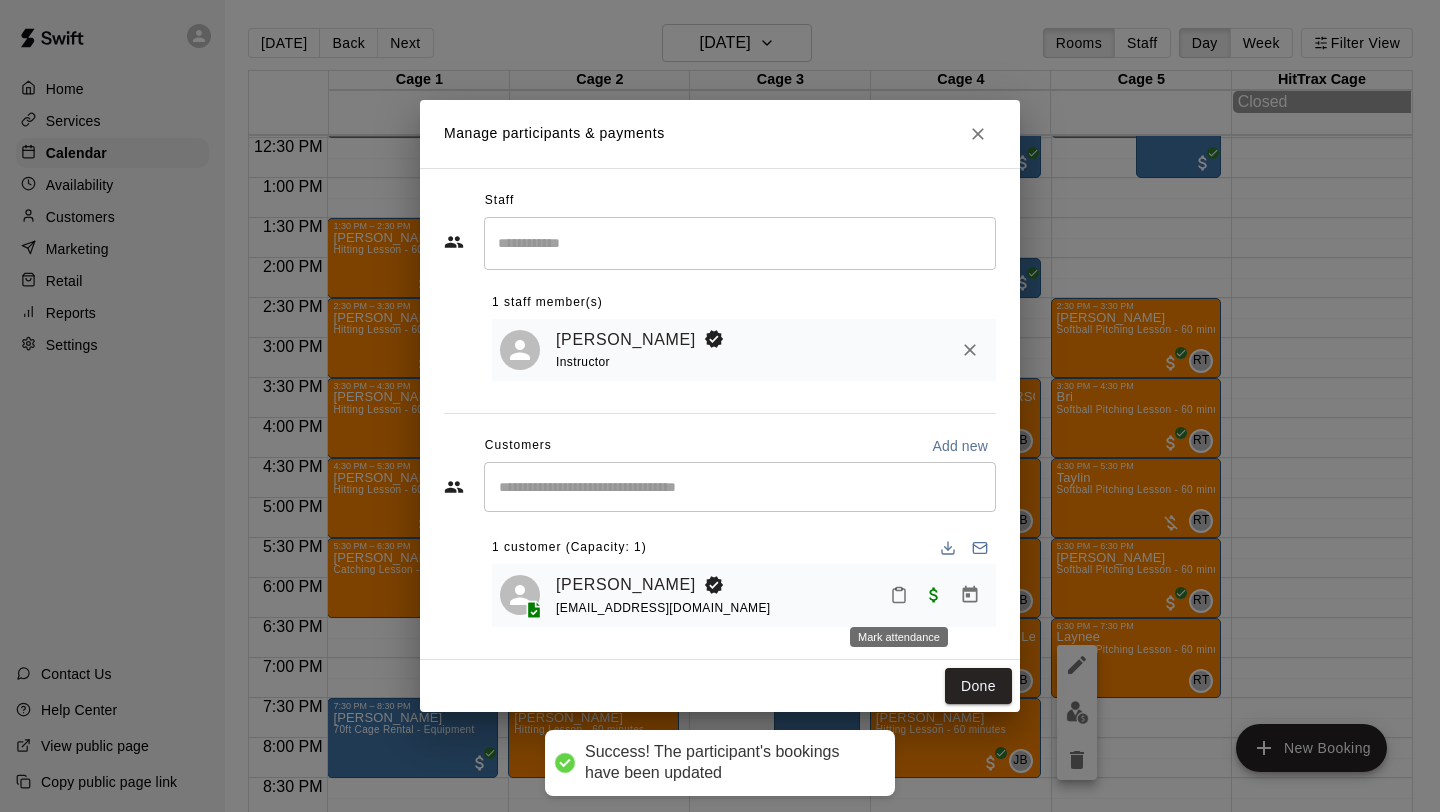 click at bounding box center (899, 595) 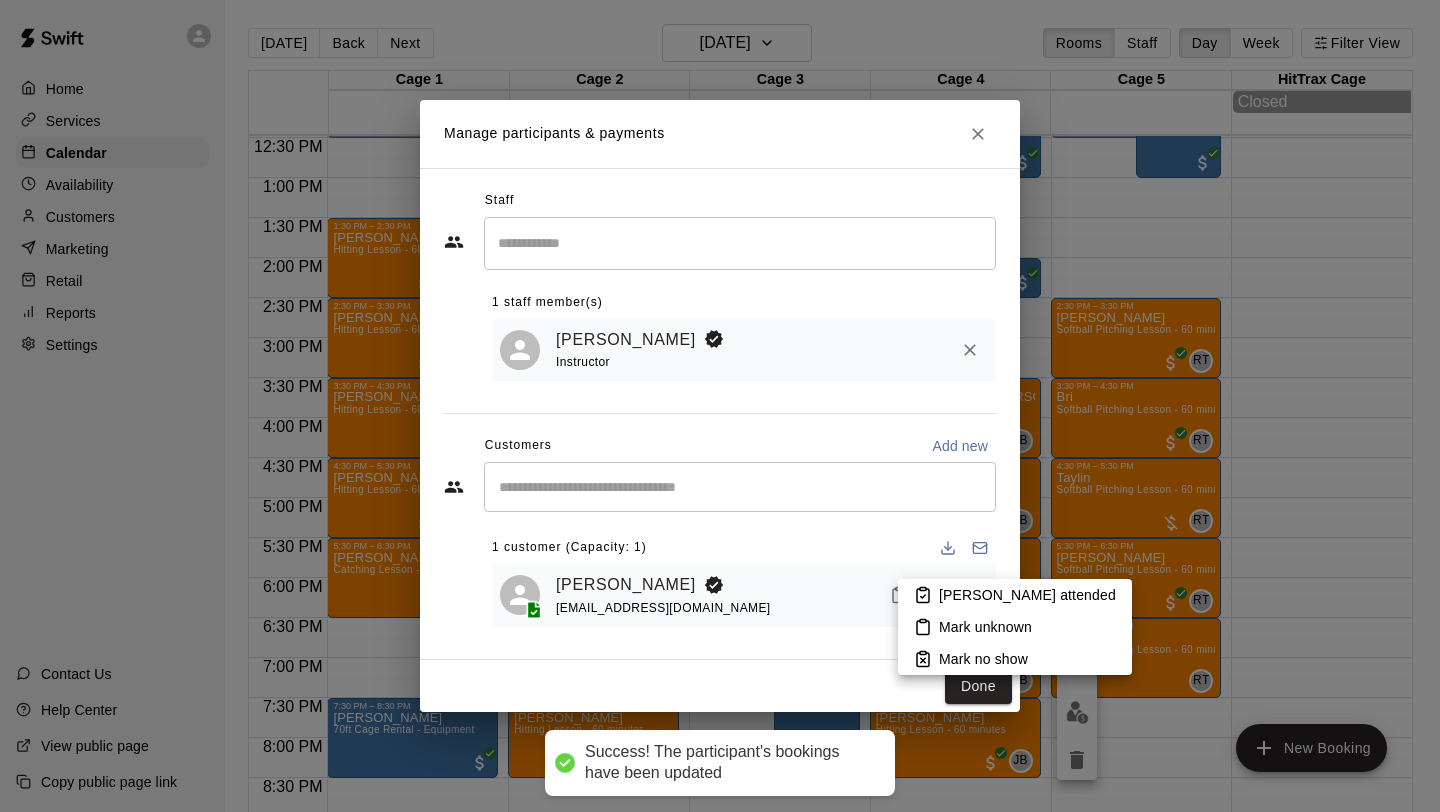 click on "[PERSON_NAME] attended" at bounding box center [1015, 595] 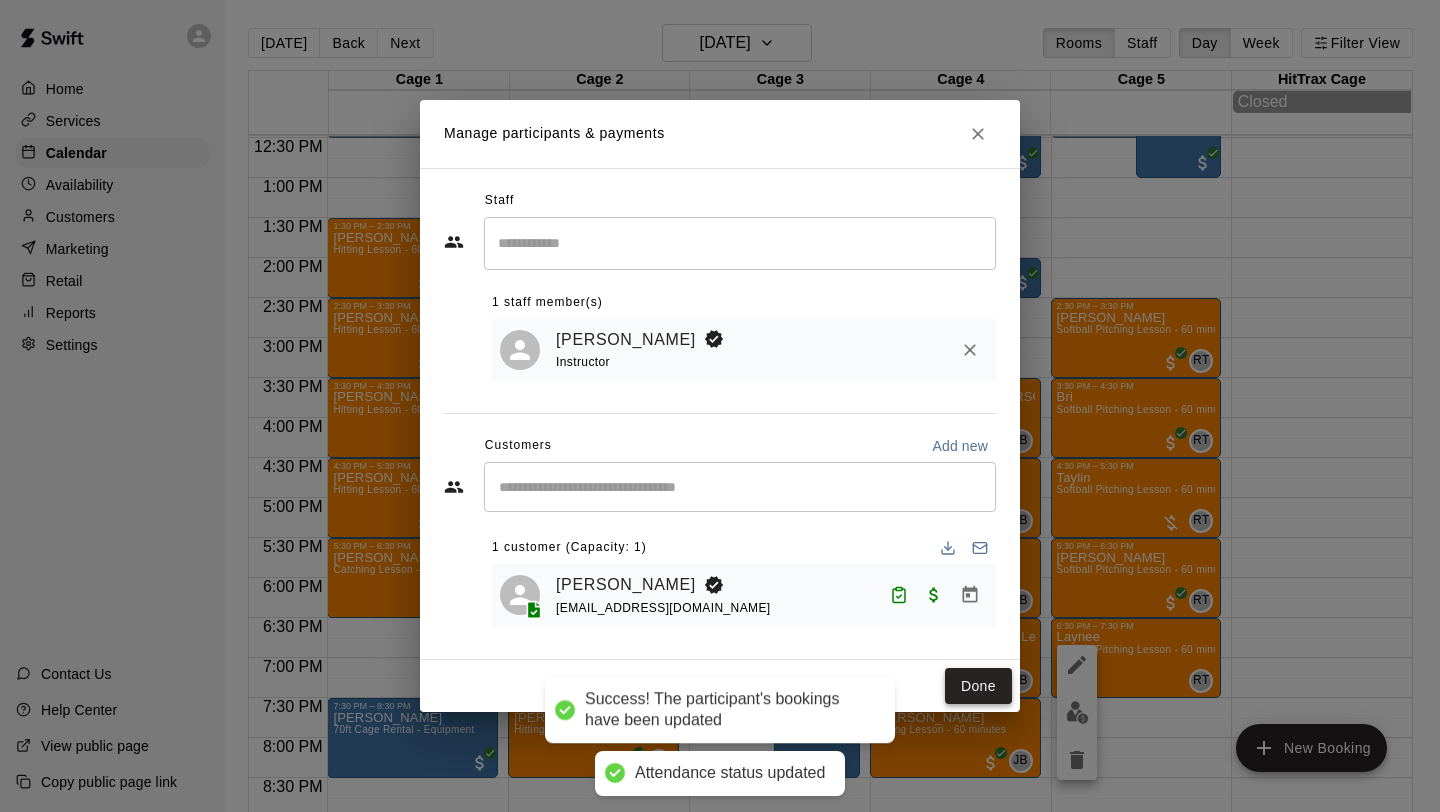 click on "Done" at bounding box center (978, 686) 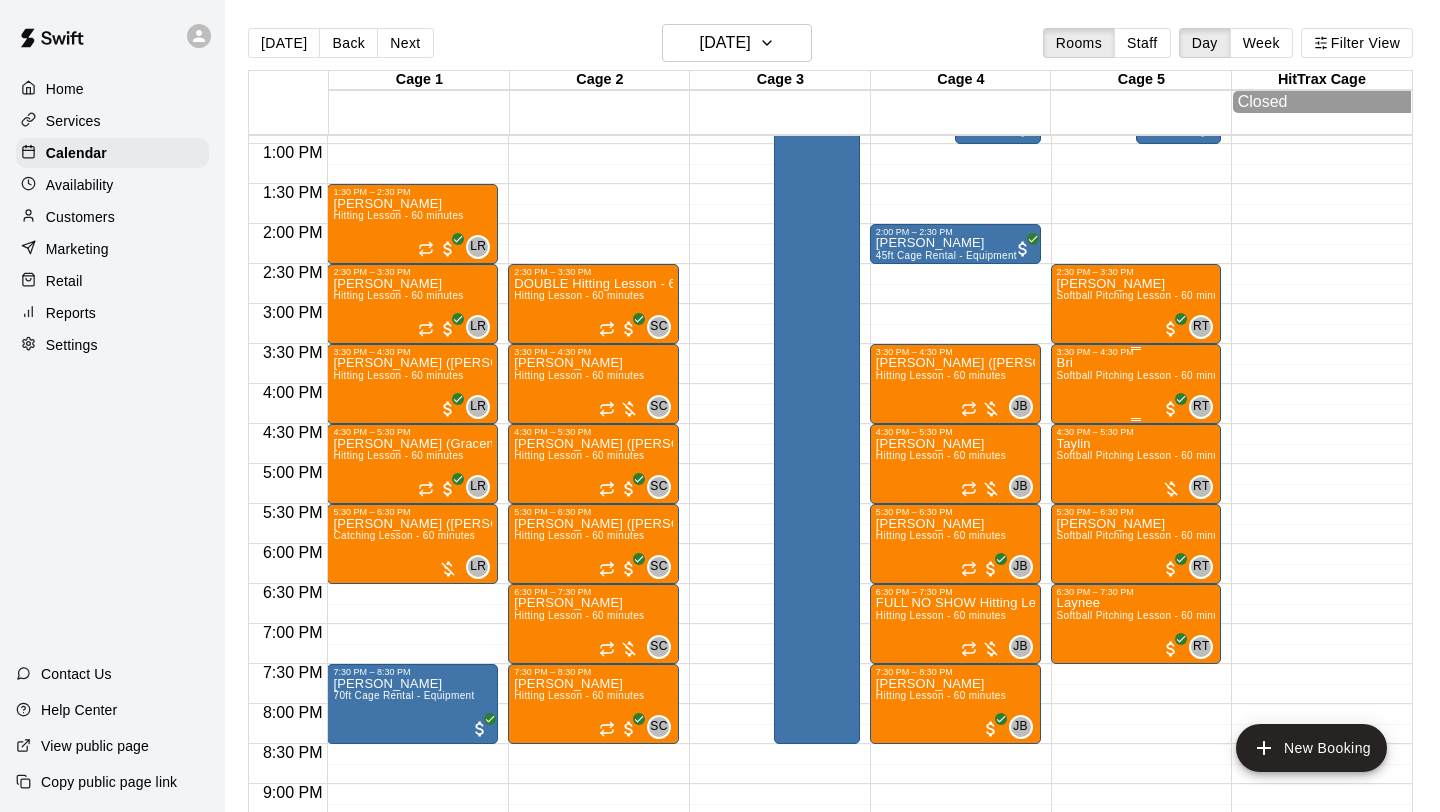 scroll, scrollTop: 1045, scrollLeft: 0, axis: vertical 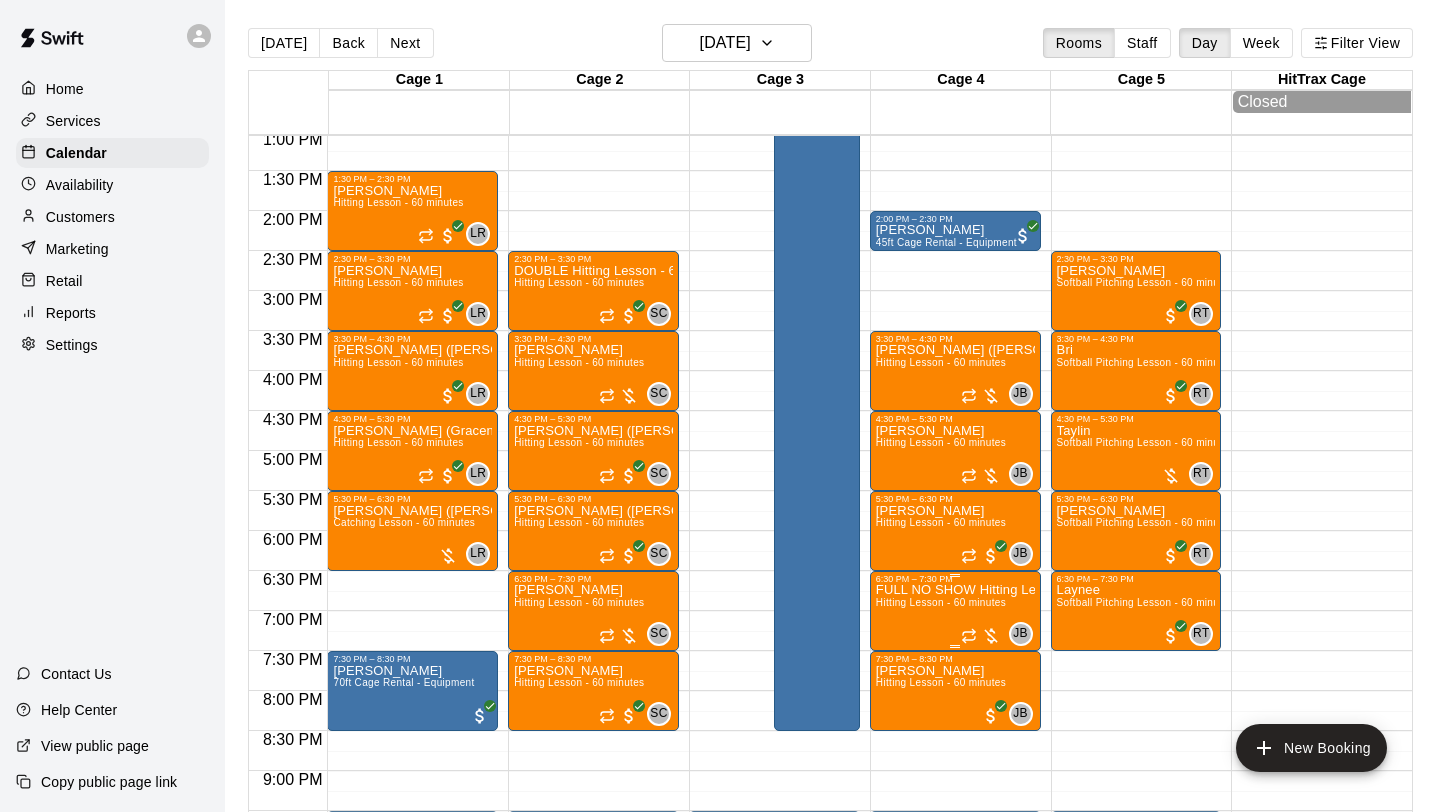 click on "FULL NO SHOW Hitting Lesson - 60 minutes Hitting Lesson - 60 minutes" at bounding box center (955, 990) 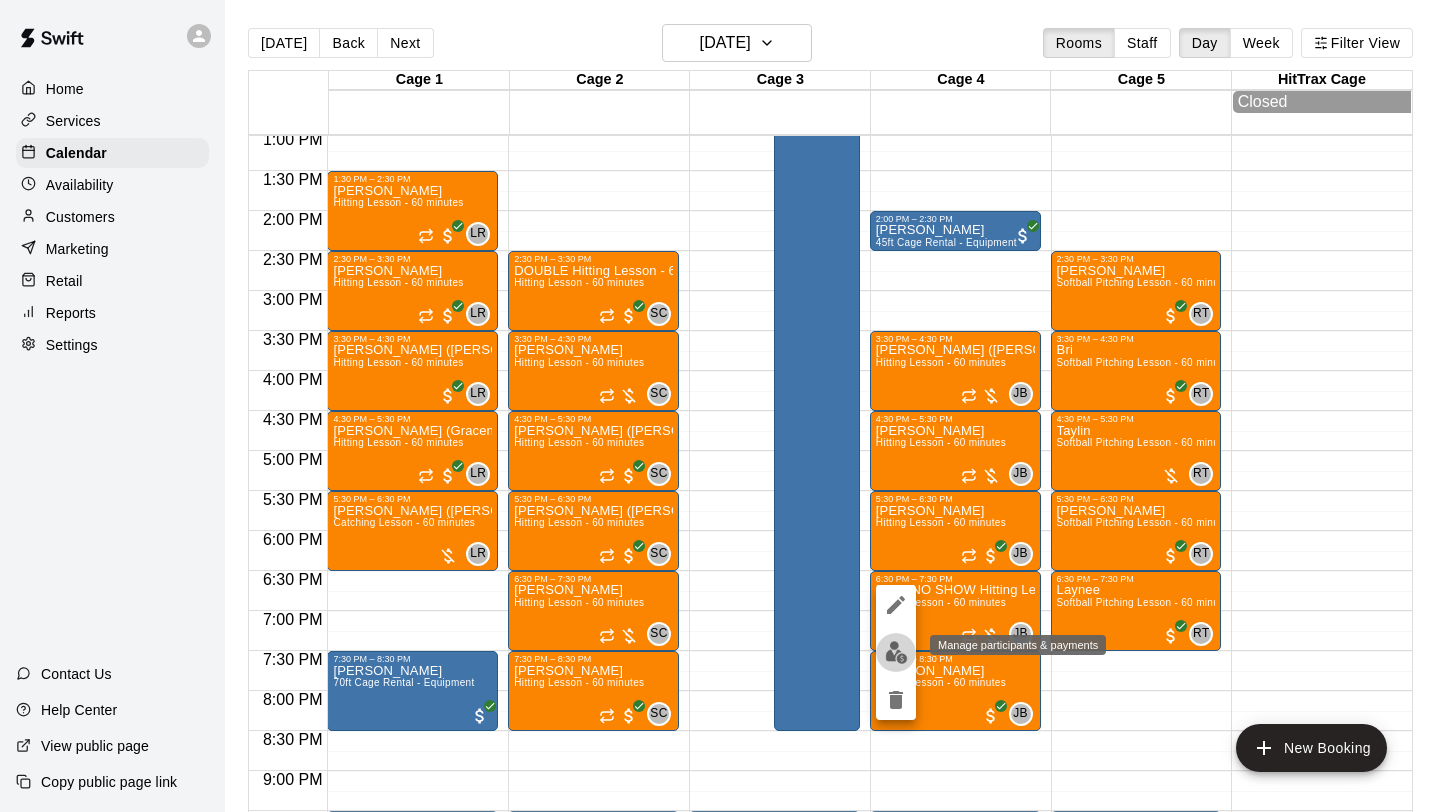 click at bounding box center (896, 652) 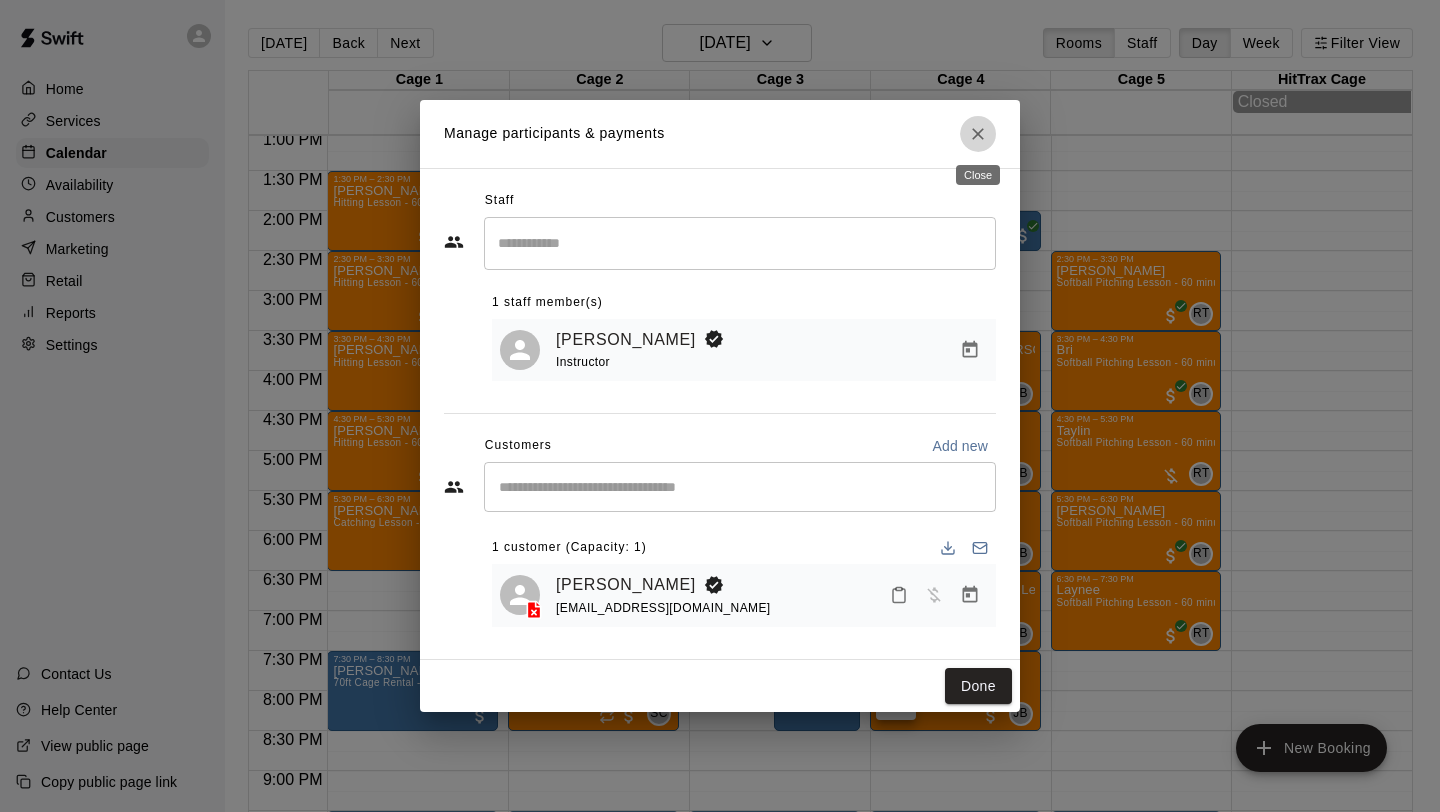 click at bounding box center (978, 134) 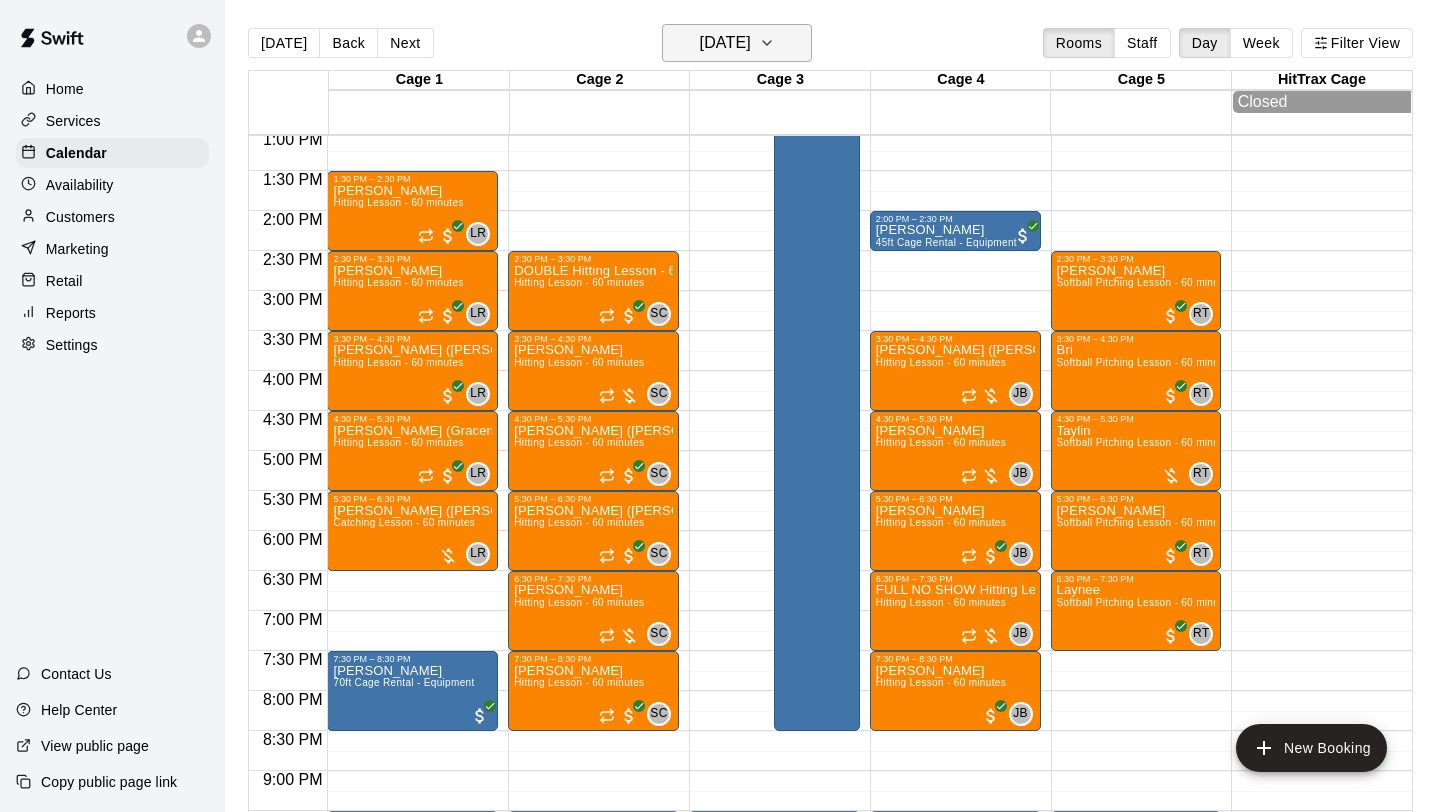 click 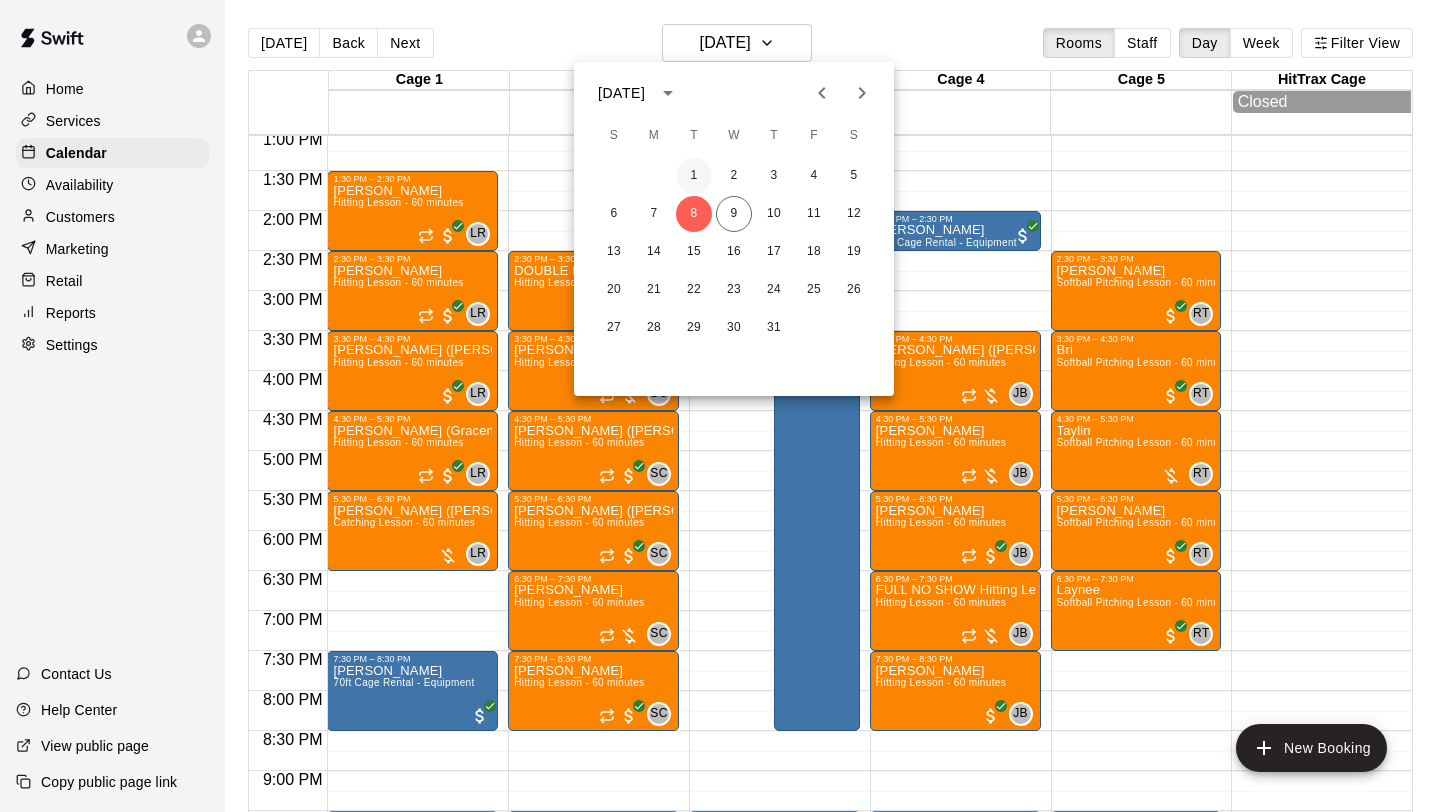 click on "1" at bounding box center (694, 176) 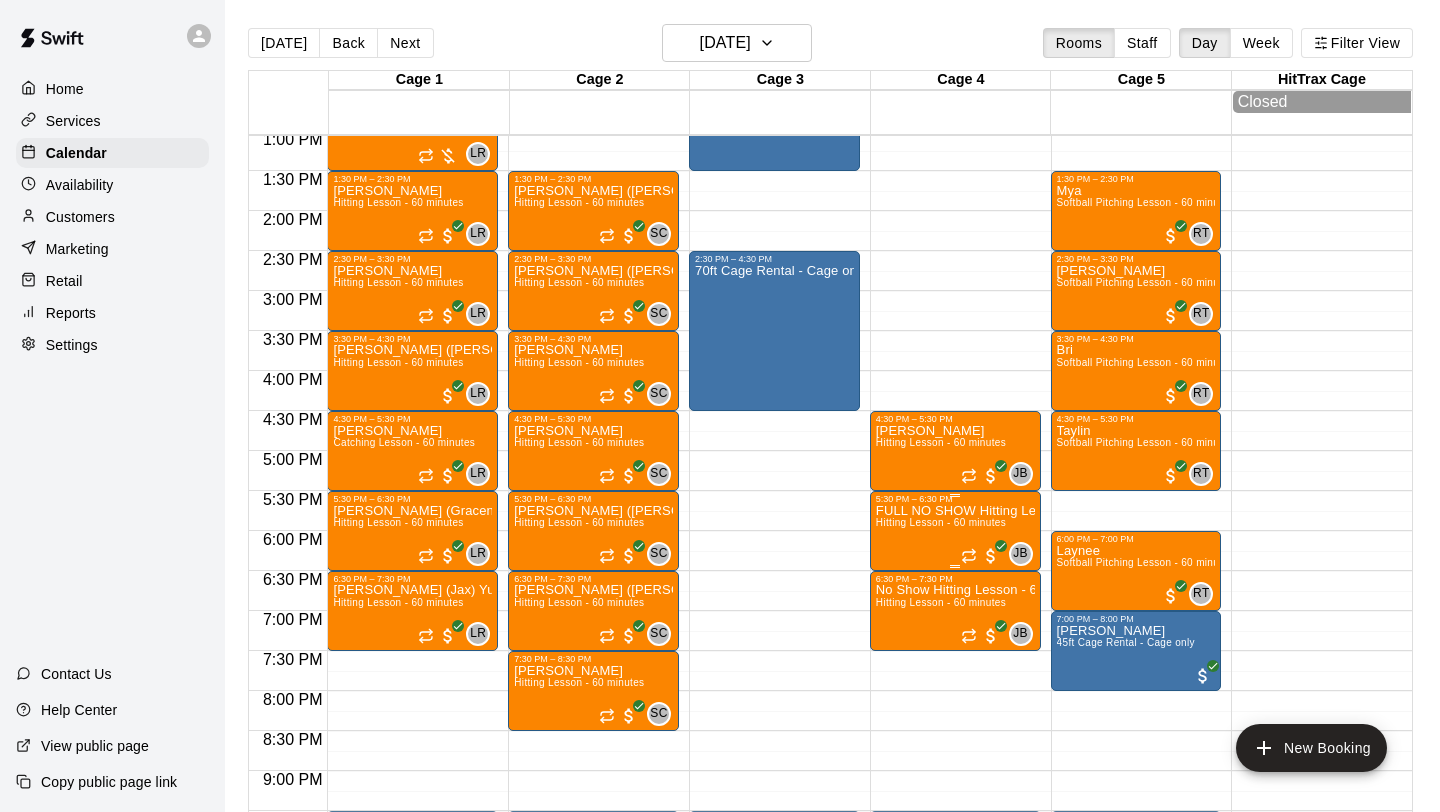 click on "FULL NO SHOW Hitting Lesson - 60 minutes Hitting Lesson - 60 minutes" at bounding box center [955, 910] 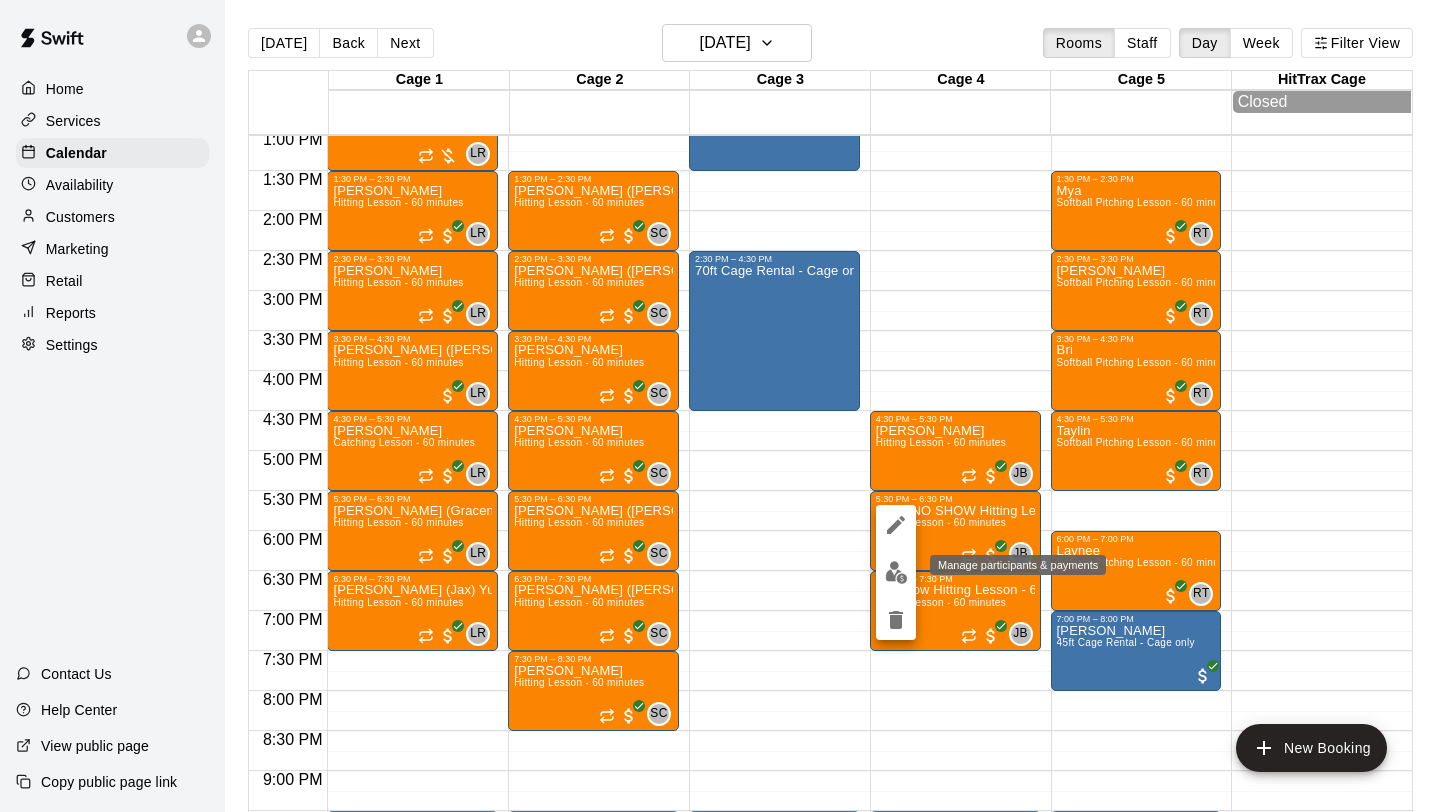 click at bounding box center (896, 572) 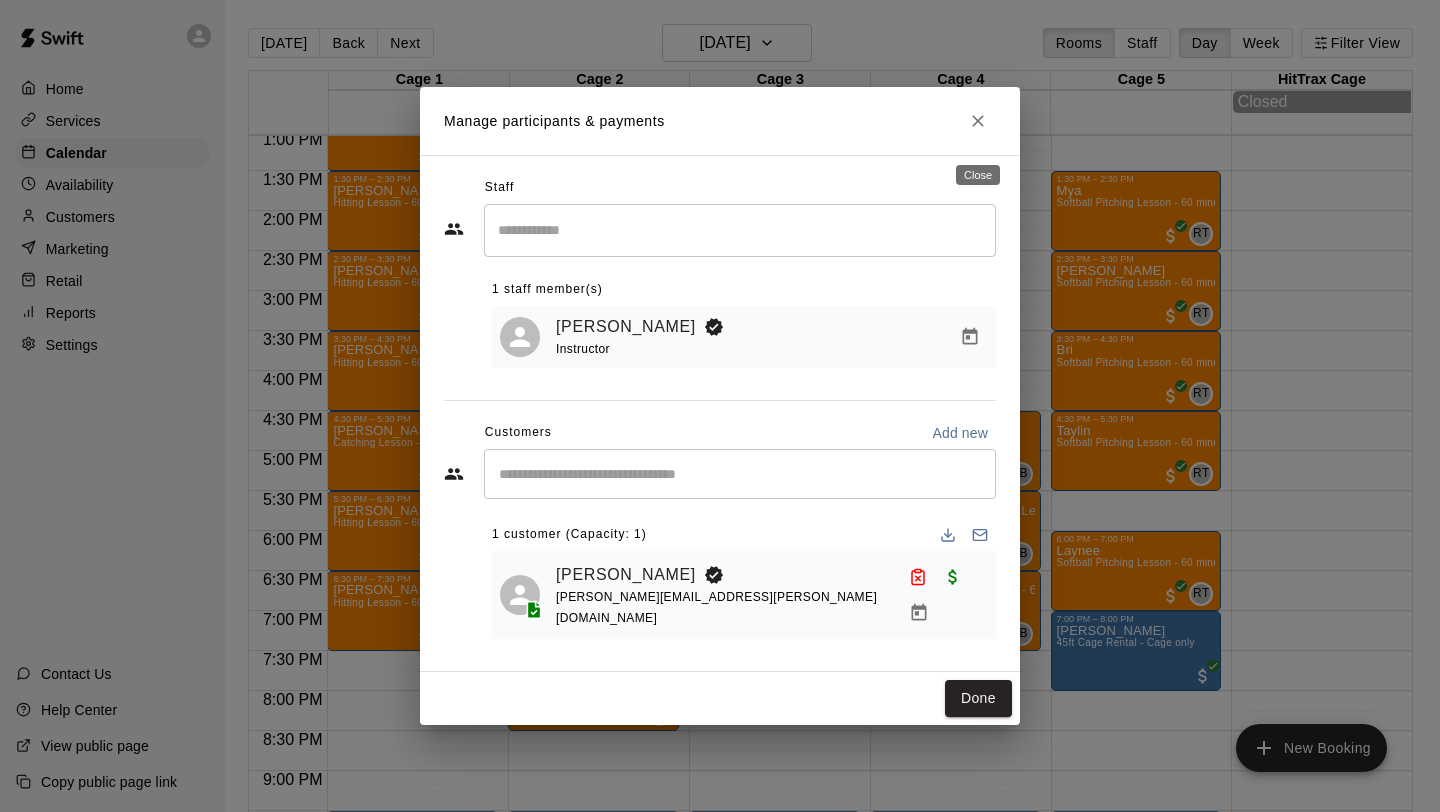 click 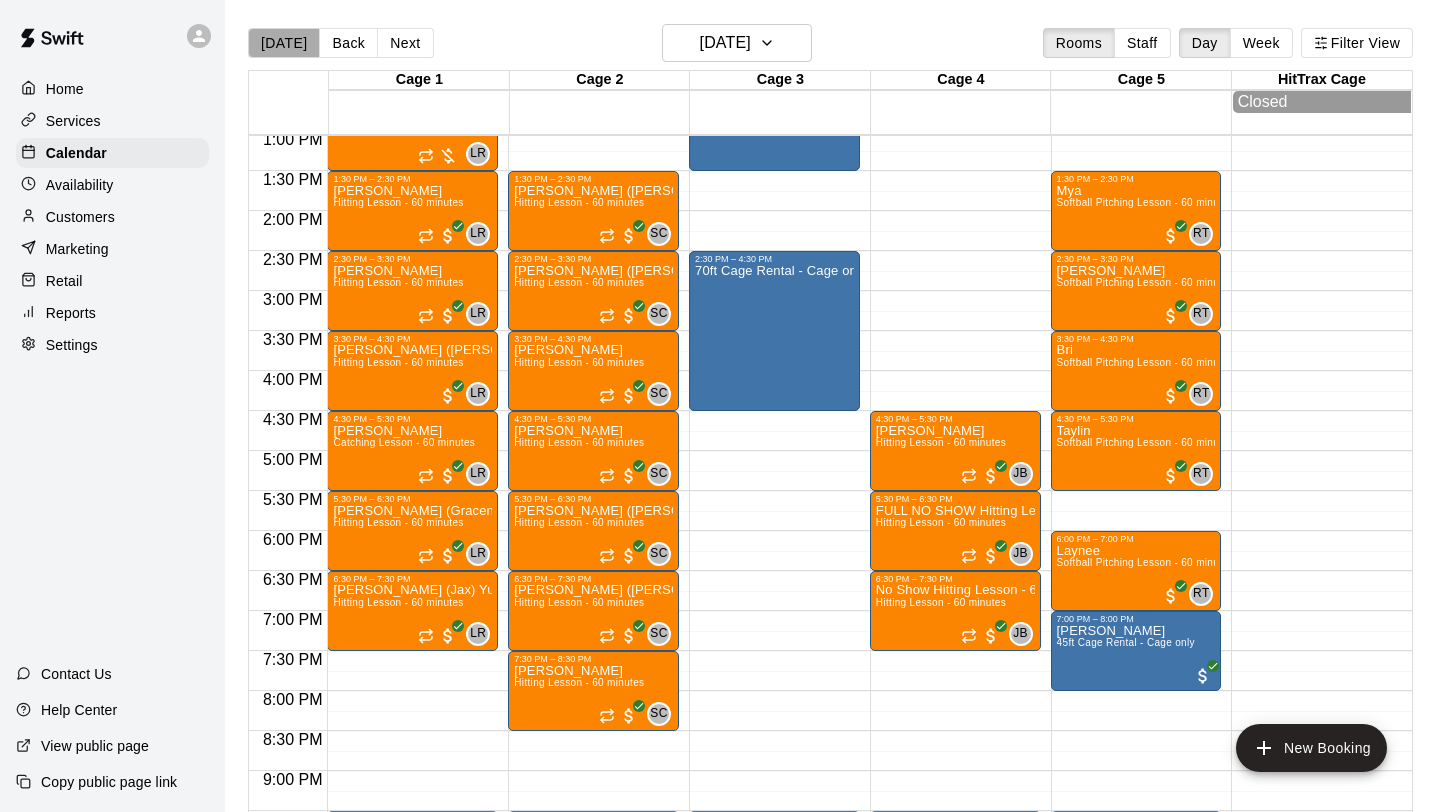 click on "[DATE]" at bounding box center (284, 43) 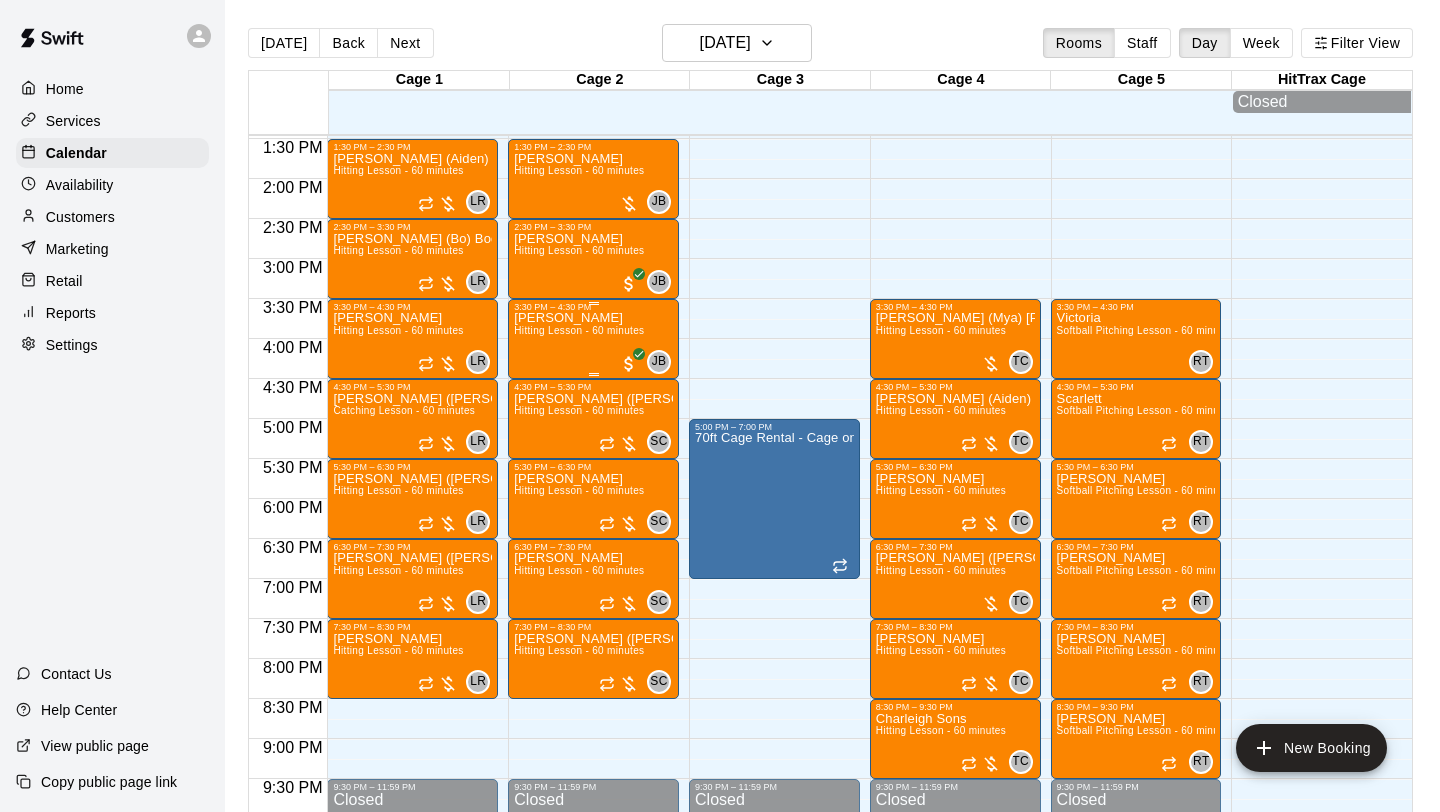 scroll, scrollTop: 1089, scrollLeft: 0, axis: vertical 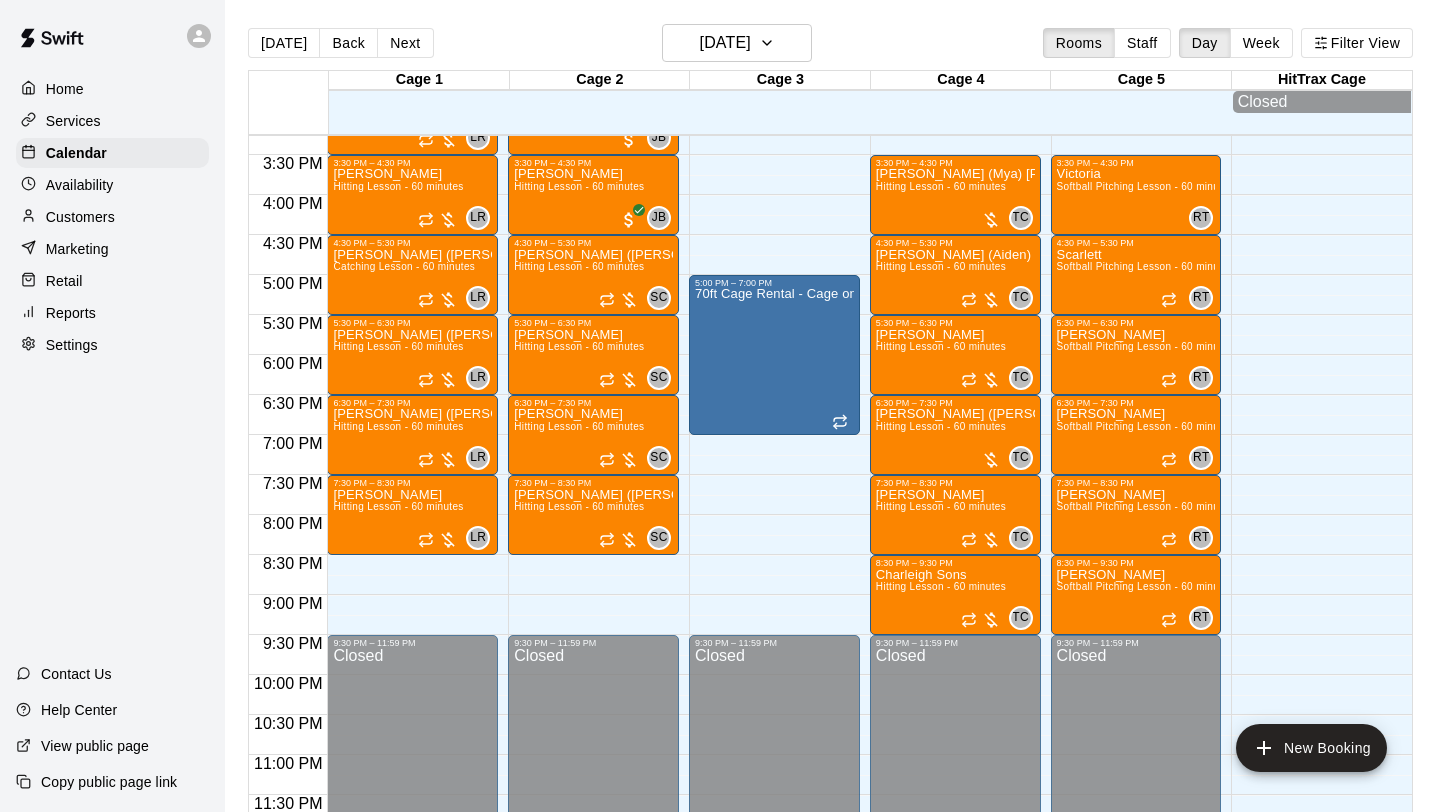 click on "Reports" at bounding box center (71, 313) 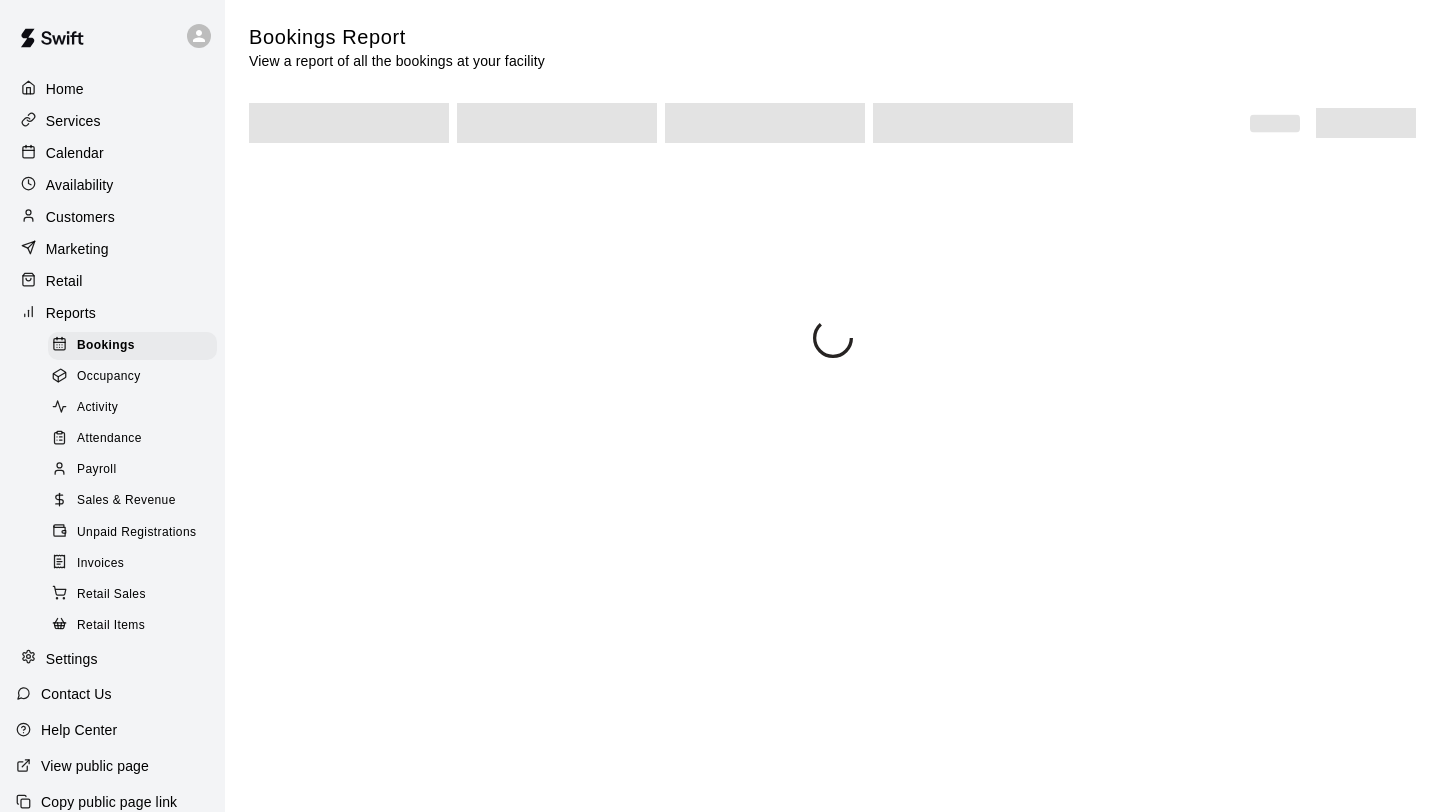 click on "Sales & Revenue" at bounding box center [126, 501] 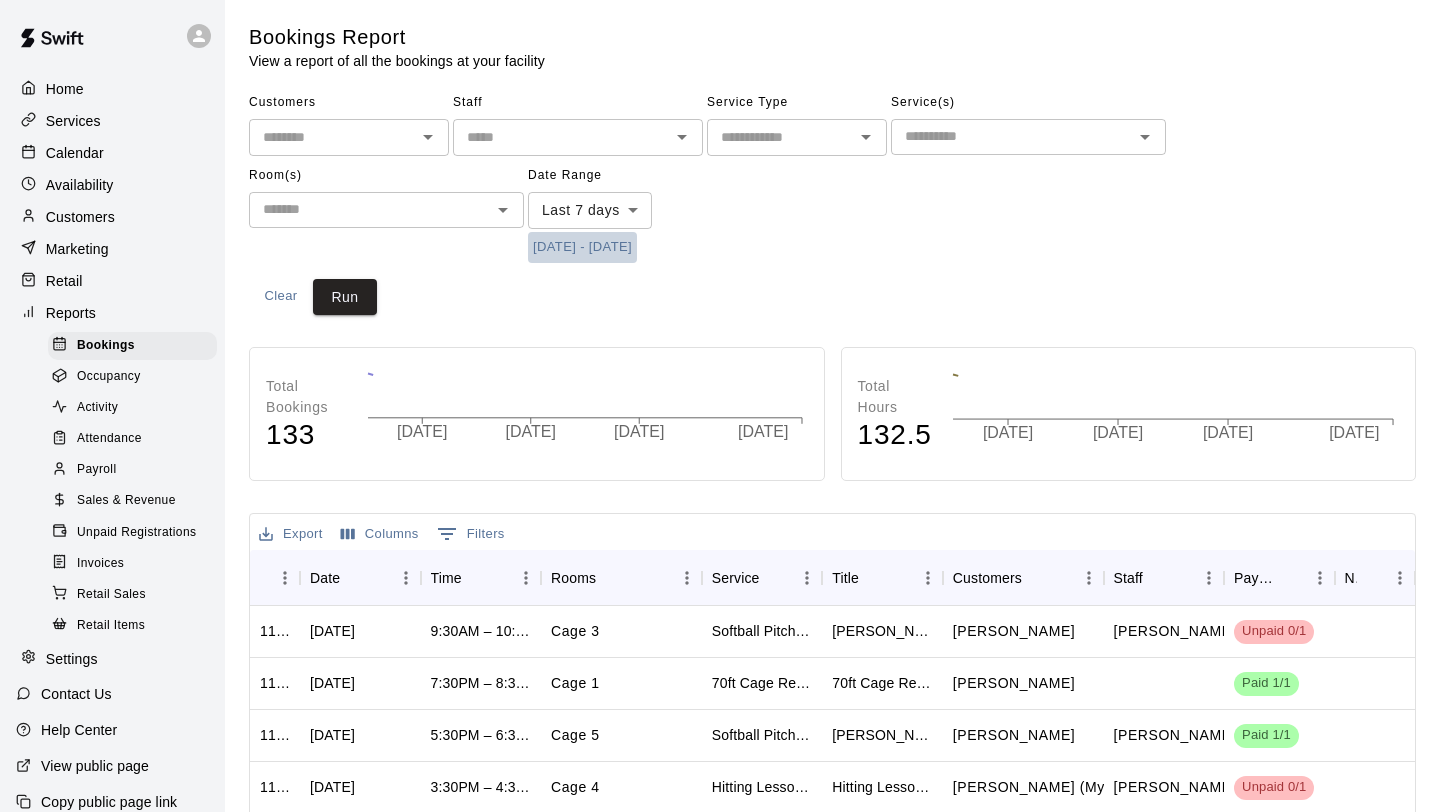 click on "[DATE] - [DATE]" at bounding box center [582, 247] 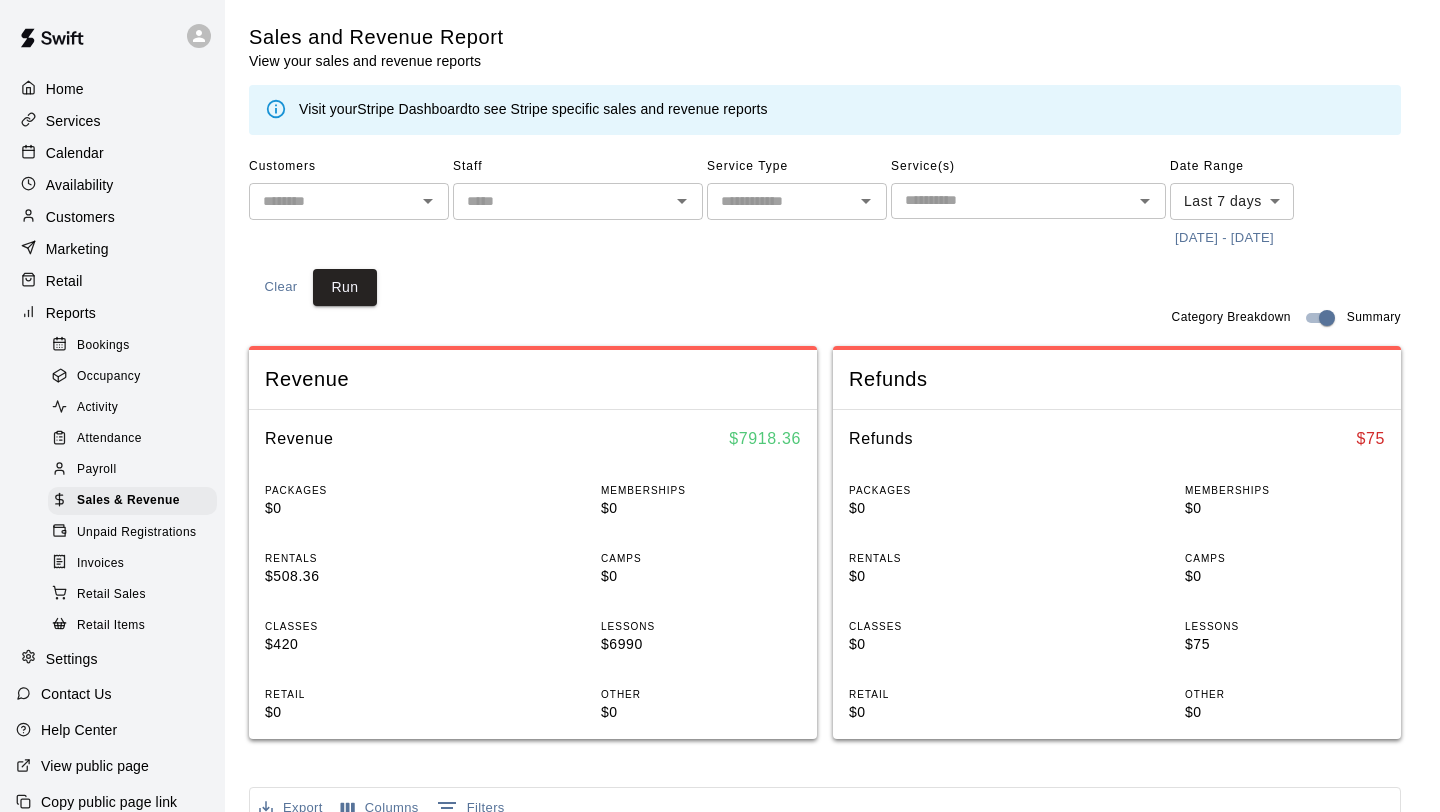 click on "[DATE] - [DATE]" at bounding box center [1224, 238] 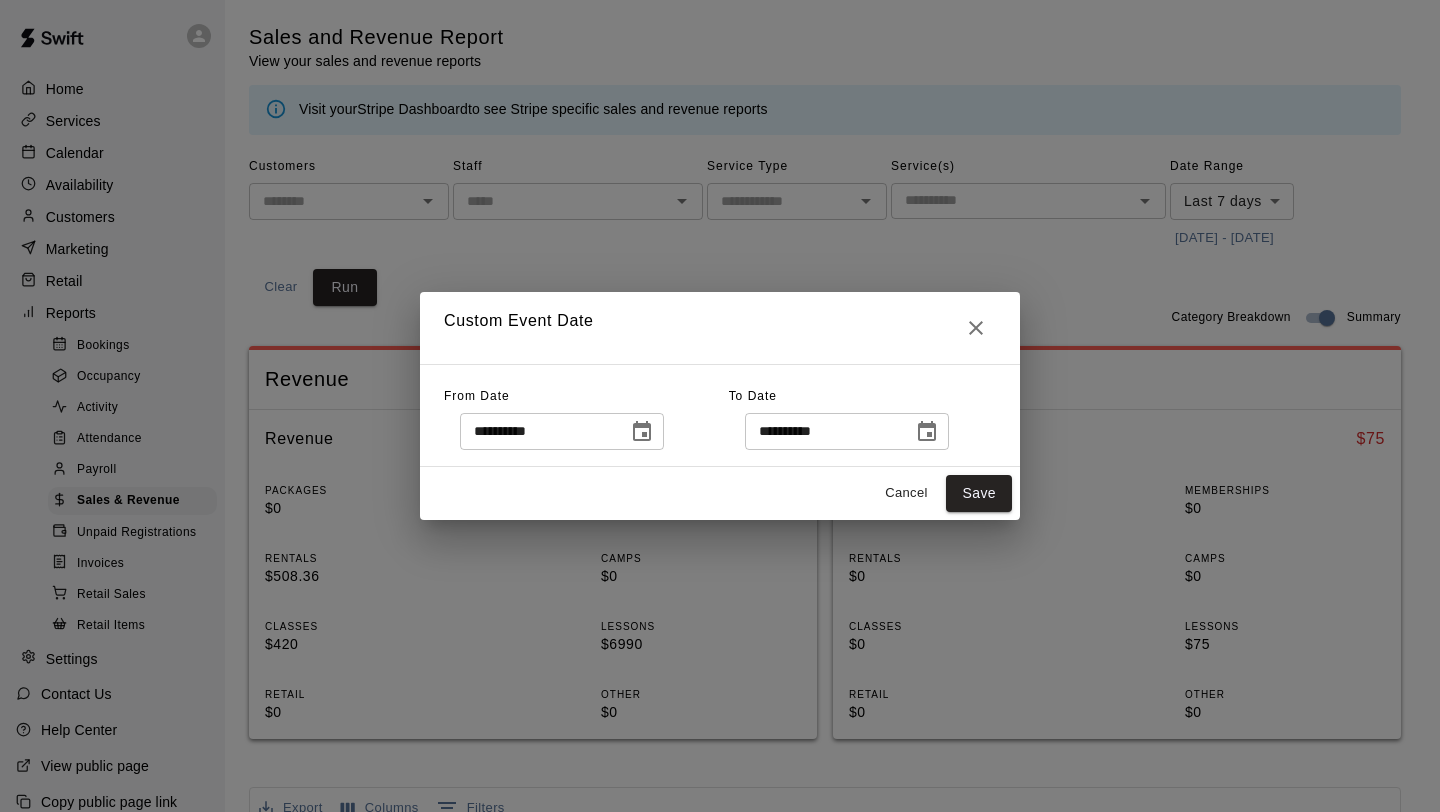 click 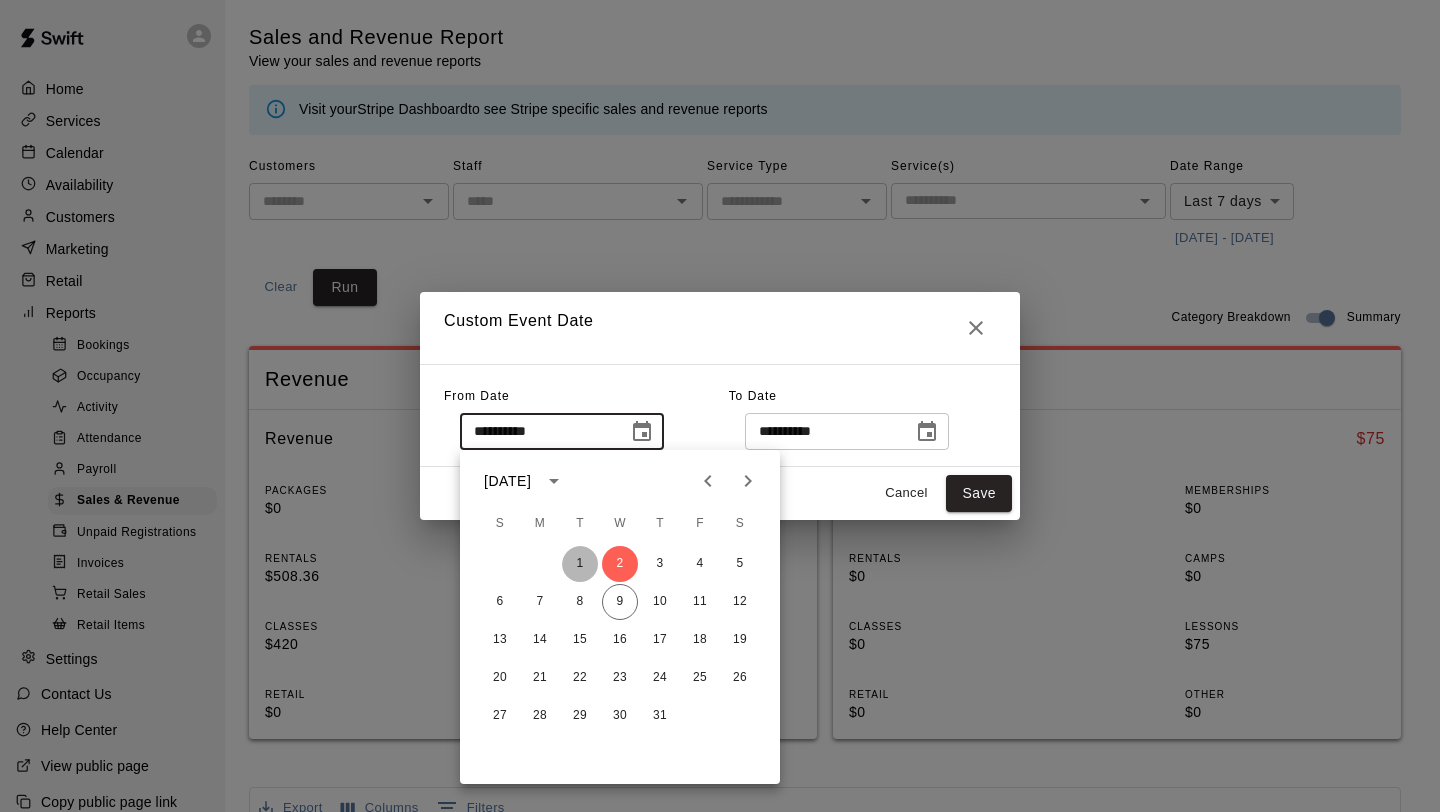 click on "1" at bounding box center [580, 564] 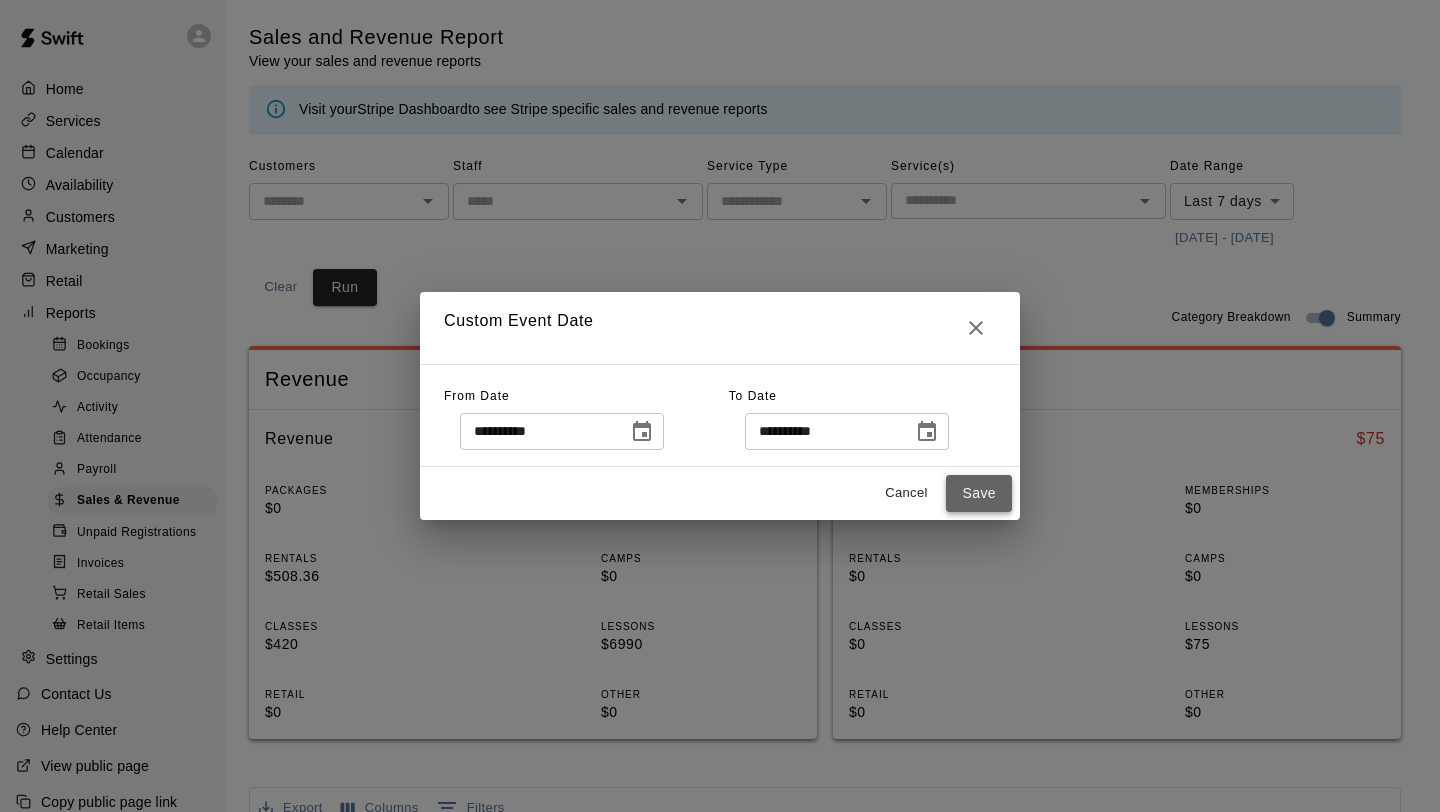 click on "Save" at bounding box center [979, 493] 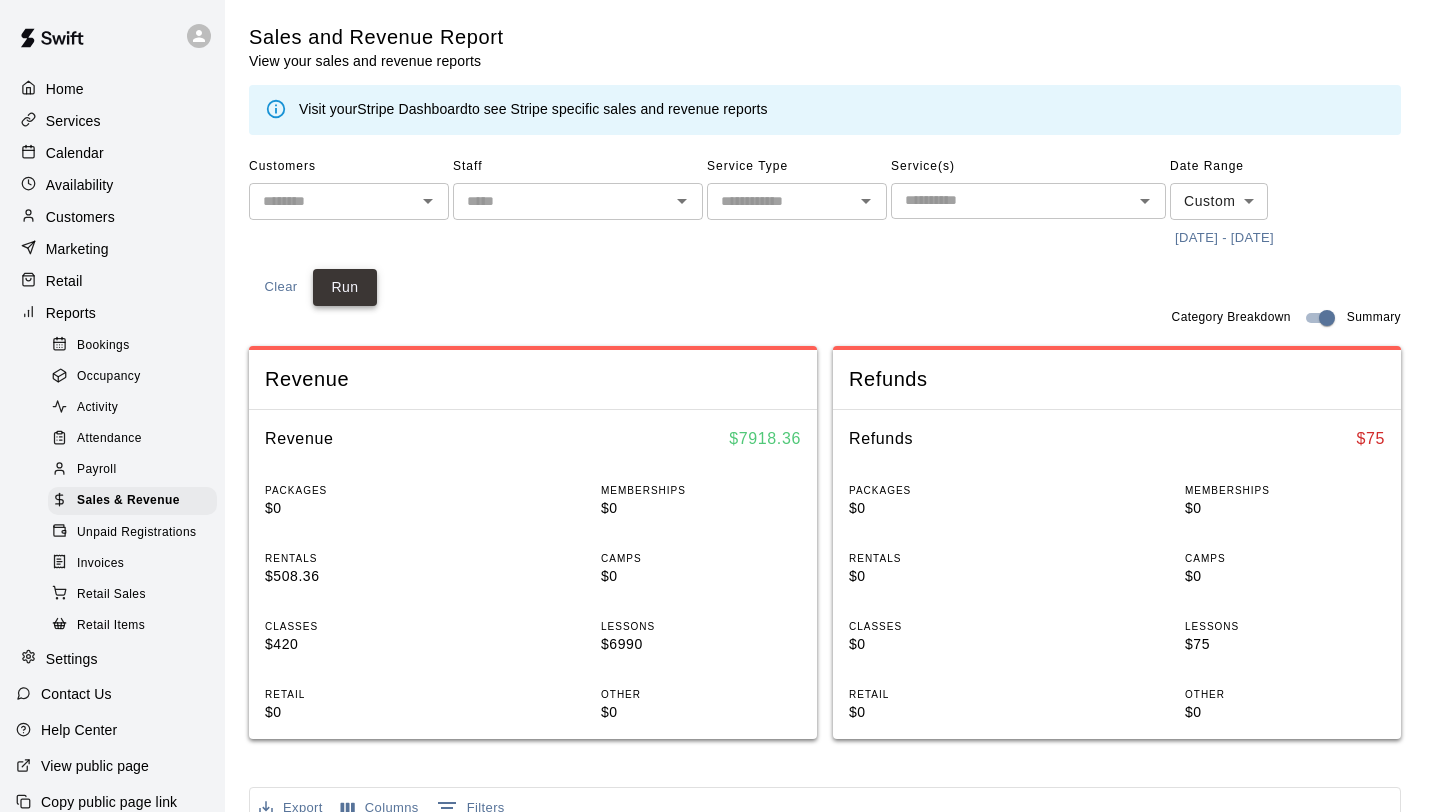 click on "Run" at bounding box center [345, 287] 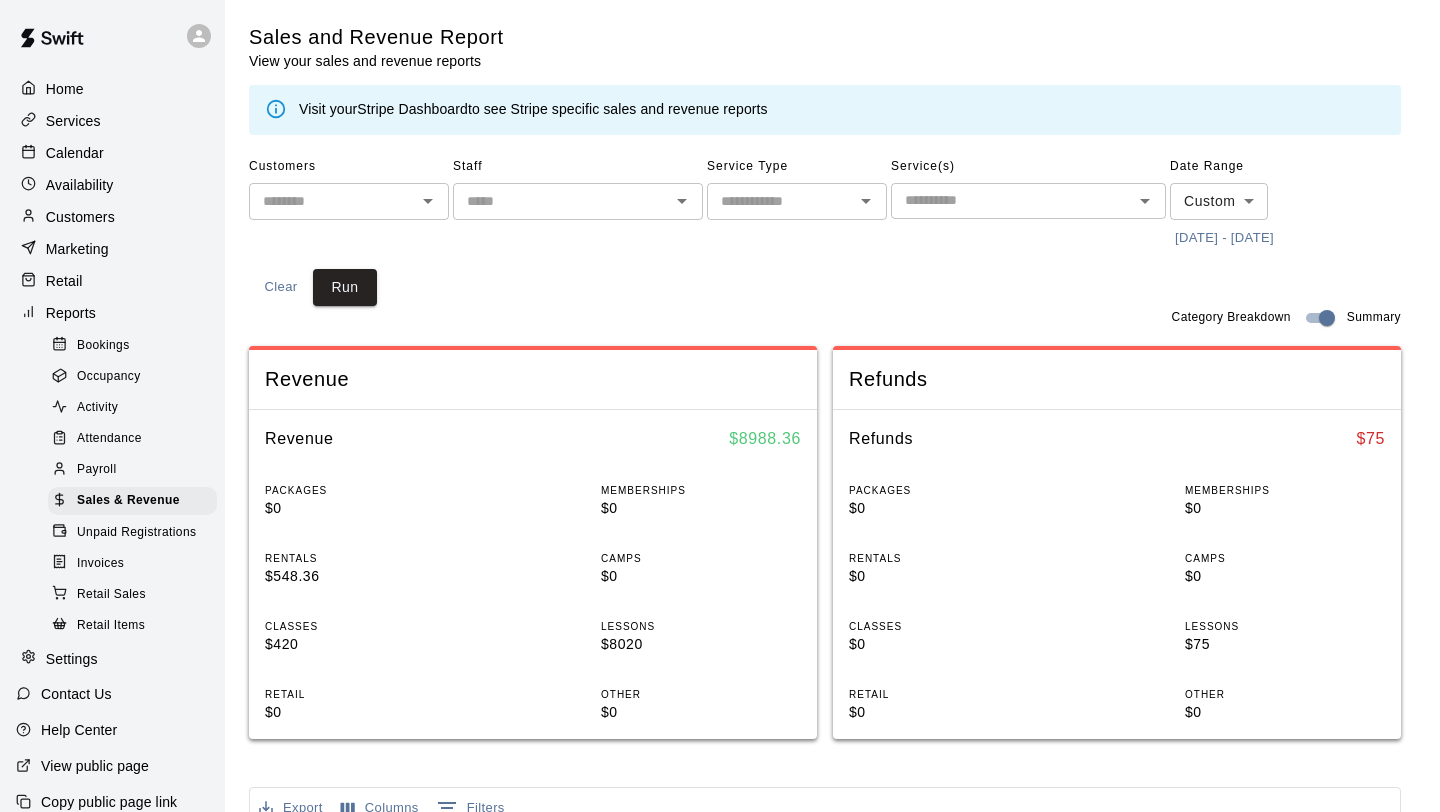 click on "Calendar" at bounding box center [112, 153] 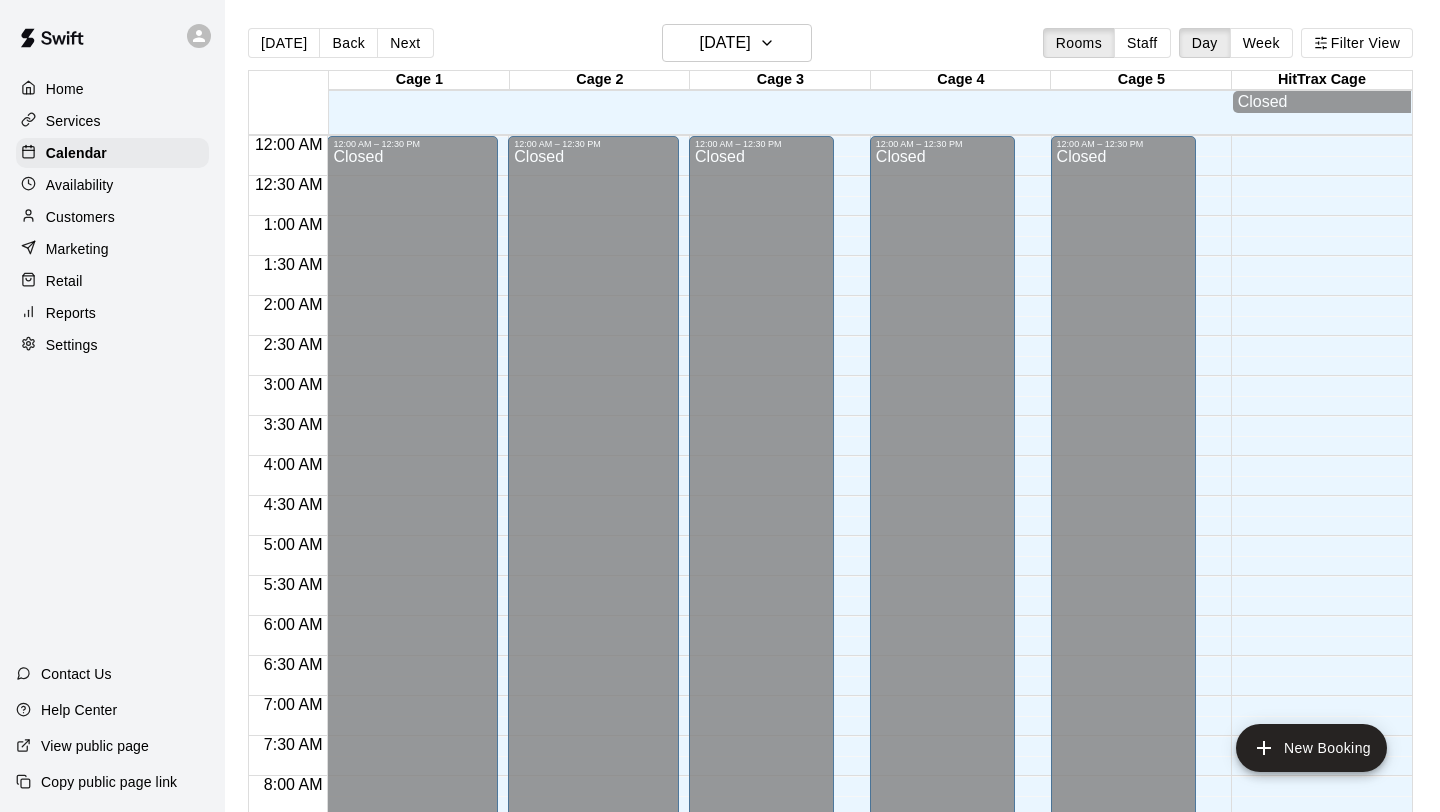 scroll, scrollTop: 893, scrollLeft: 0, axis: vertical 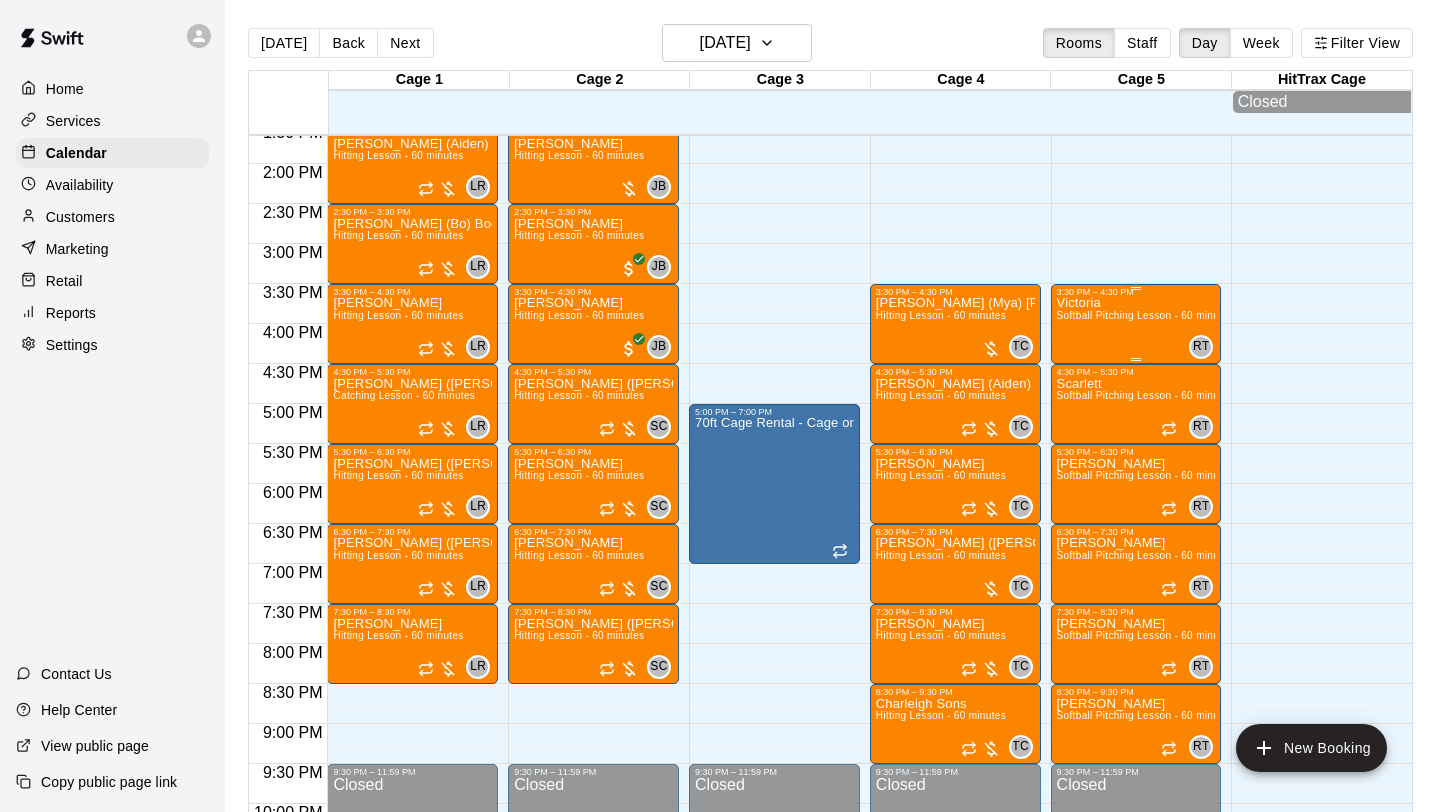 click on "Victoria Softball Pitching Lesson - 60 minutes" at bounding box center (1136, 703) 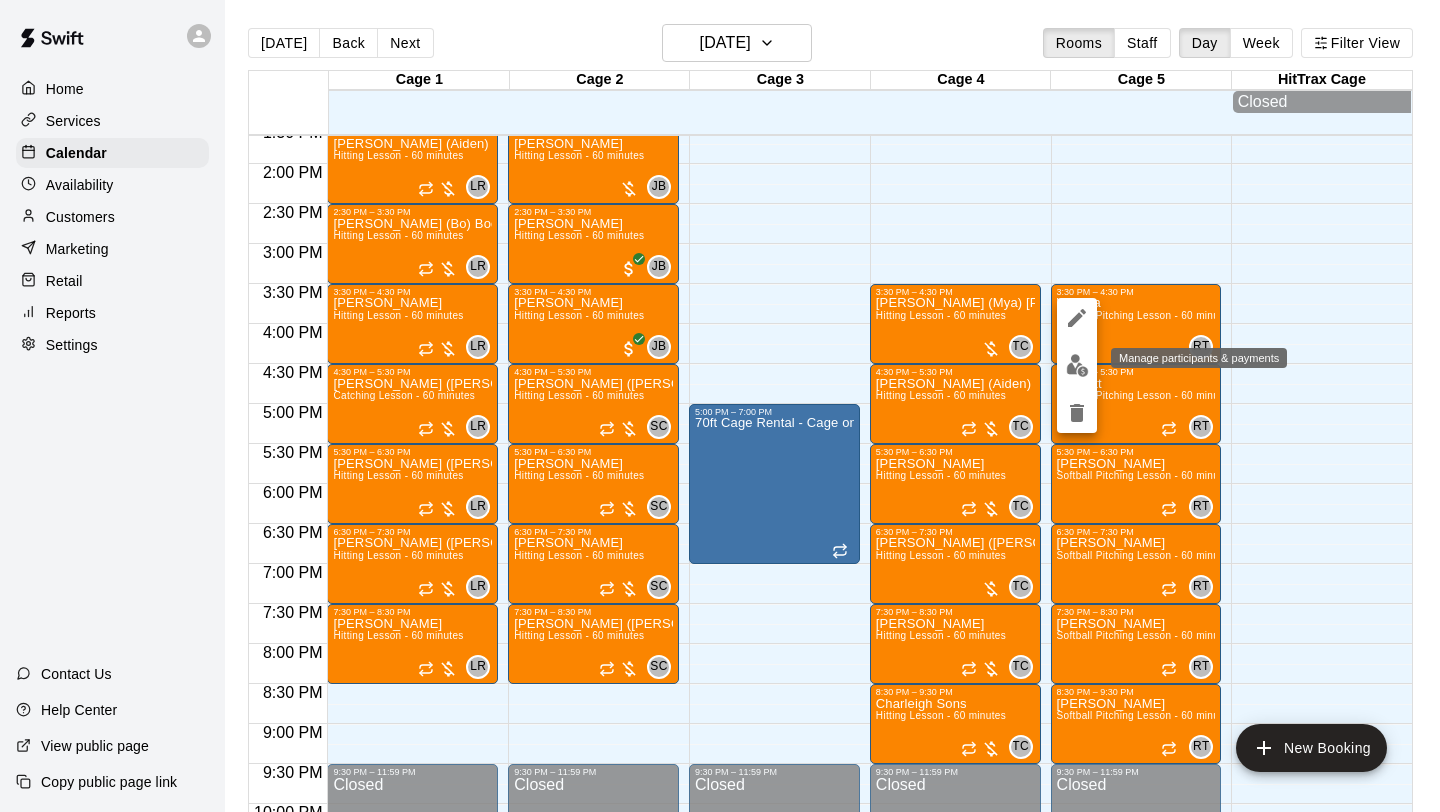 click at bounding box center (1077, 365) 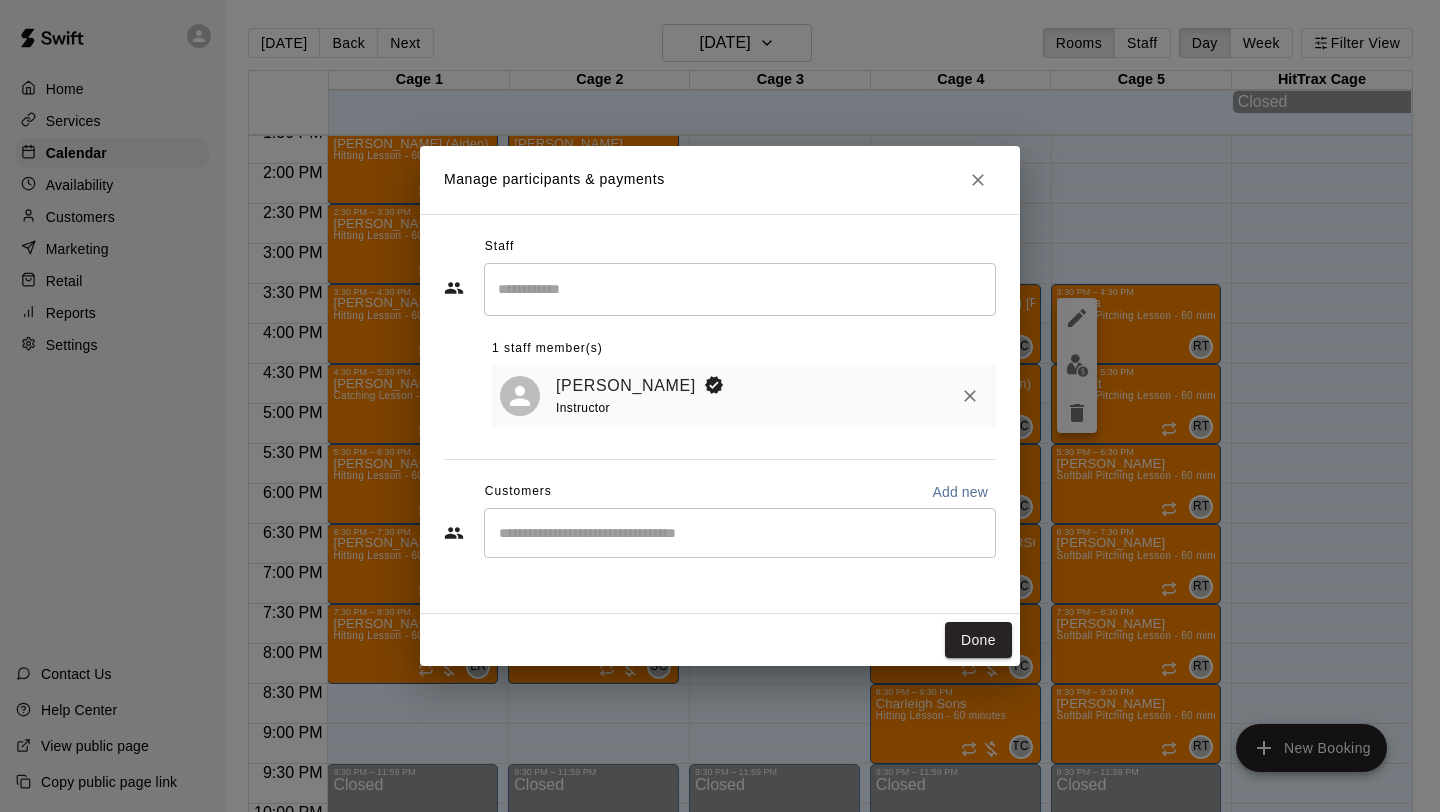 click on "​" at bounding box center (740, 533) 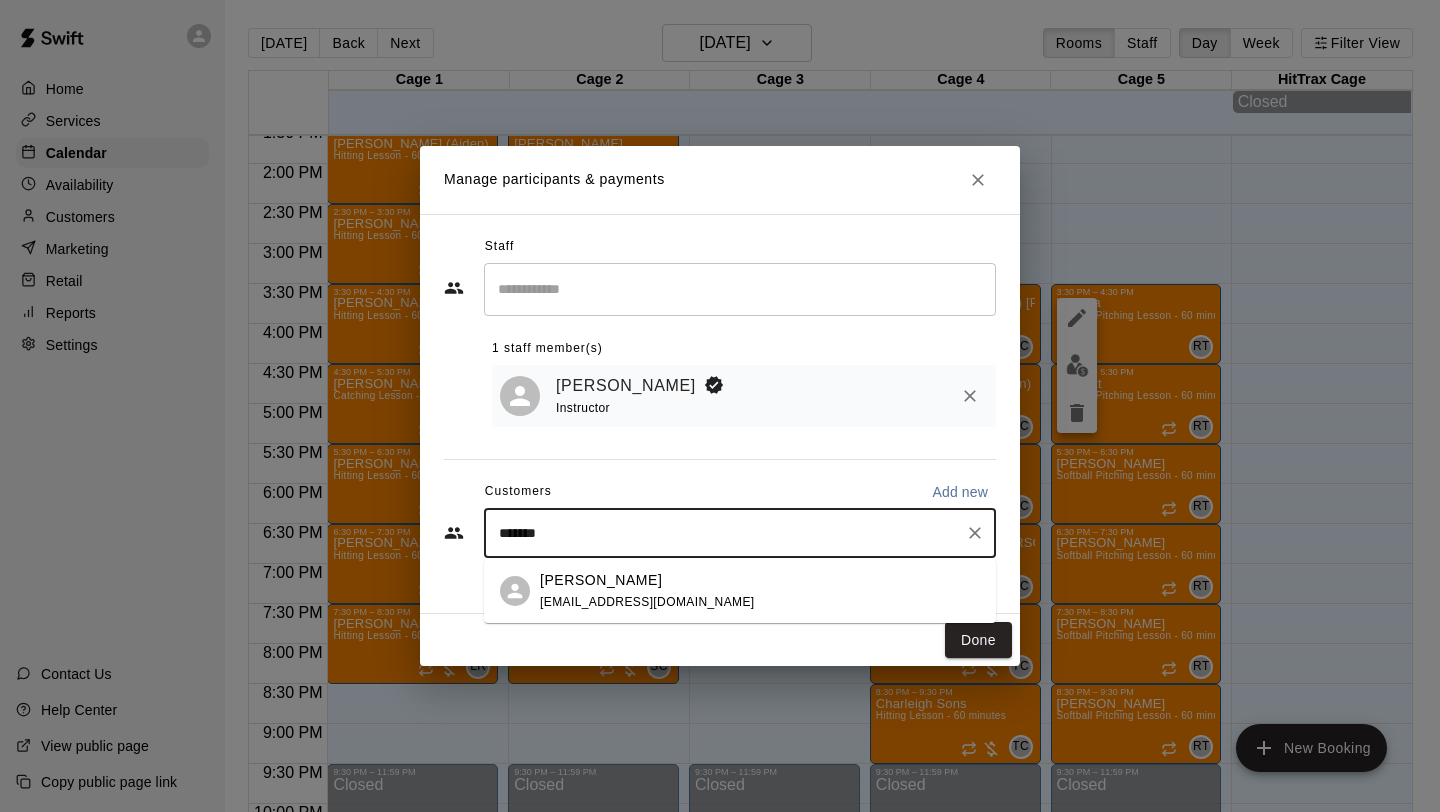 type on "********" 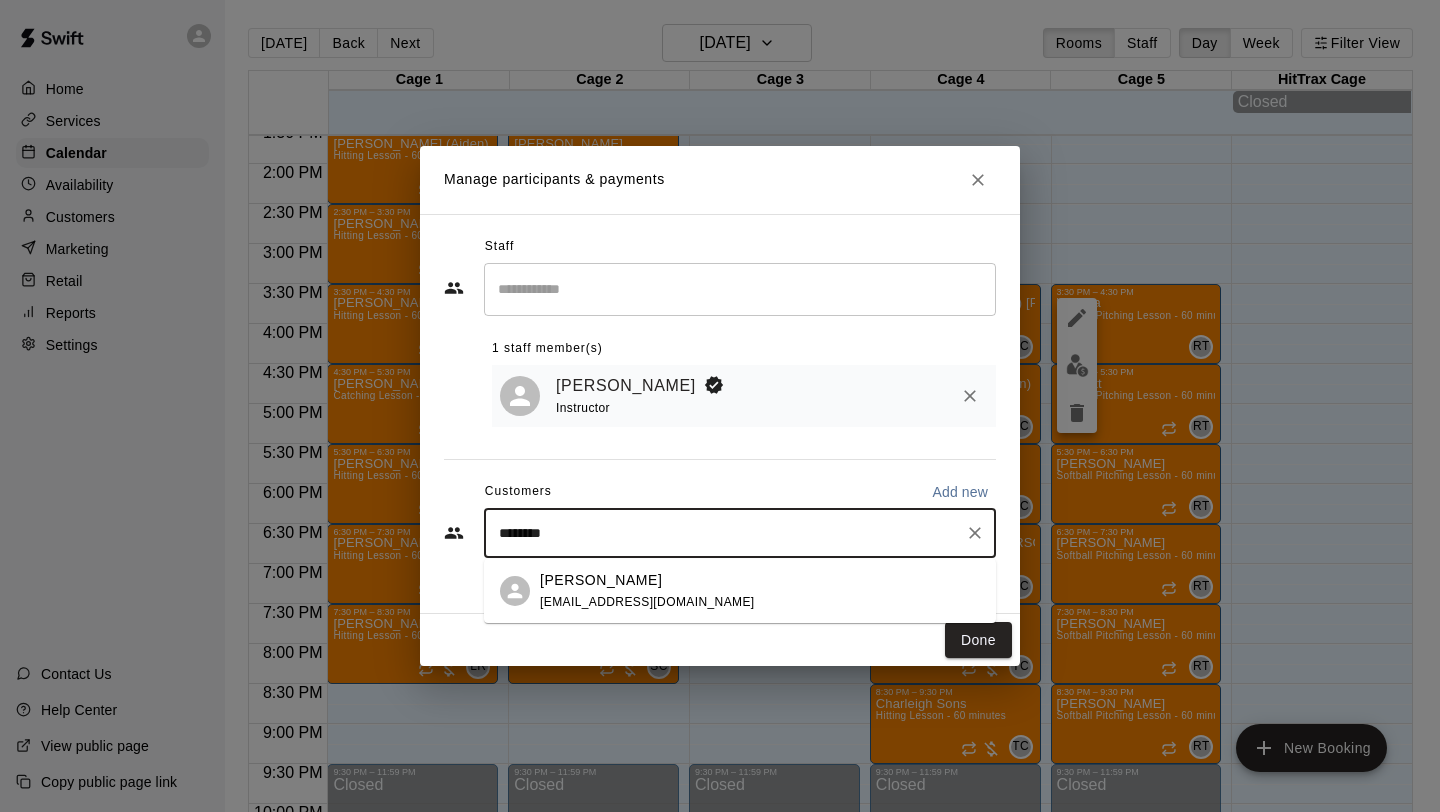 click on "[PERSON_NAME] [EMAIL_ADDRESS][DOMAIN_NAME]" at bounding box center [647, 591] 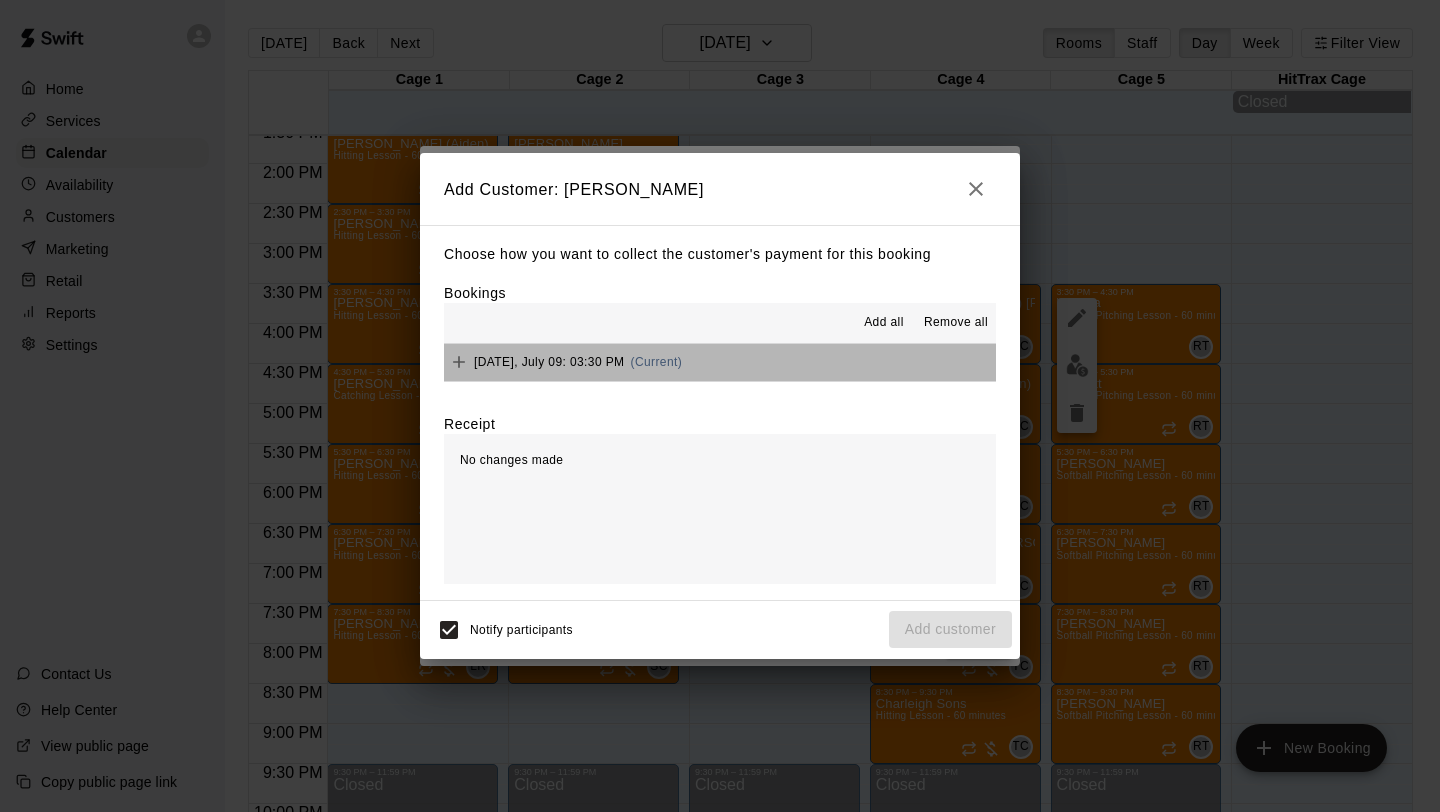 click on "[DATE], July 09: 03:30 PM (Current)" at bounding box center [720, 362] 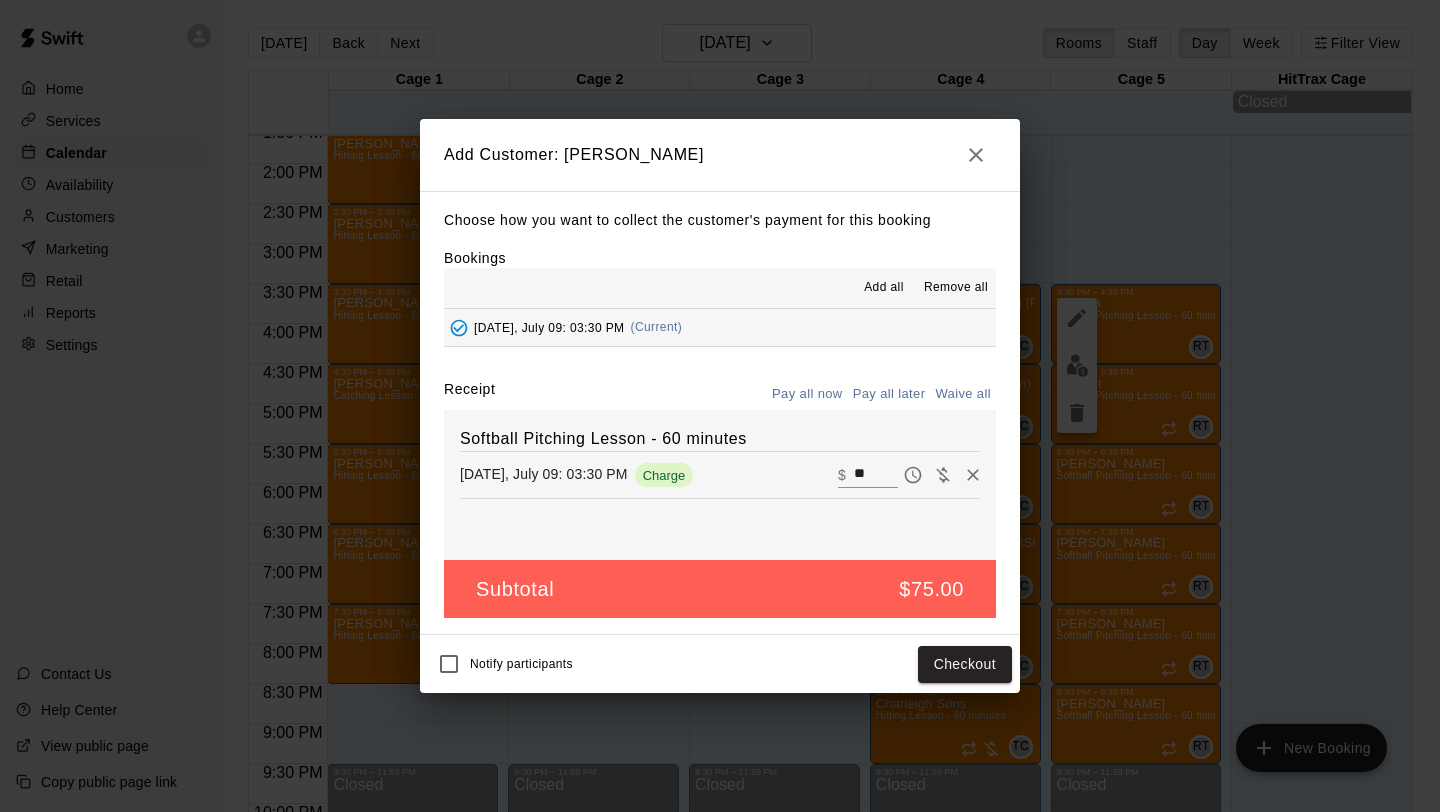 click on "Pay all later" at bounding box center (889, 394) 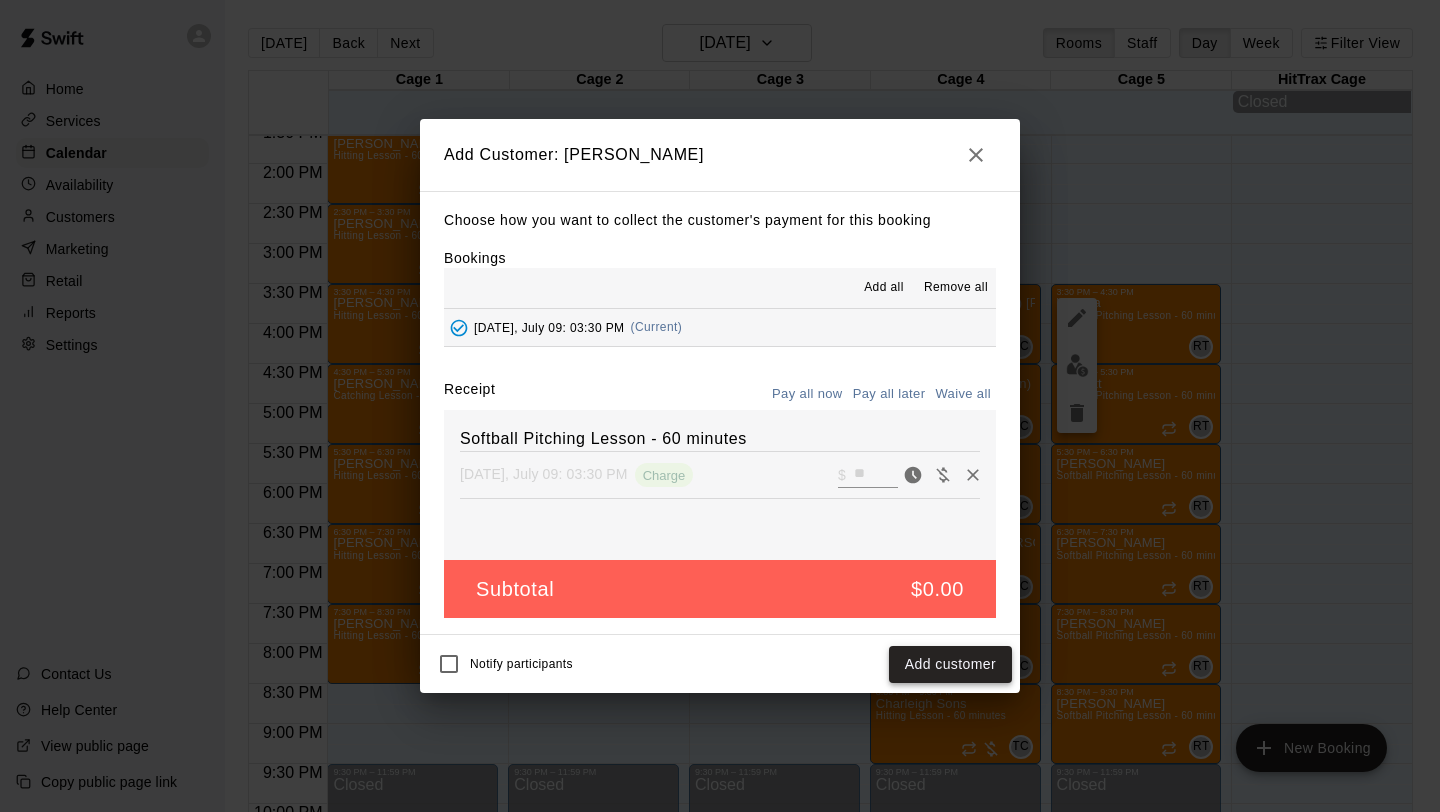 click on "Add customer" at bounding box center [950, 664] 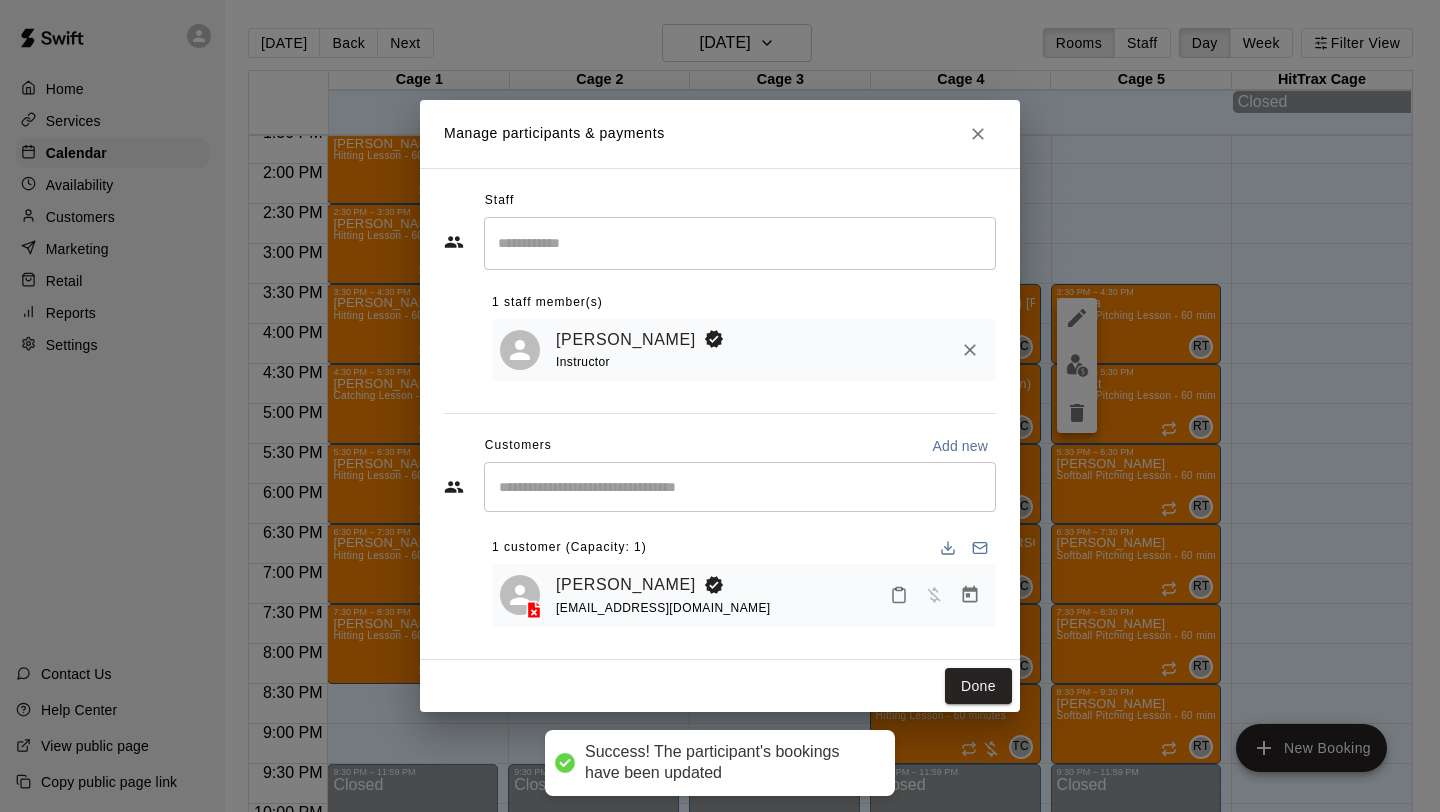 click on "Staff ​ 1   staff member(s) [PERSON_NAME] Instructor Customers Add new ​ 1   customer (Capacity: 1) [PERSON_NAME] [EMAIL_ADDRESS][DOMAIN_NAME]" at bounding box center (720, 414) 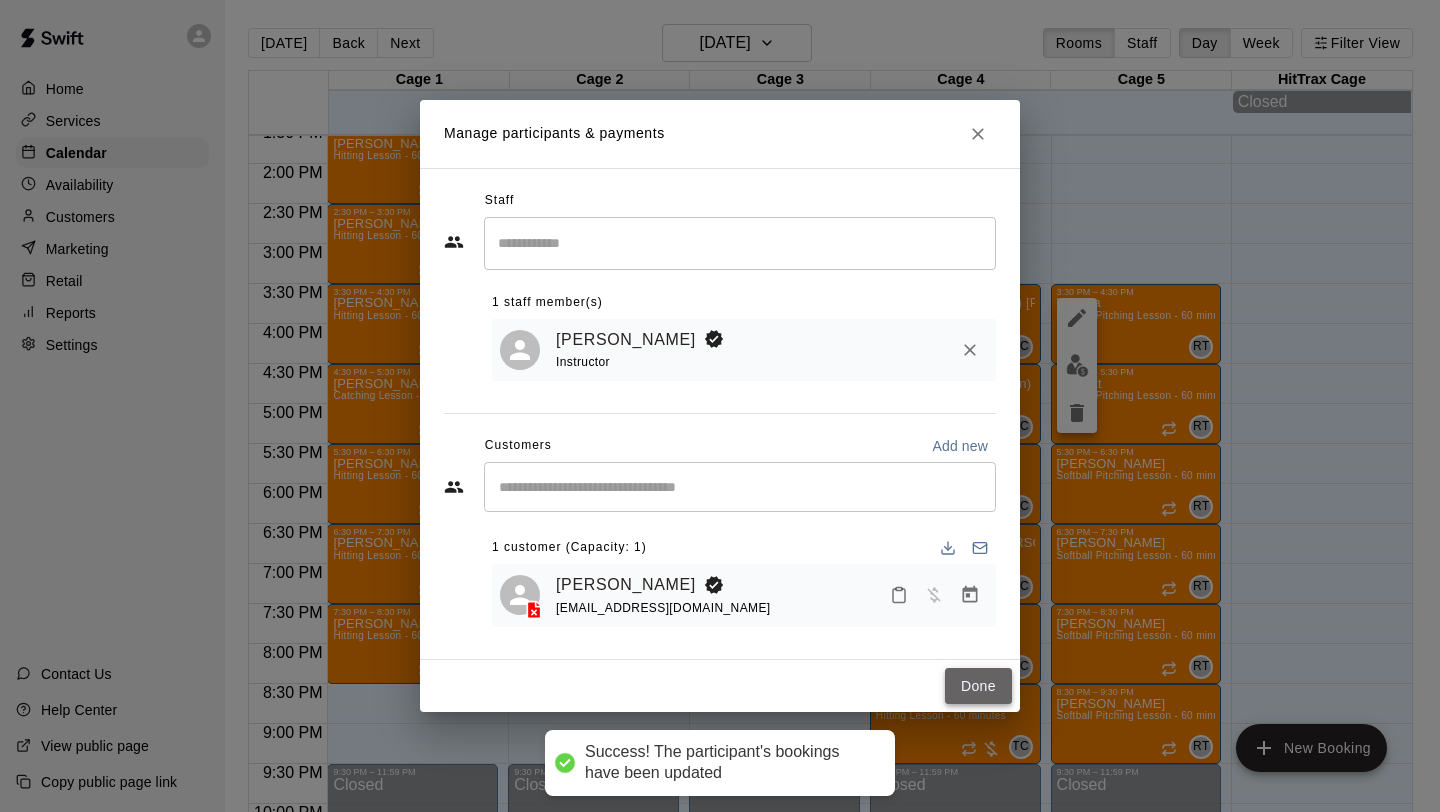 click on "Done" at bounding box center [978, 686] 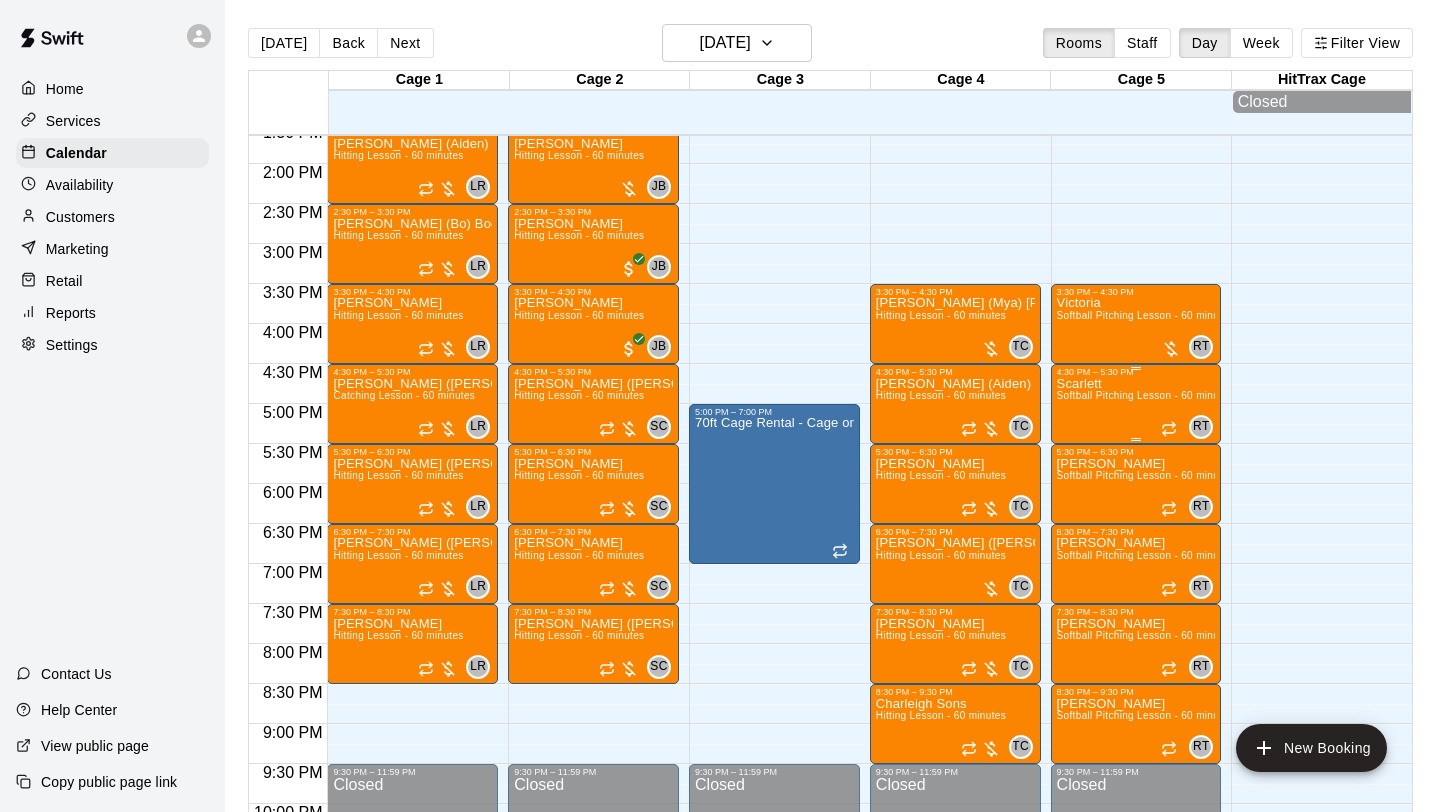 click on "Scarlett  Softball Pitching Lesson - 60 minutes" at bounding box center (1136, 783) 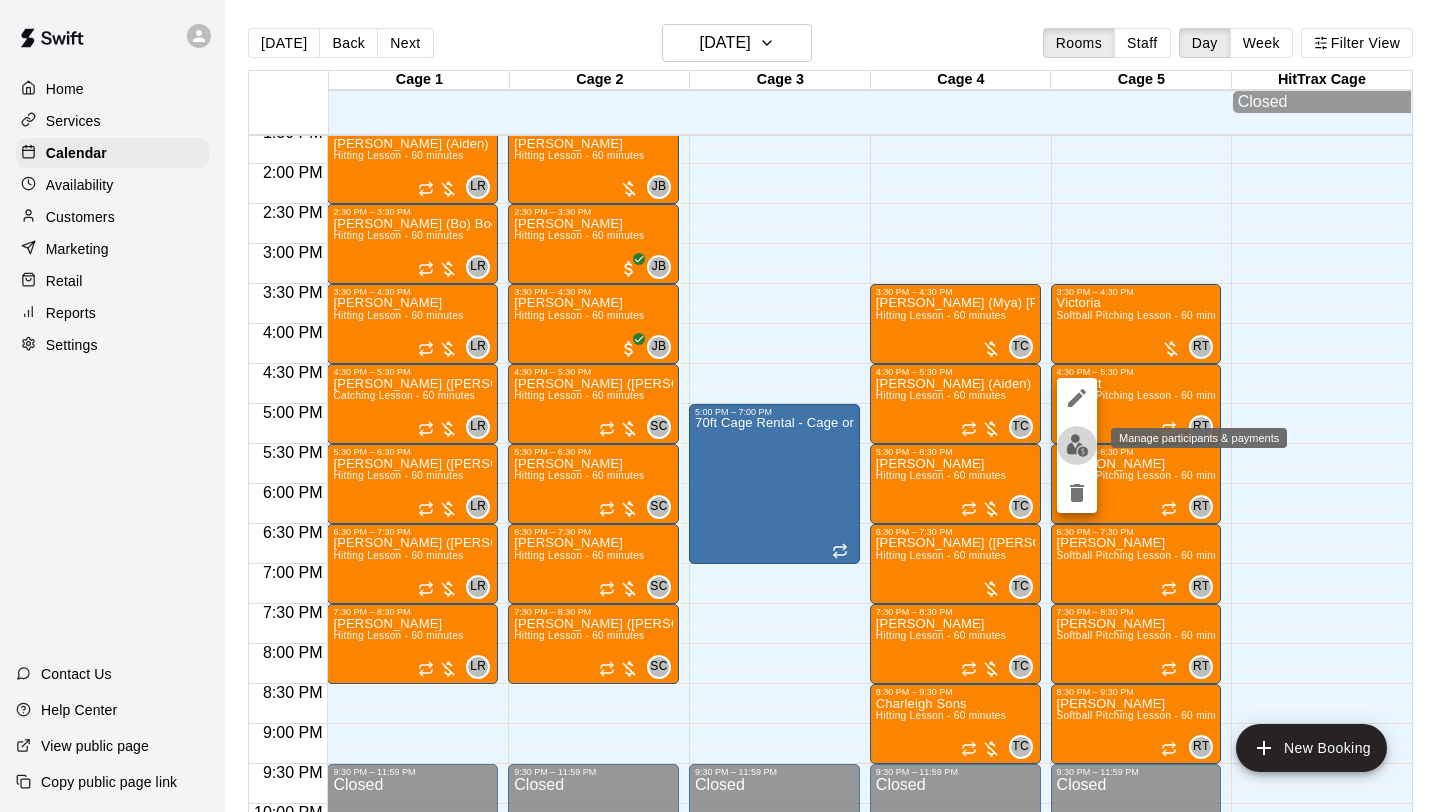 click at bounding box center (1077, 445) 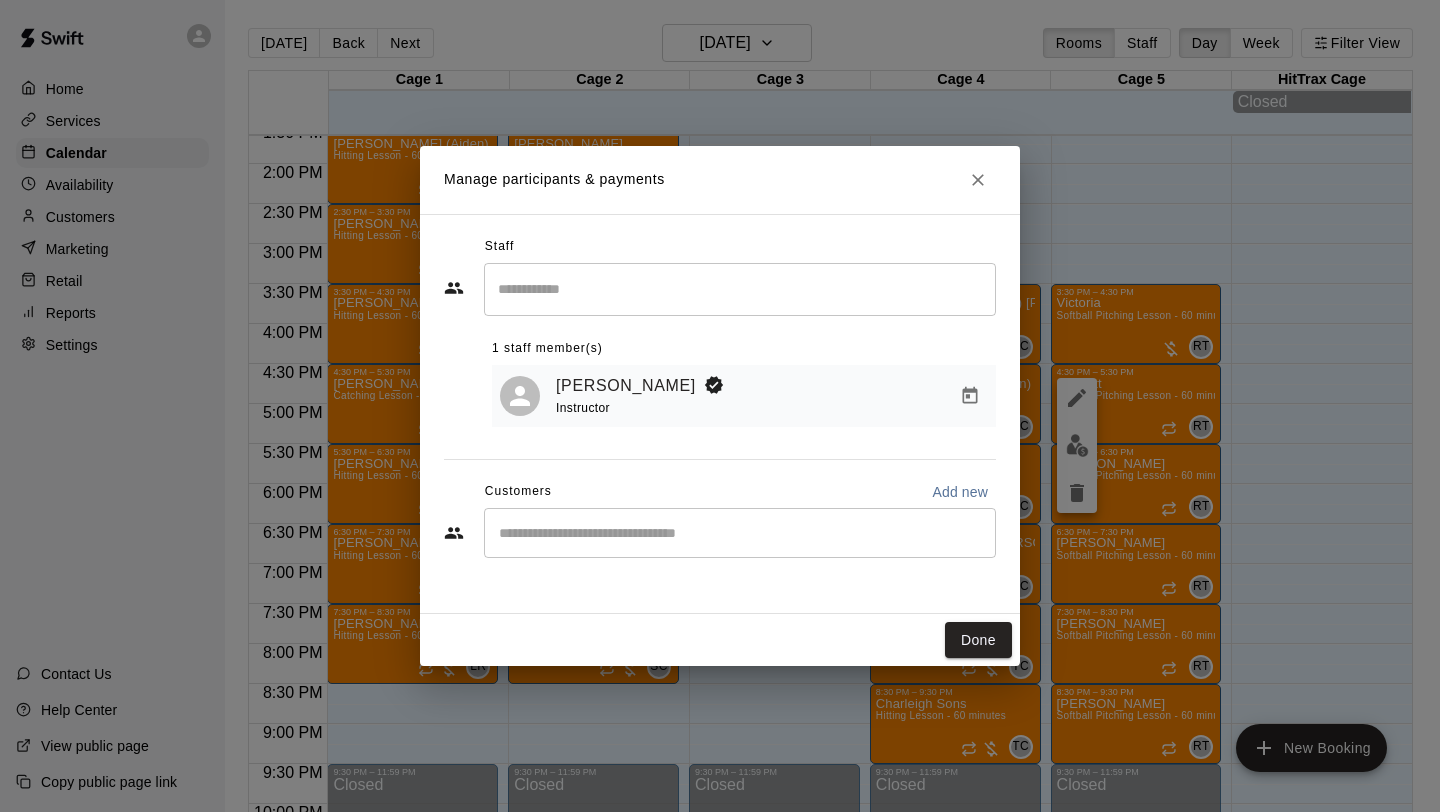 click at bounding box center (740, 533) 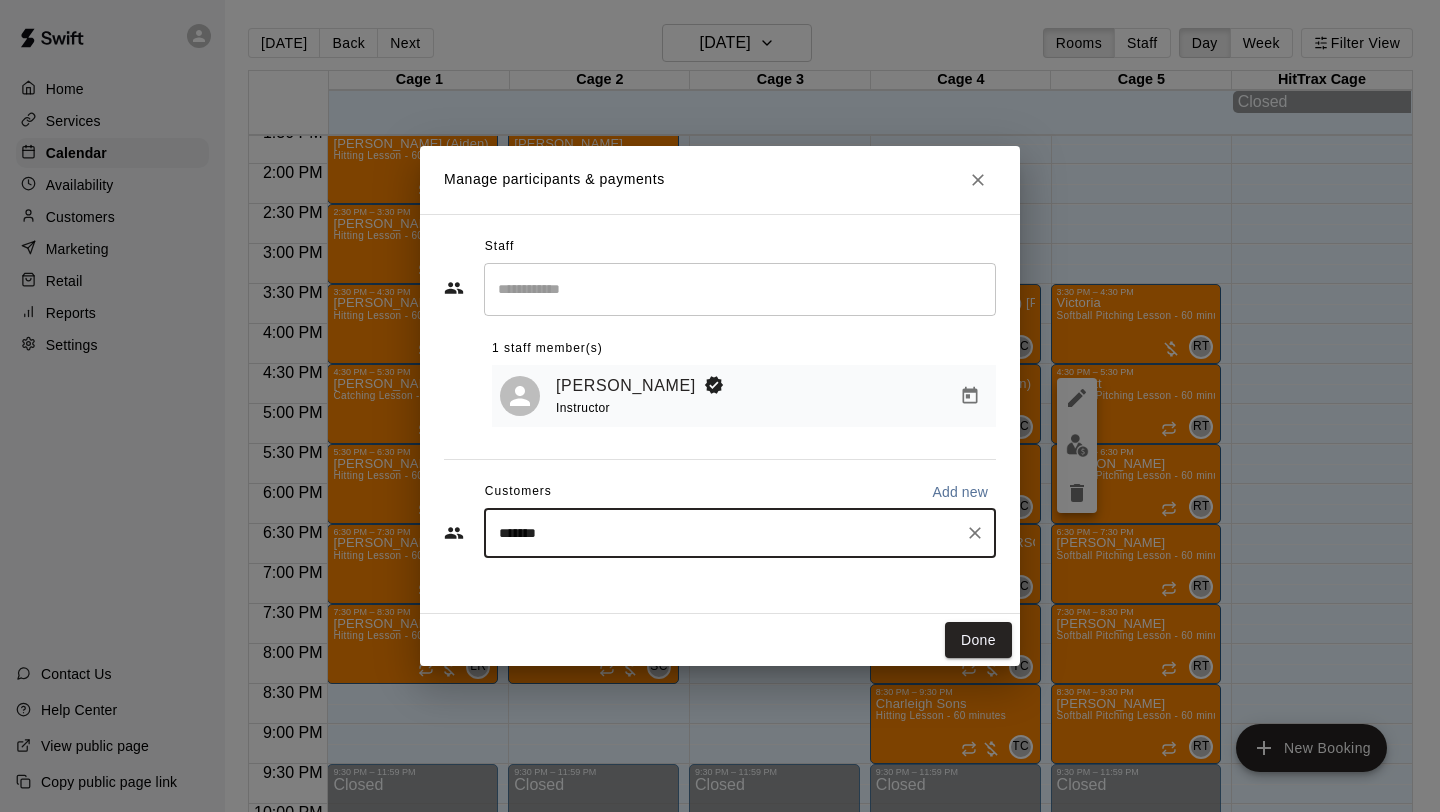 type on "********" 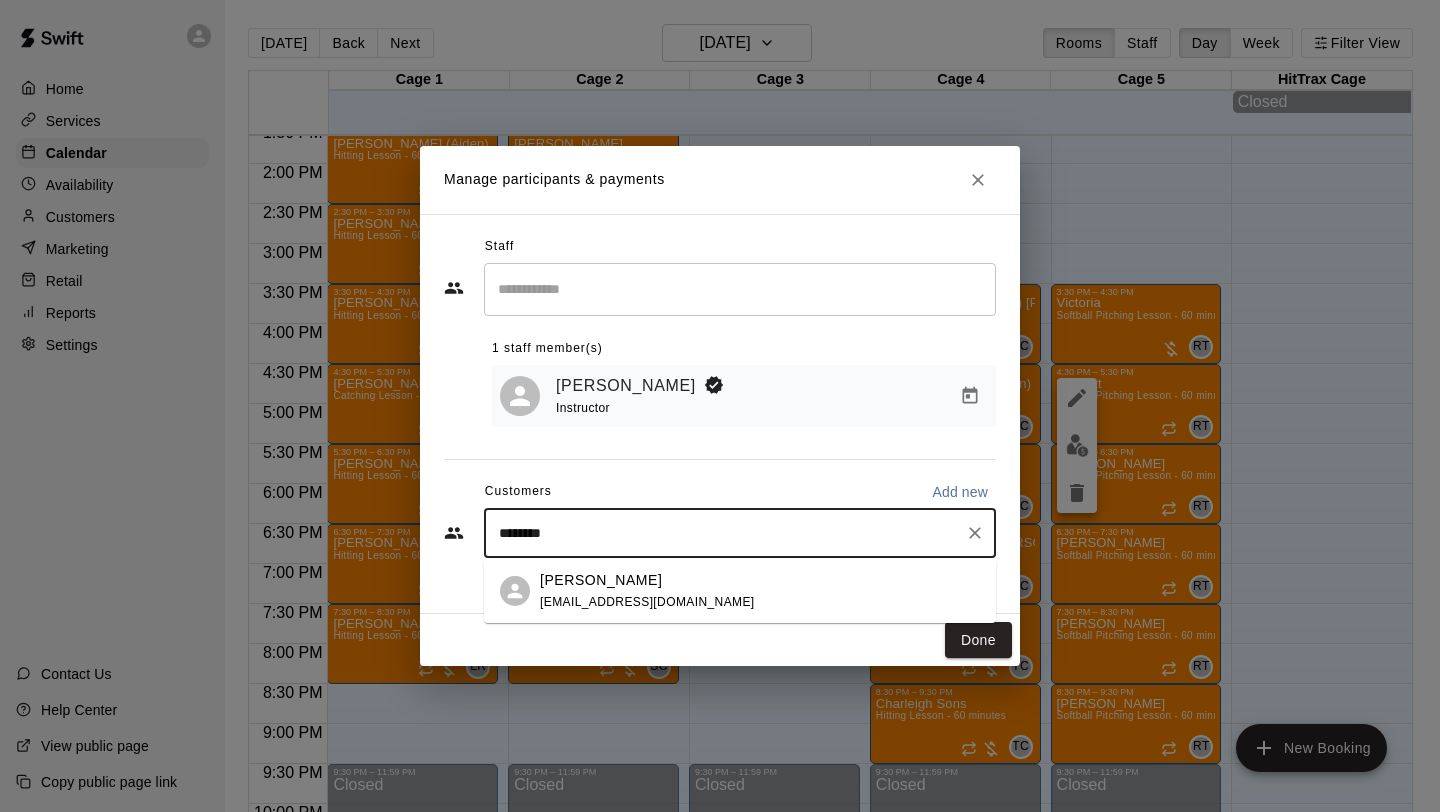 click on "[PERSON_NAME] [EMAIL_ADDRESS][DOMAIN_NAME]" at bounding box center [760, 591] 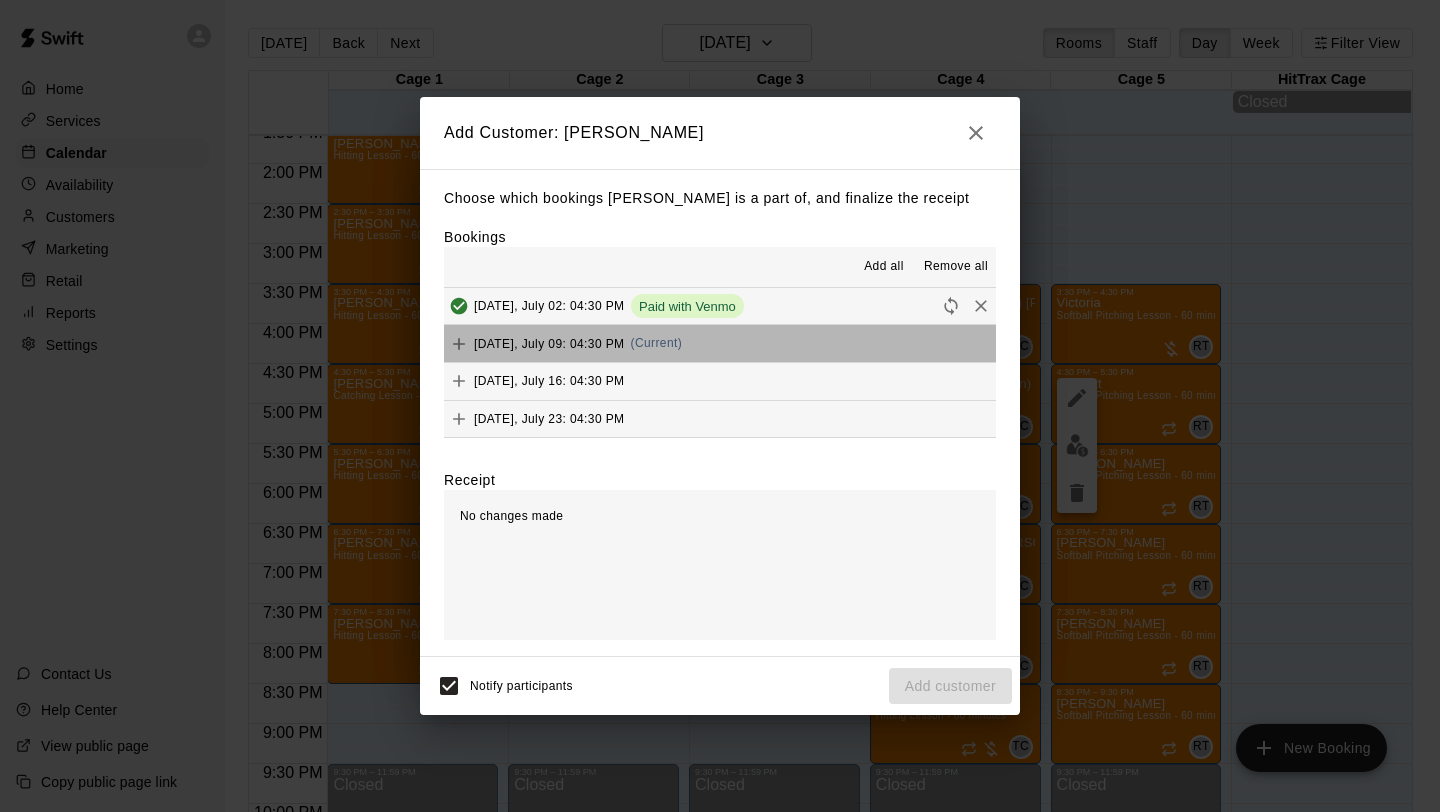 click on "[DATE], July 09: 04:30 PM (Current)" at bounding box center (720, 343) 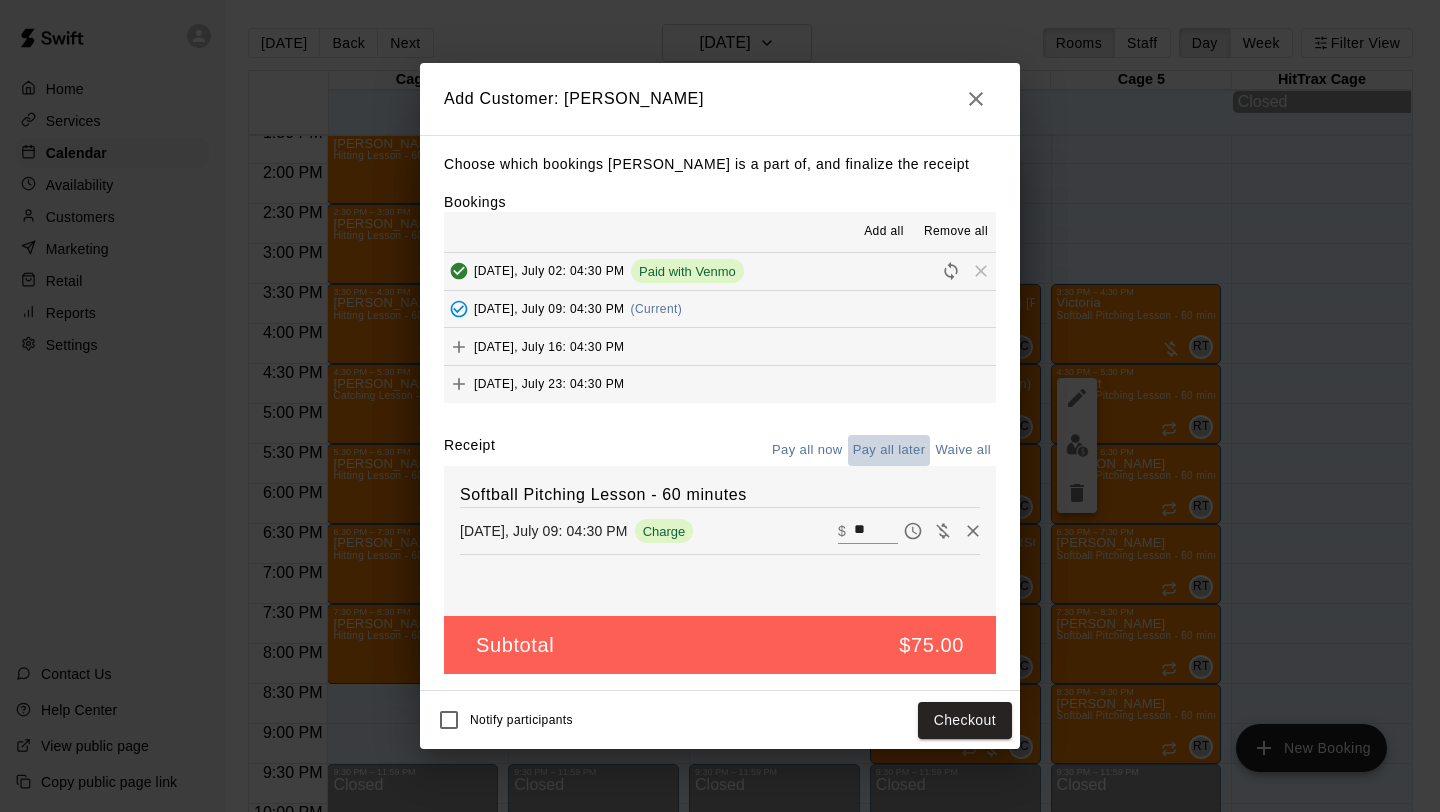 click on "Pay all later" at bounding box center [889, 450] 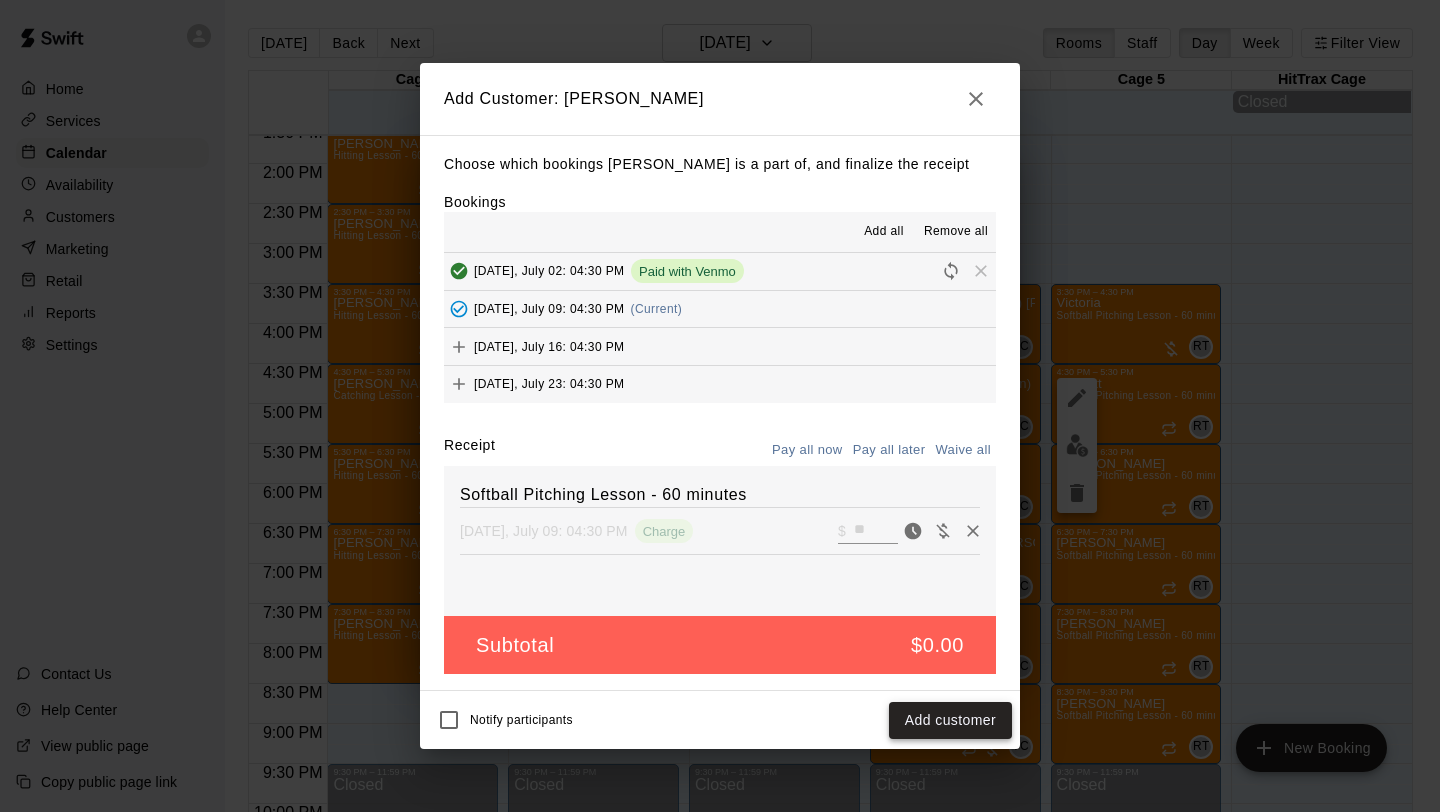 click on "Add customer" at bounding box center [950, 720] 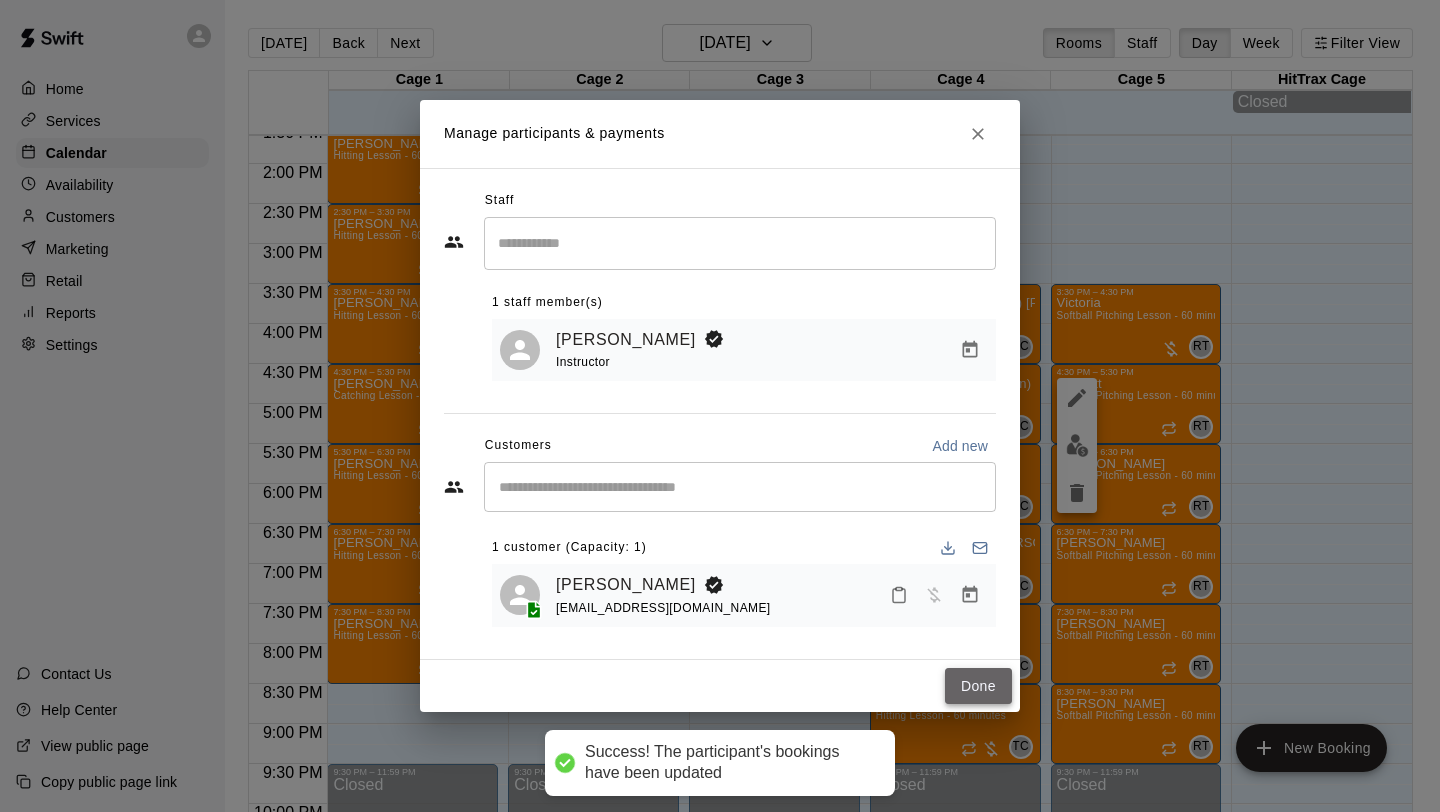 click on "Done" at bounding box center (978, 686) 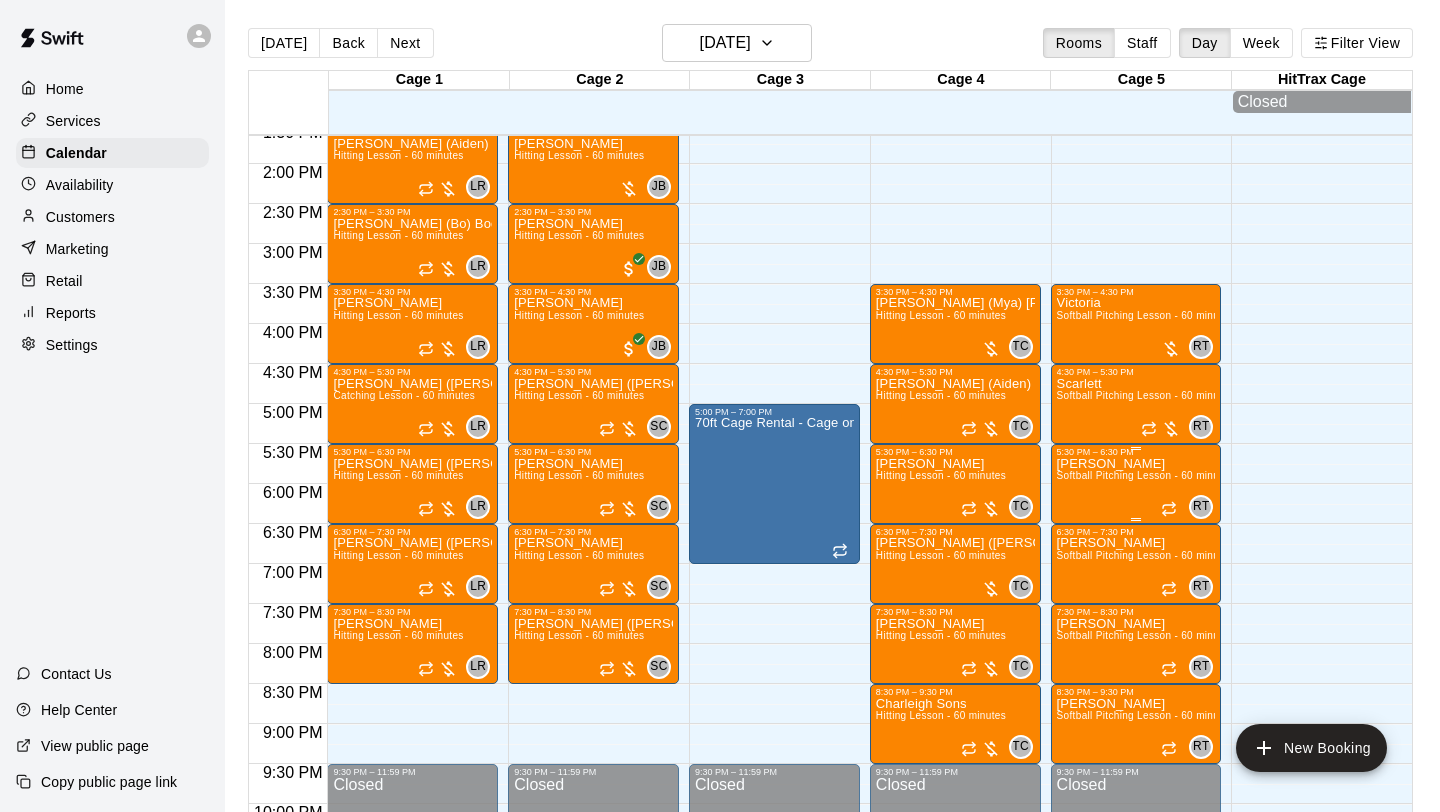 click on "Olivia Softball Pitching Lesson - 60 minutes" at bounding box center (1136, 863) 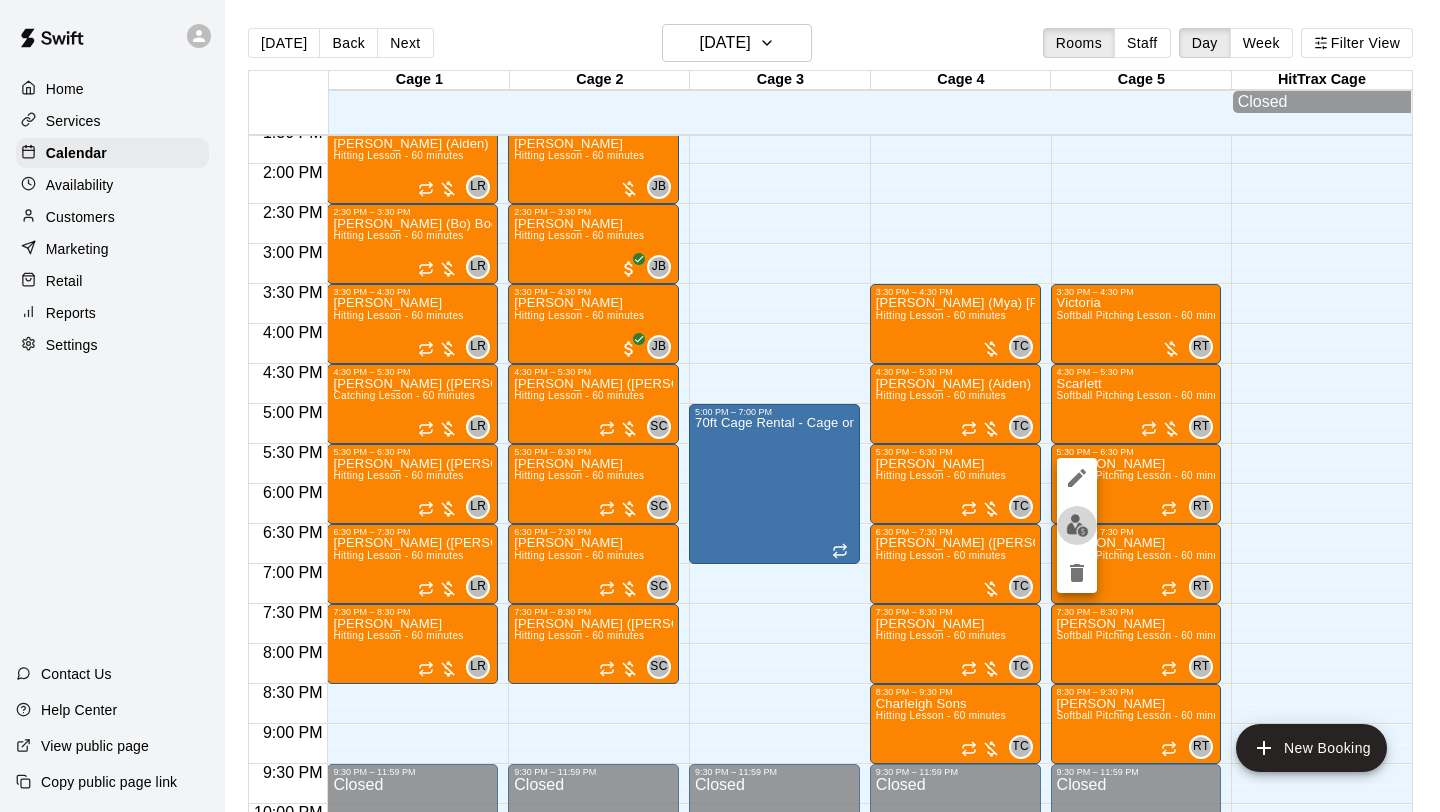 click at bounding box center [1077, 525] 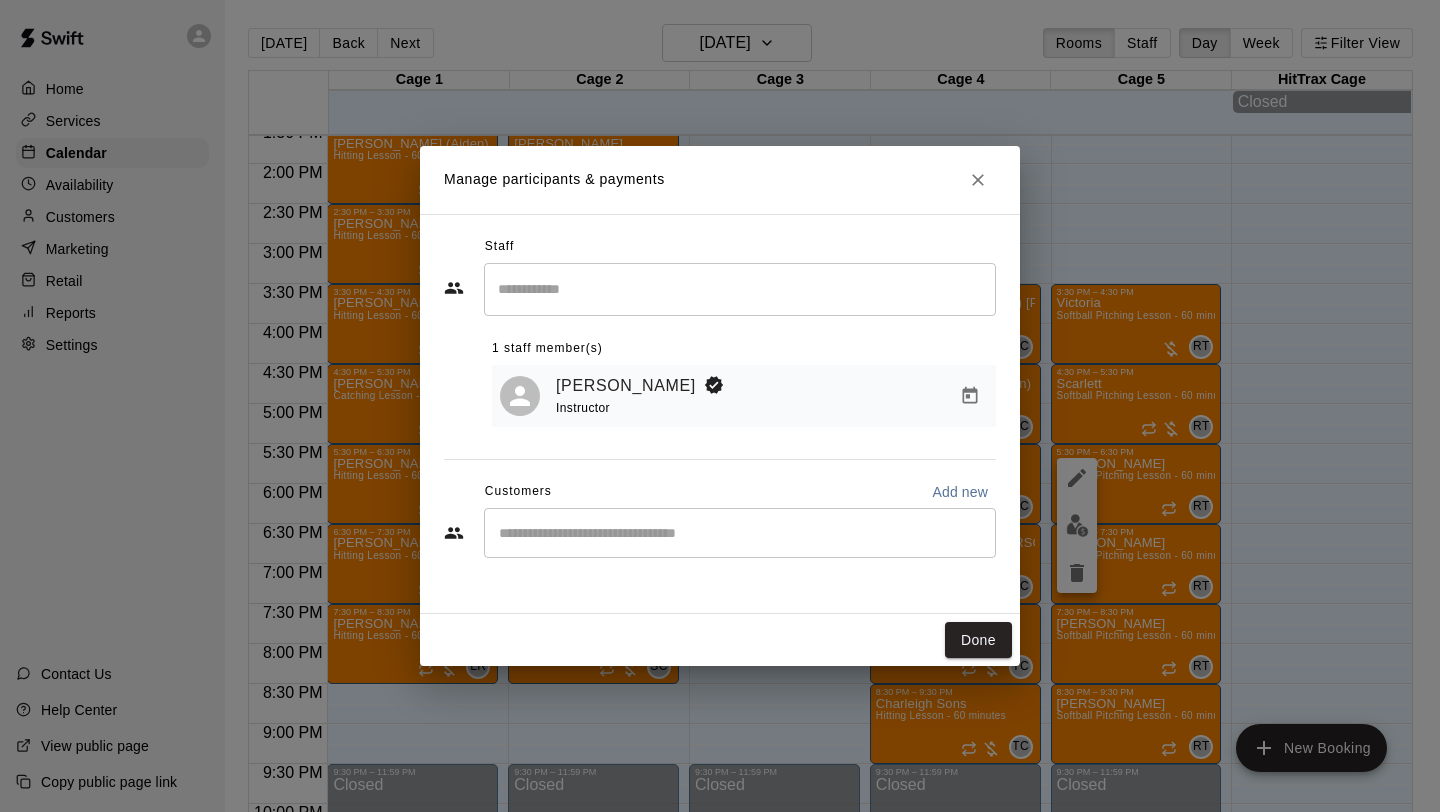 click at bounding box center (740, 533) 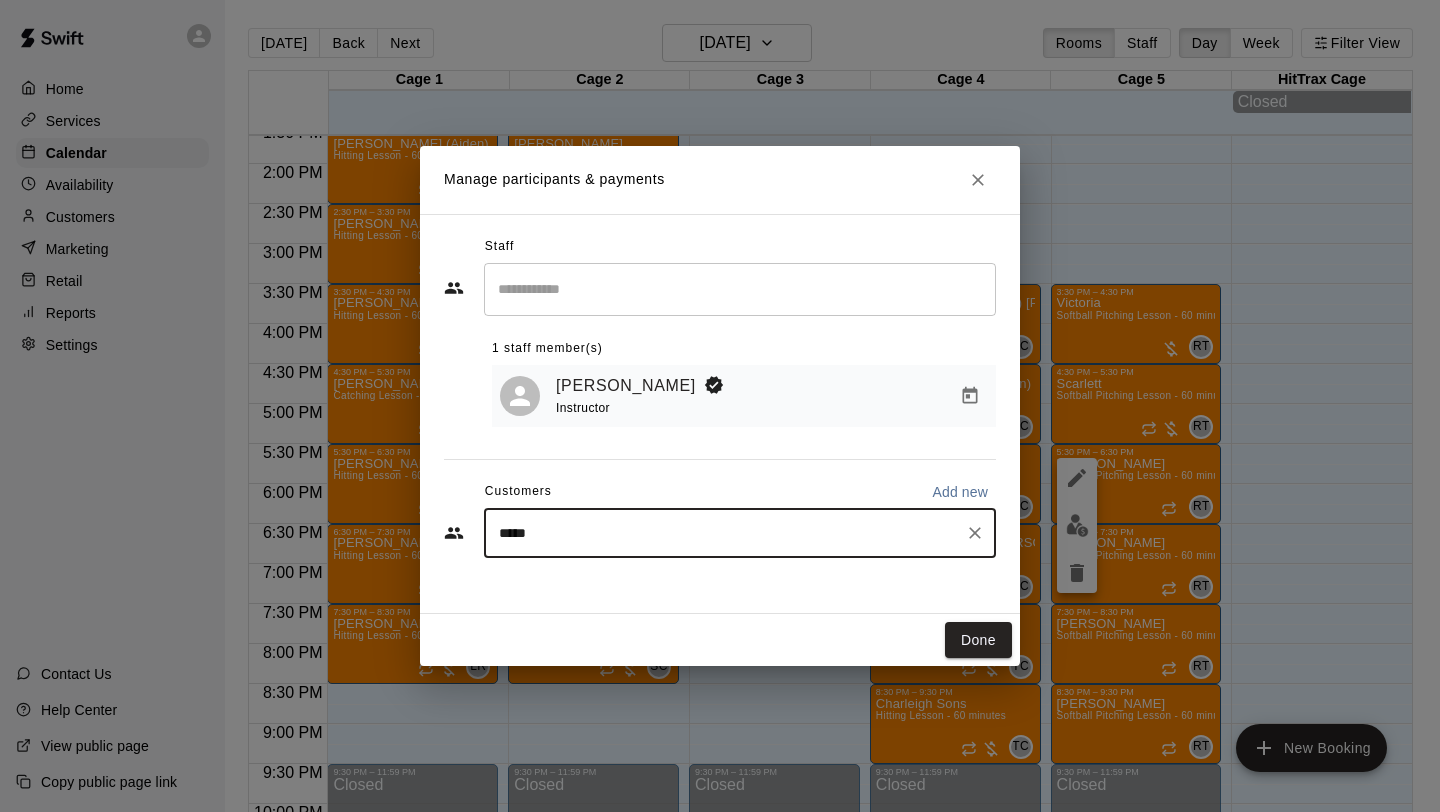 type on "******" 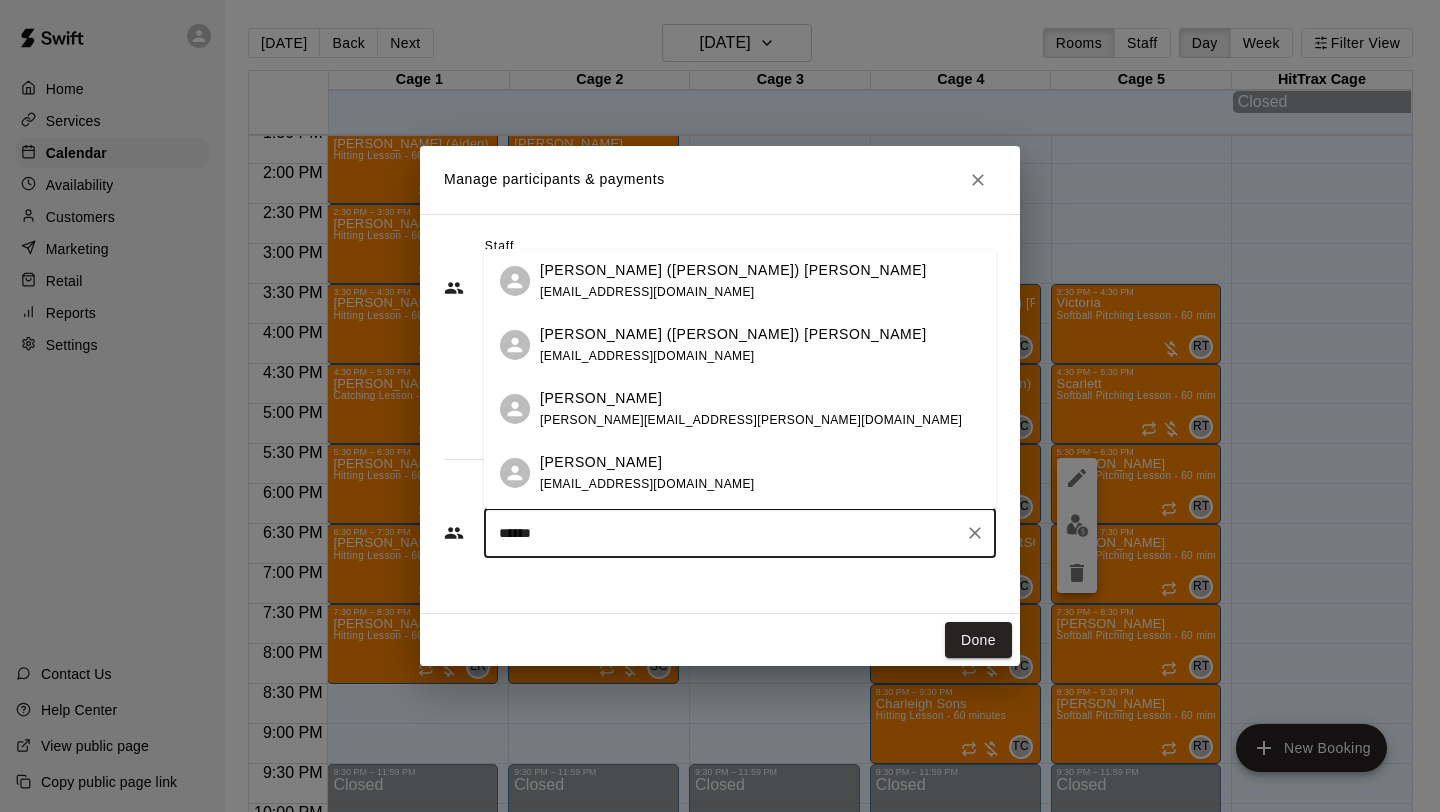 scroll, scrollTop: 60, scrollLeft: 0, axis: vertical 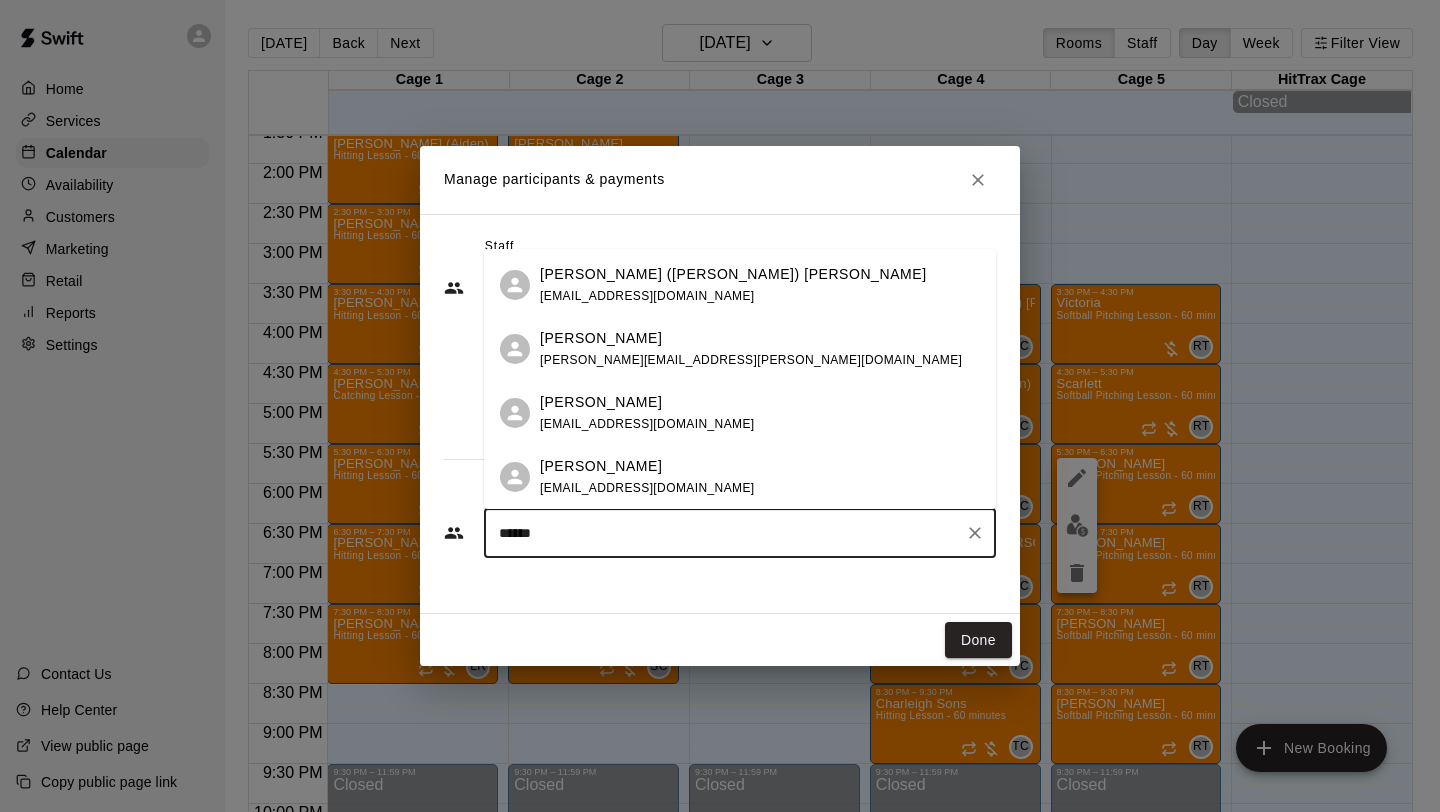 click on "[PERSON_NAME] [EMAIL_ADDRESS][DOMAIN_NAME]" at bounding box center [647, 477] 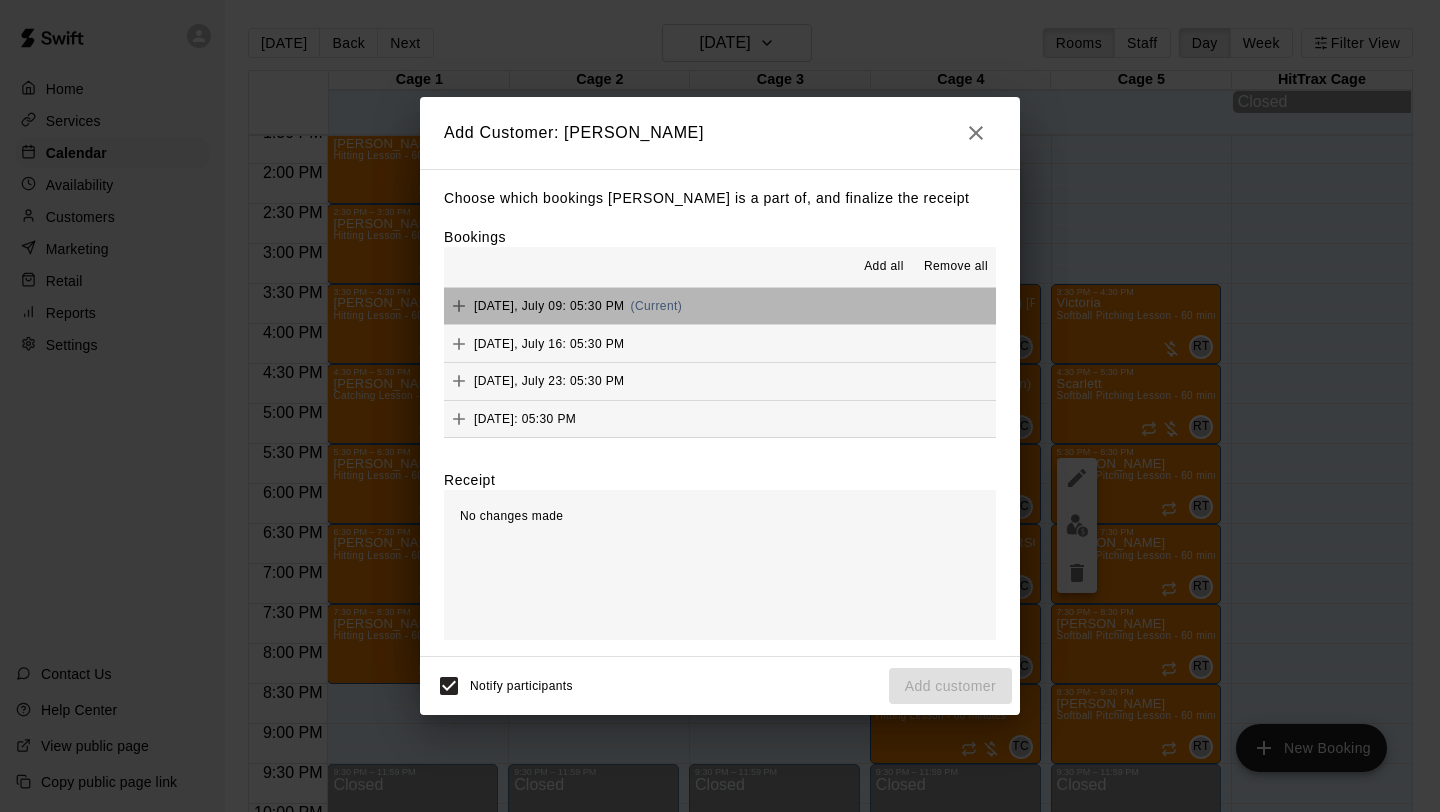 click on "[DATE], July 09: 05:30 PM (Current)" at bounding box center (720, 306) 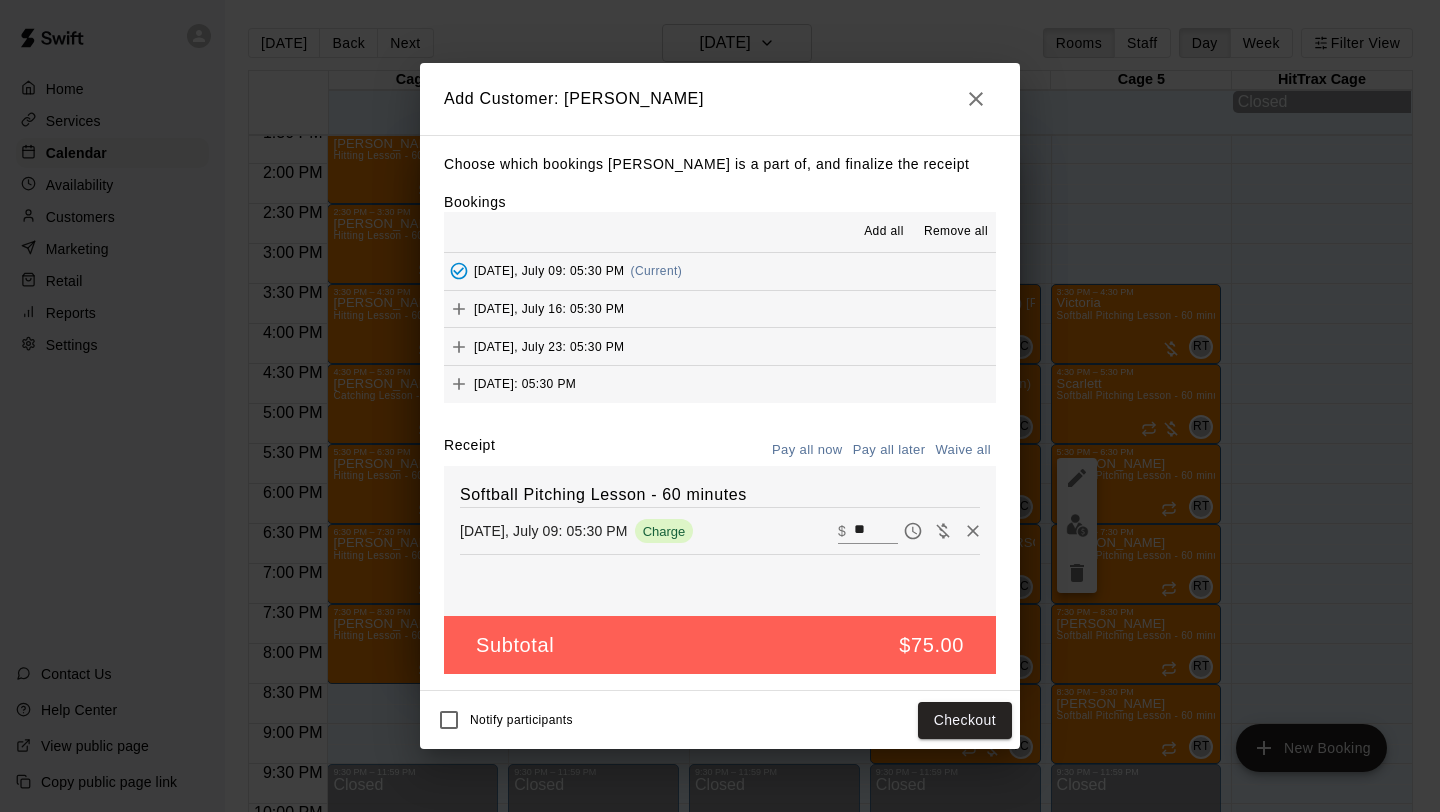click on "Pay all later" at bounding box center [889, 450] 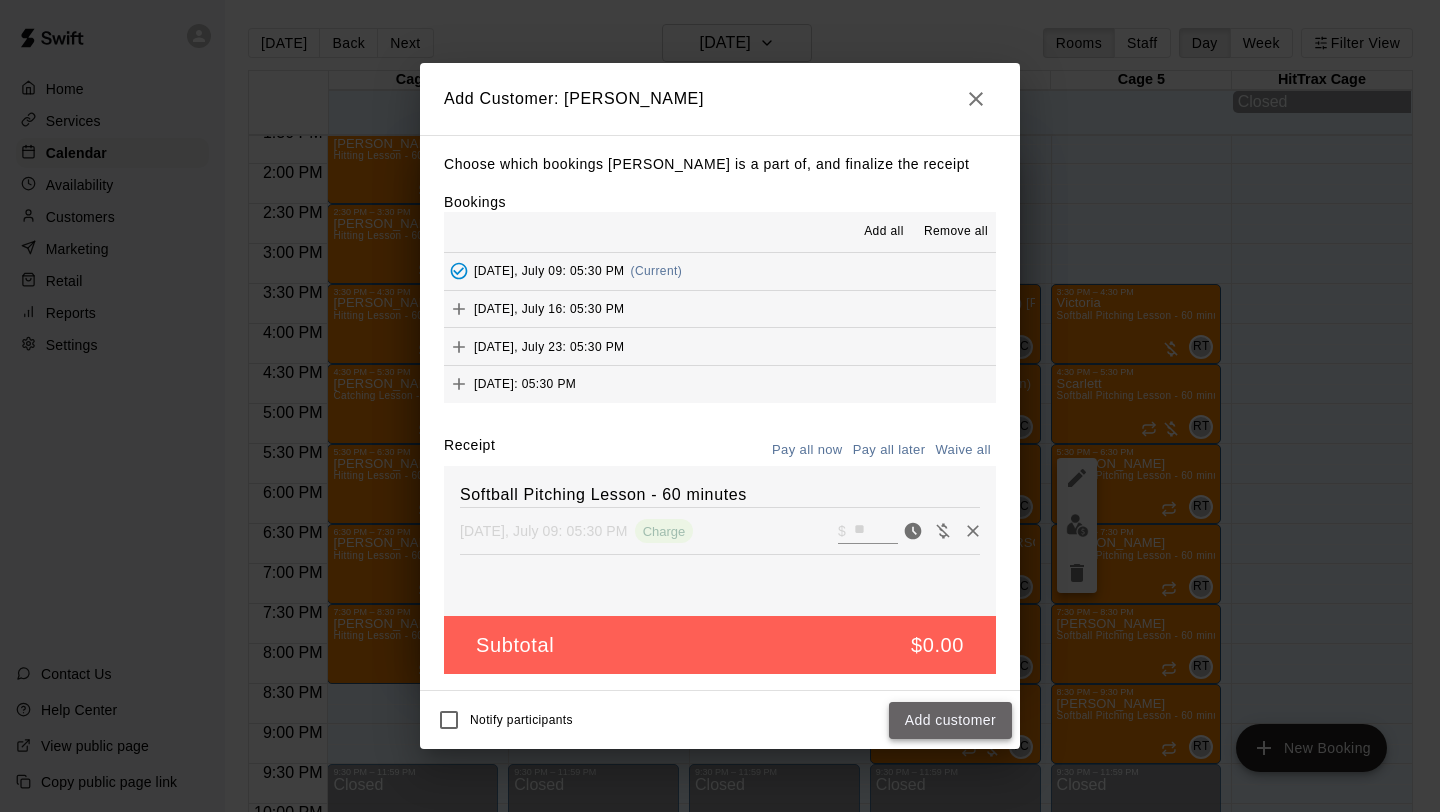 click on "Add customer" at bounding box center [950, 720] 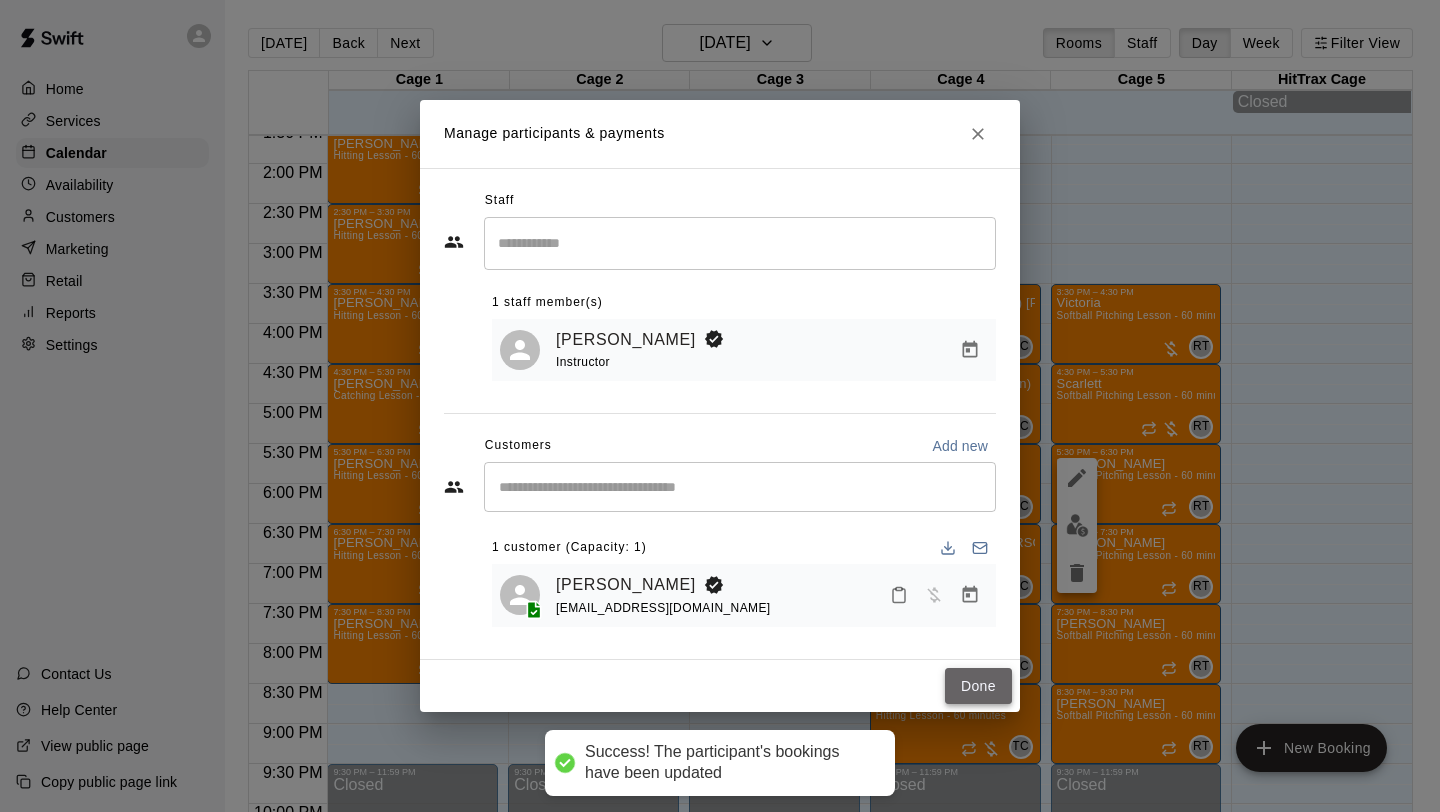 click on "Done" at bounding box center [978, 686] 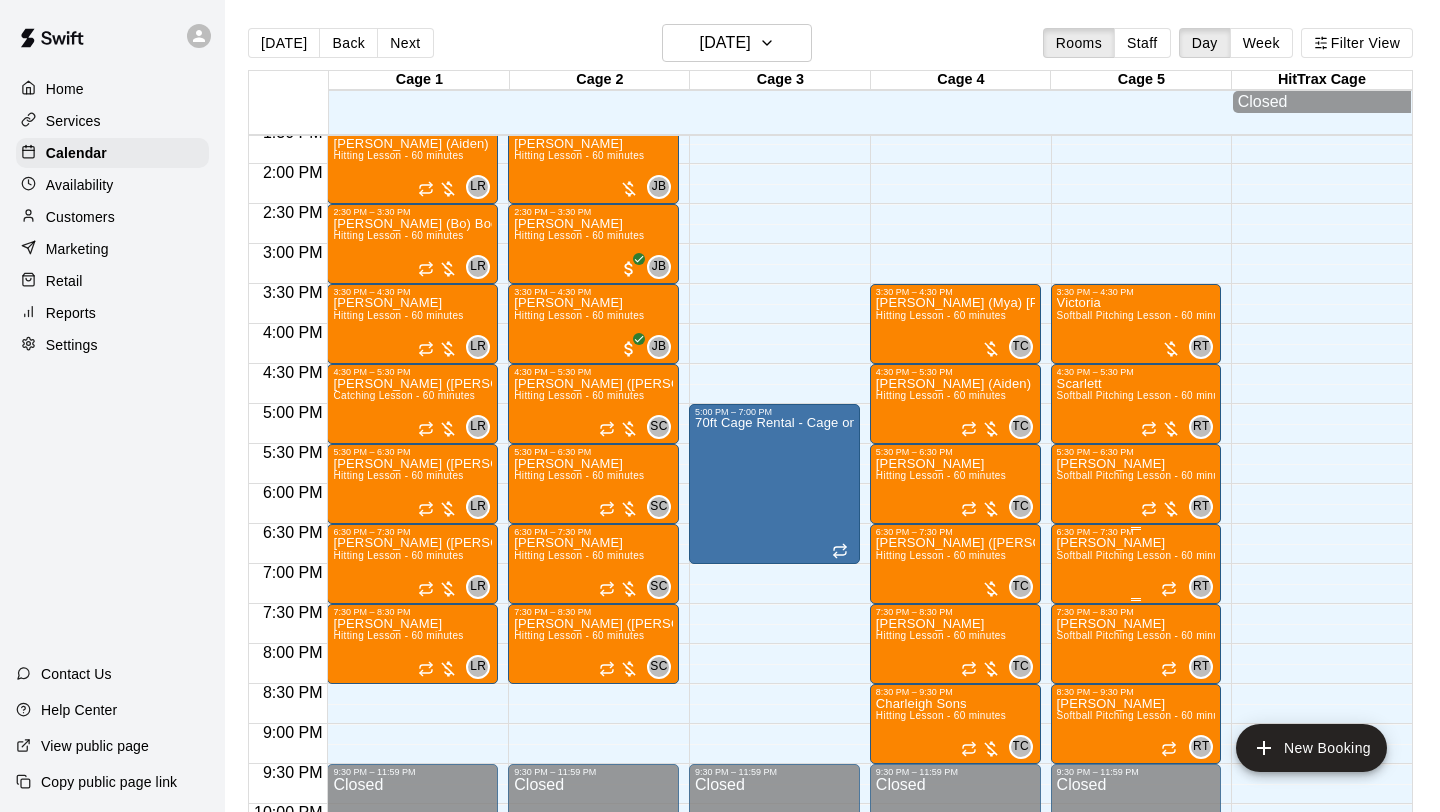 click on "[PERSON_NAME] Softball Pitching Lesson - 60 minutes" at bounding box center [1136, 943] 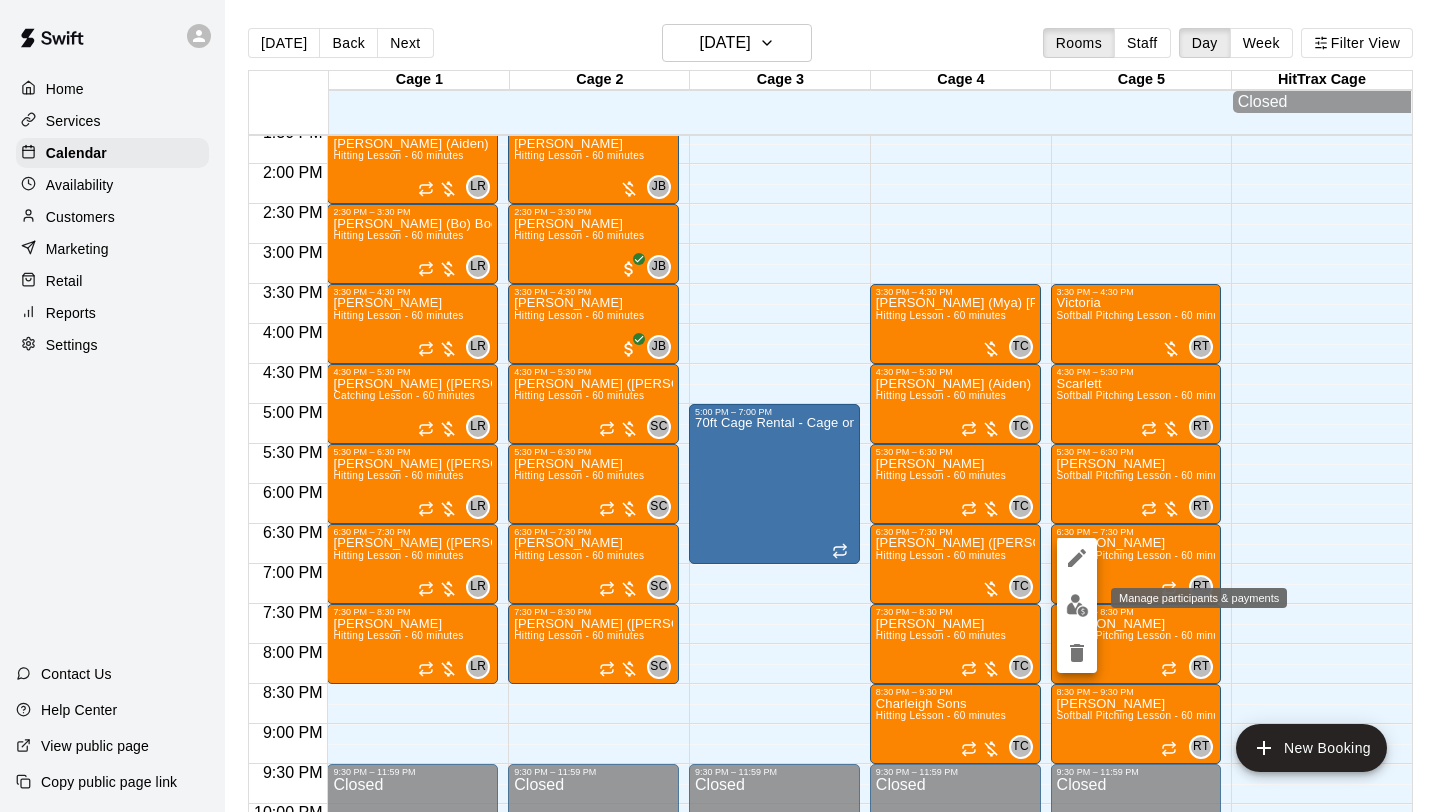 click at bounding box center (1077, 605) 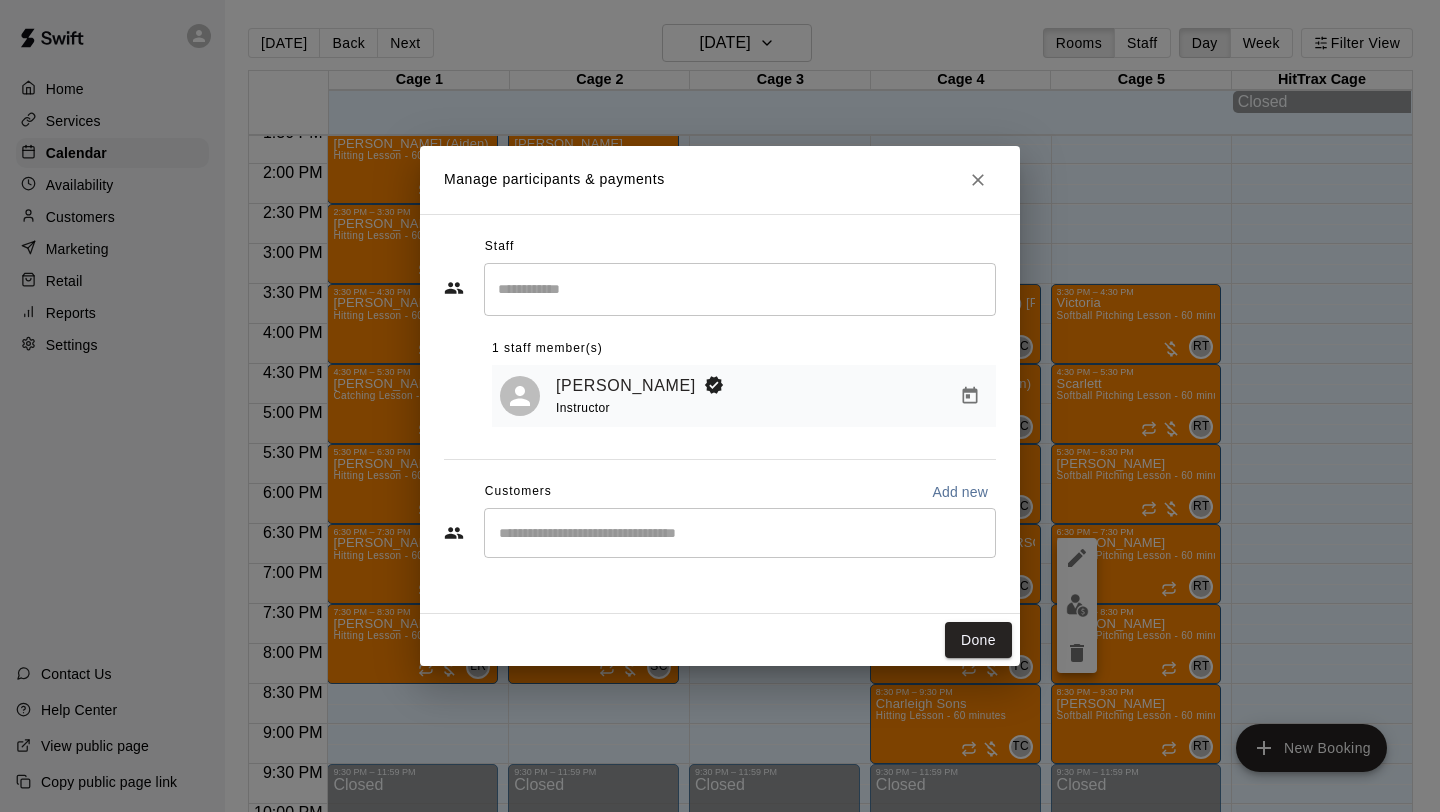 click at bounding box center (740, 533) 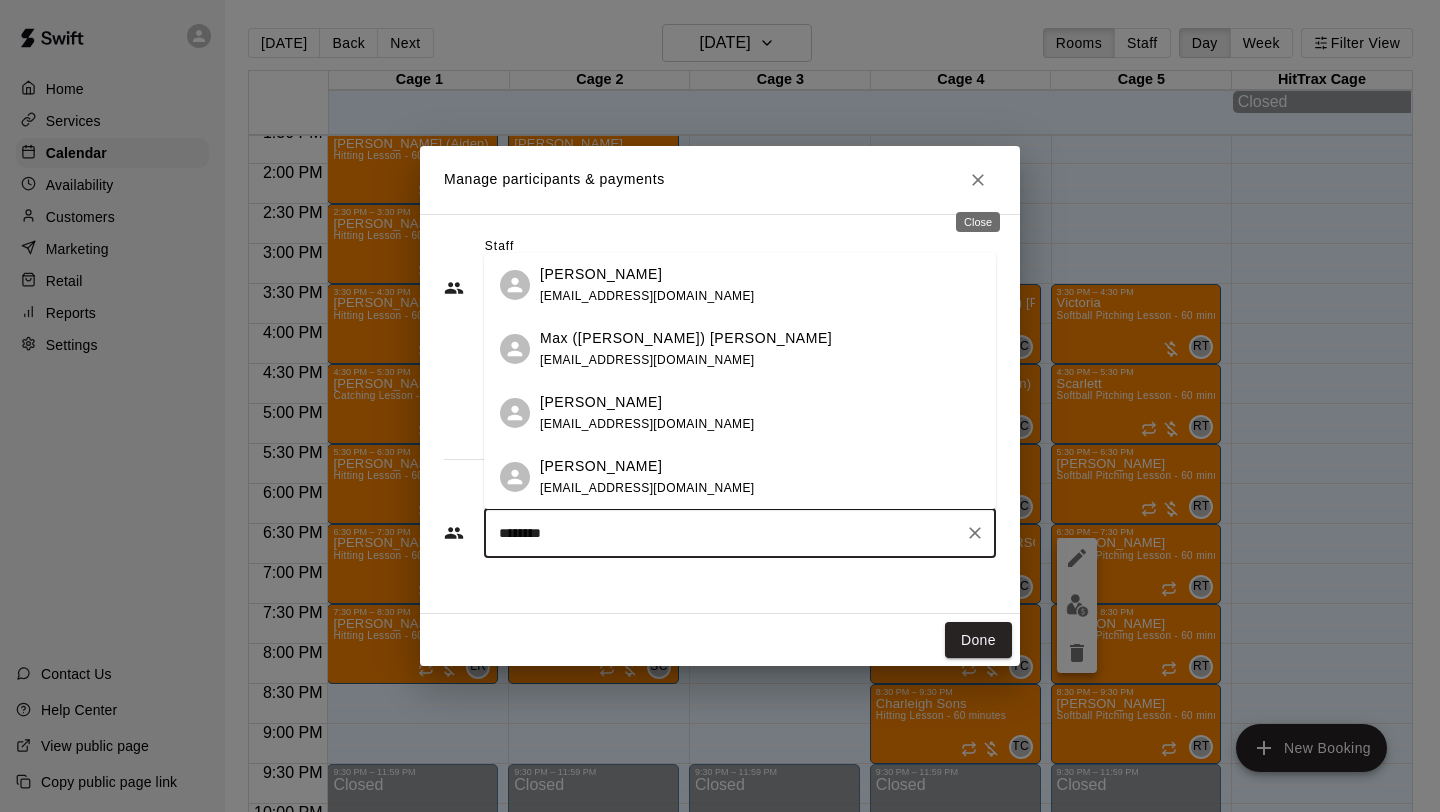 type on "********" 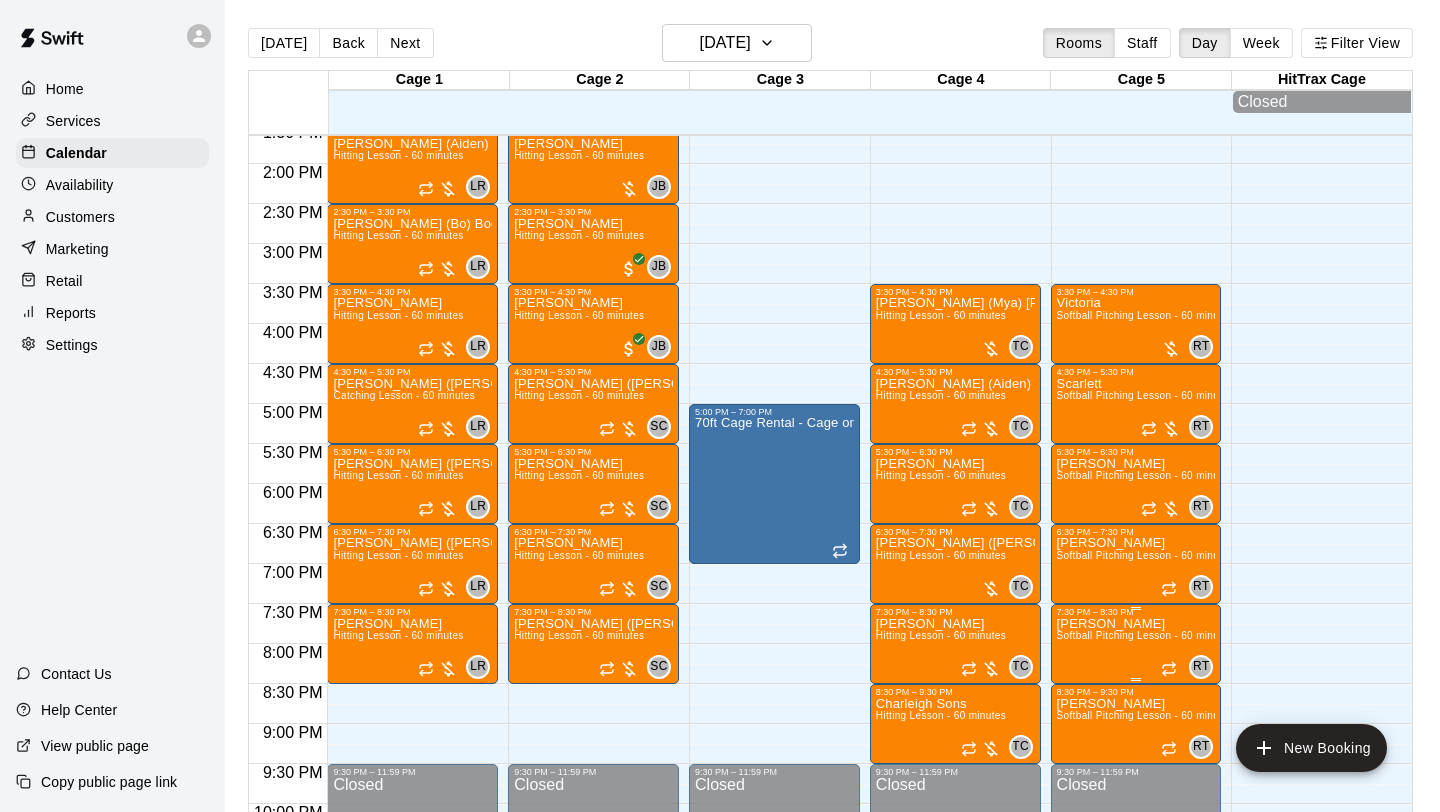 click on "[PERSON_NAME] Softball Pitching Lesson - 60 minutes" at bounding box center (1136, 1023) 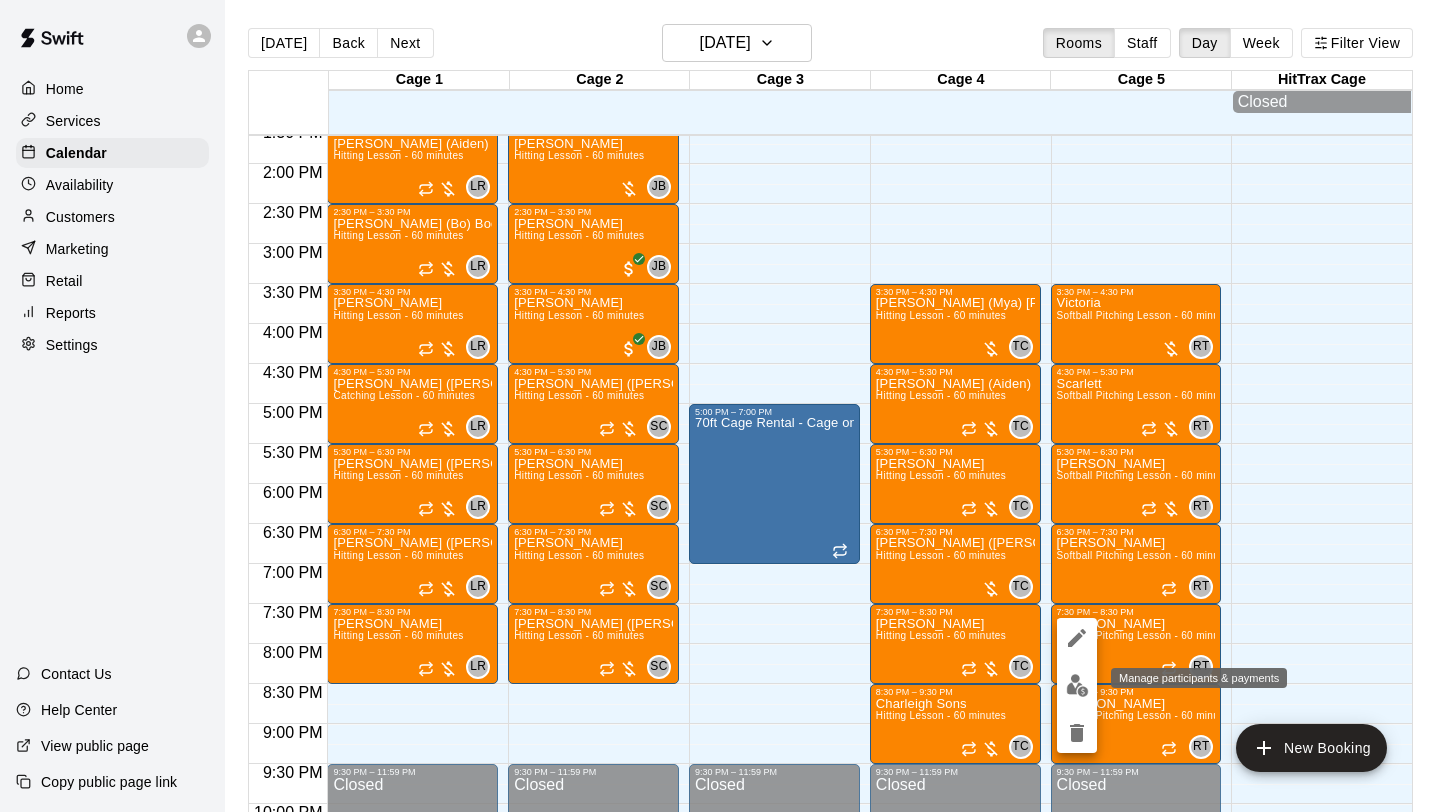 click at bounding box center (1077, 685) 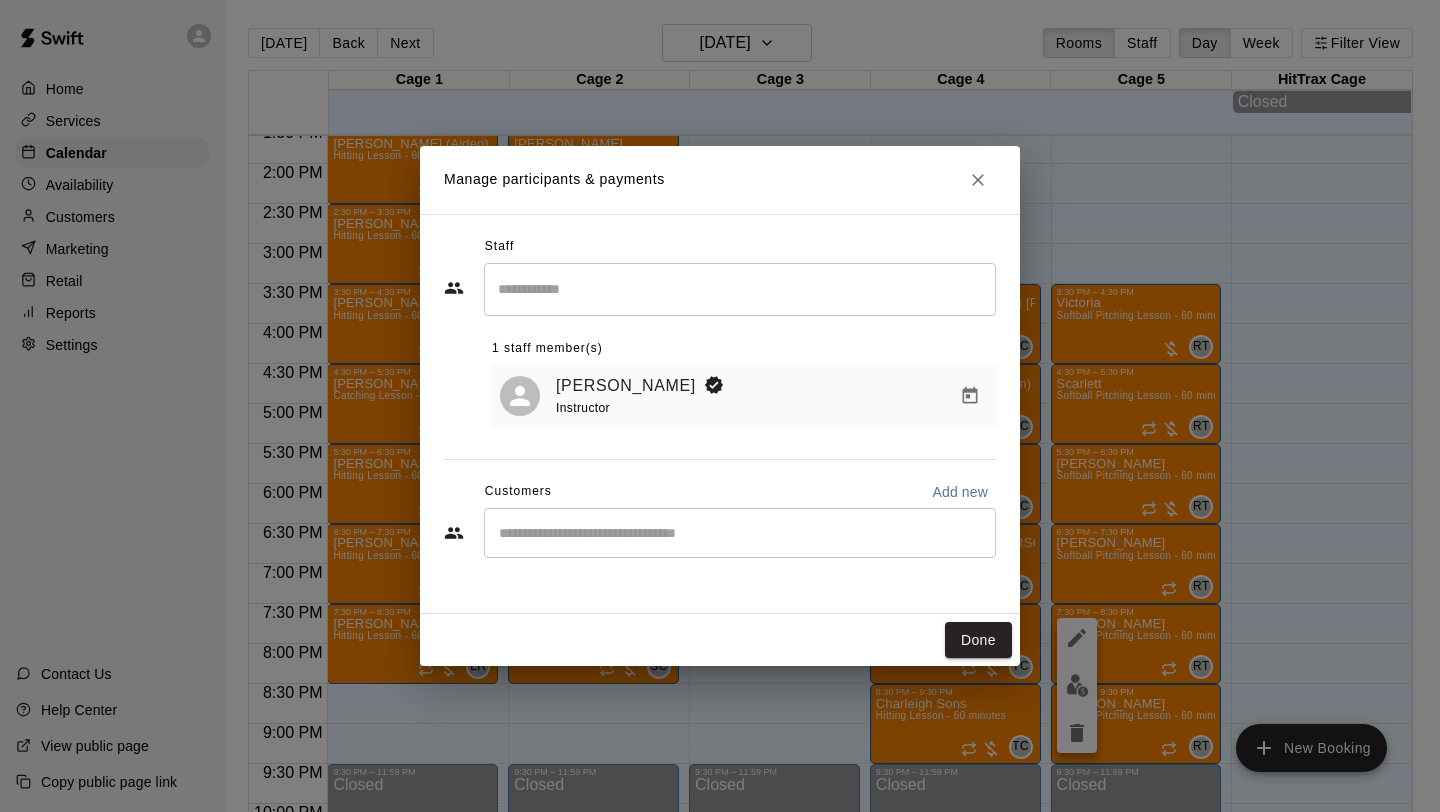 click on "​" at bounding box center (740, 533) 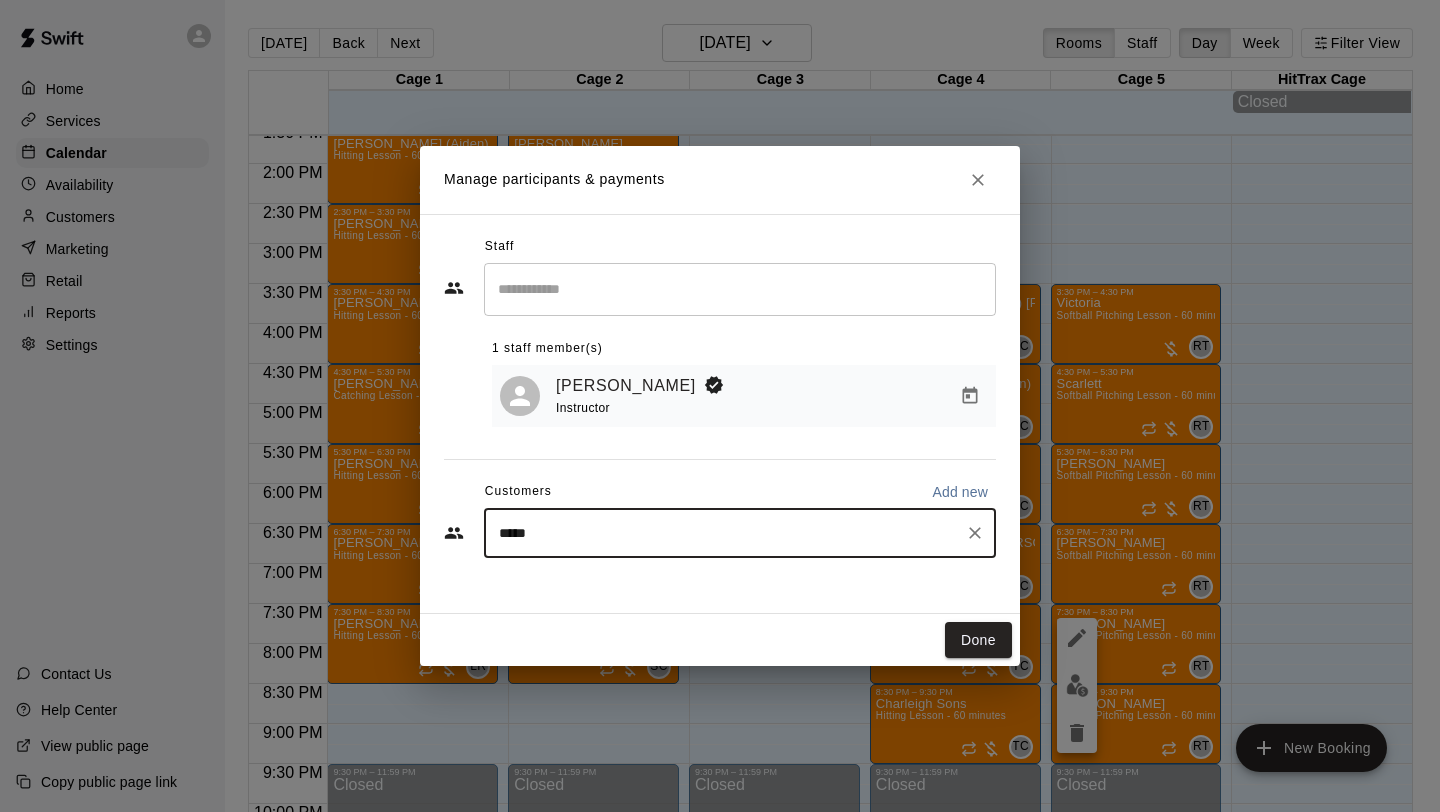 type on "******" 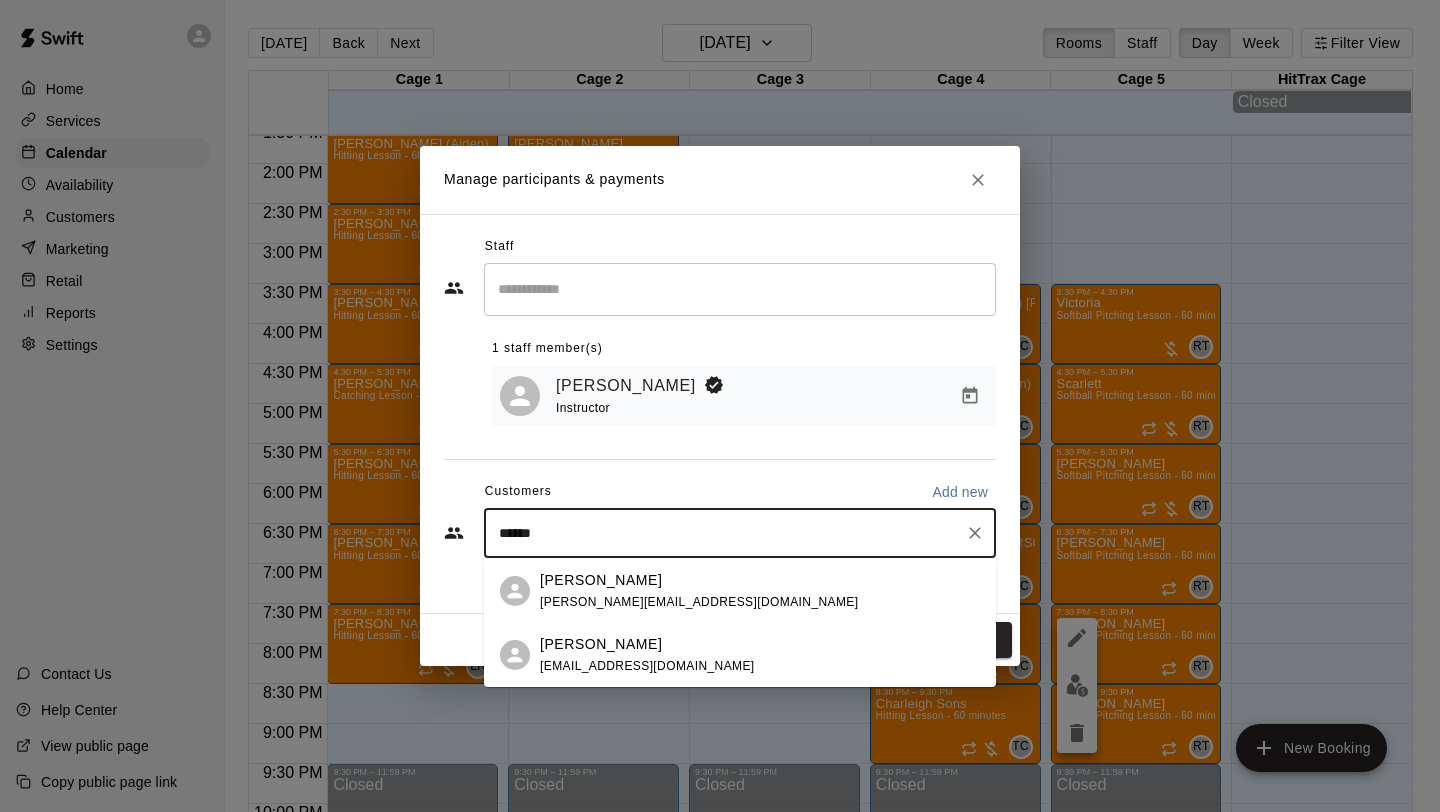 click on "[PERSON_NAME]" at bounding box center (601, 644) 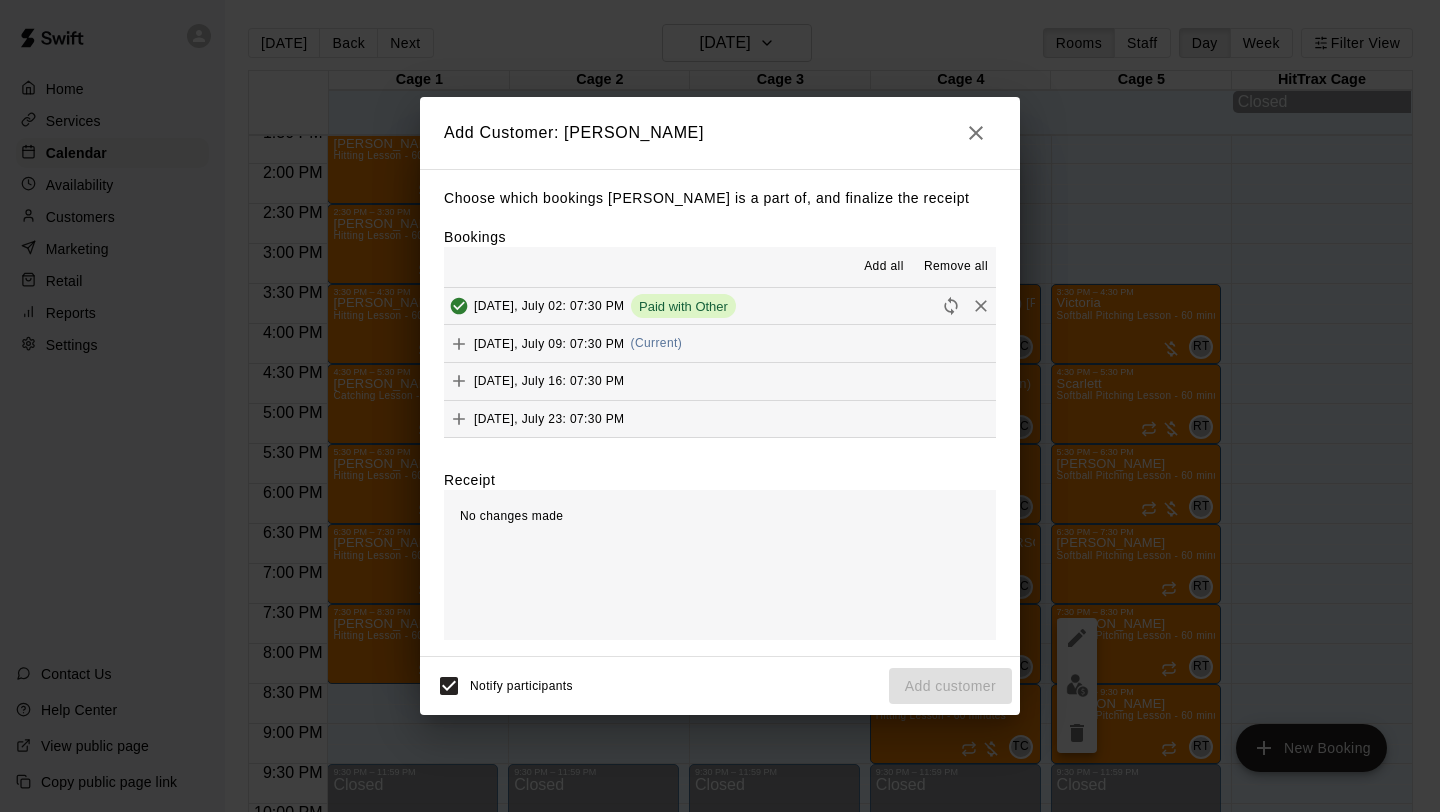 click on "[DATE], July 09: 07:30 PM (Current)" at bounding box center (720, 343) 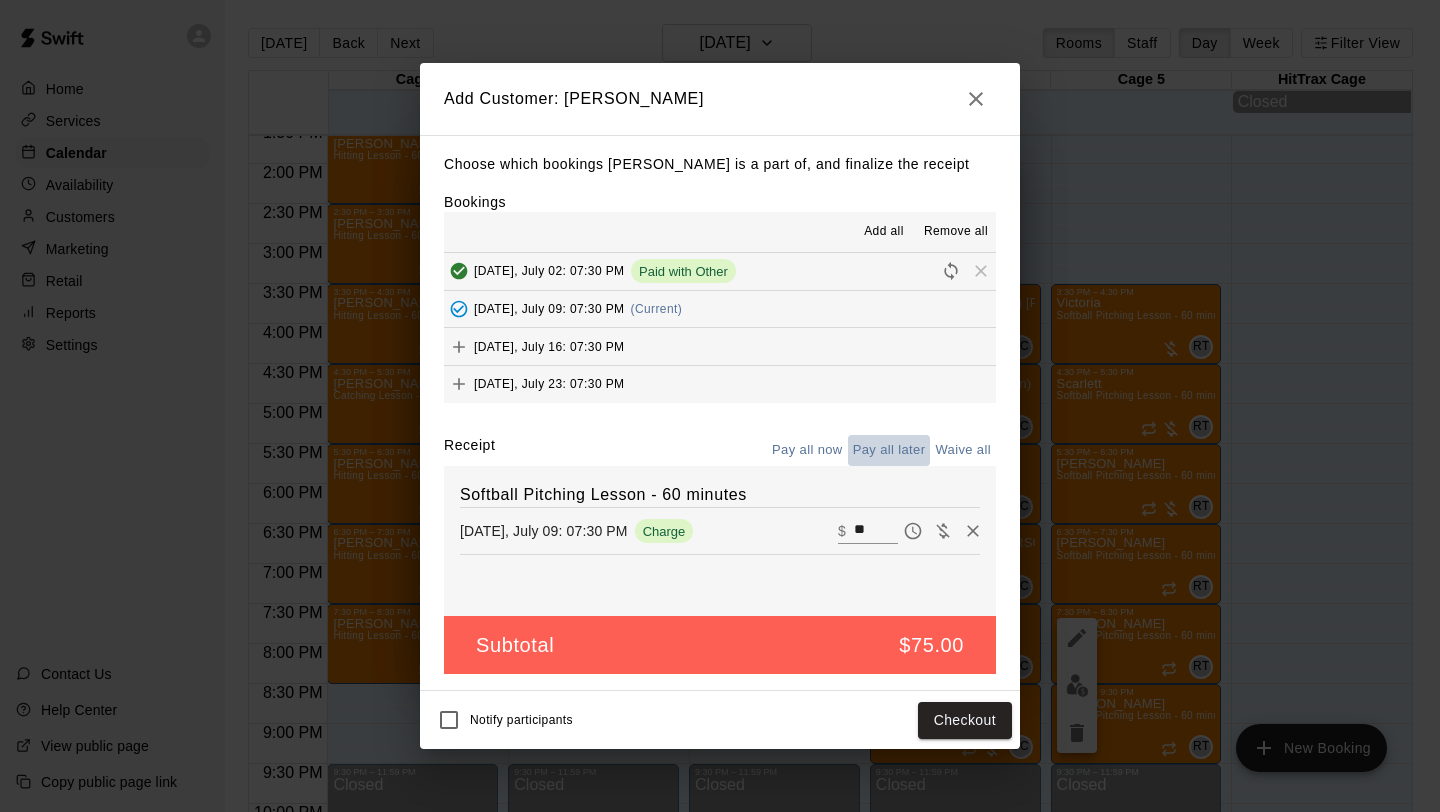 click on "Pay all later" at bounding box center (889, 450) 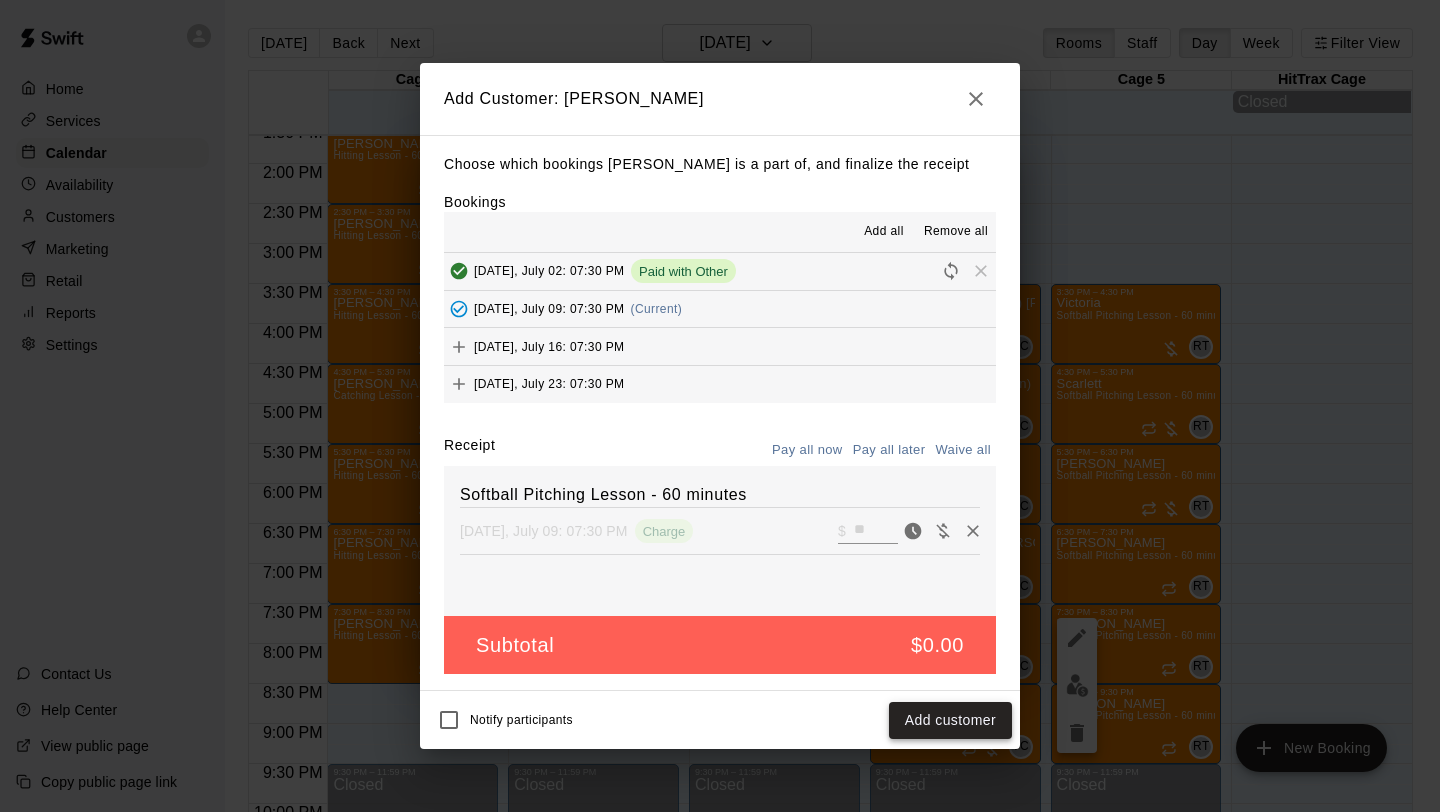 click on "Add customer" at bounding box center [950, 720] 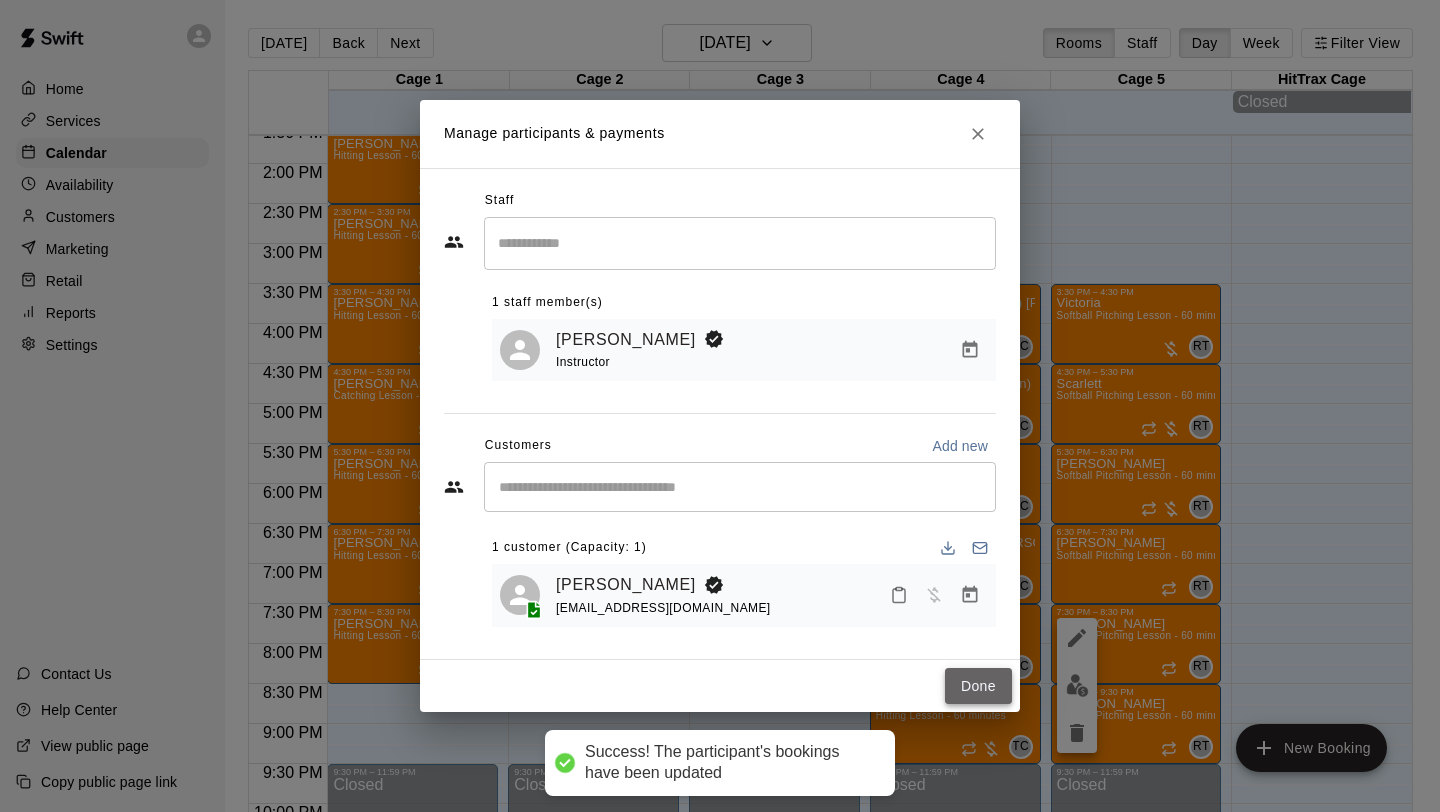 click on "Done" at bounding box center [978, 686] 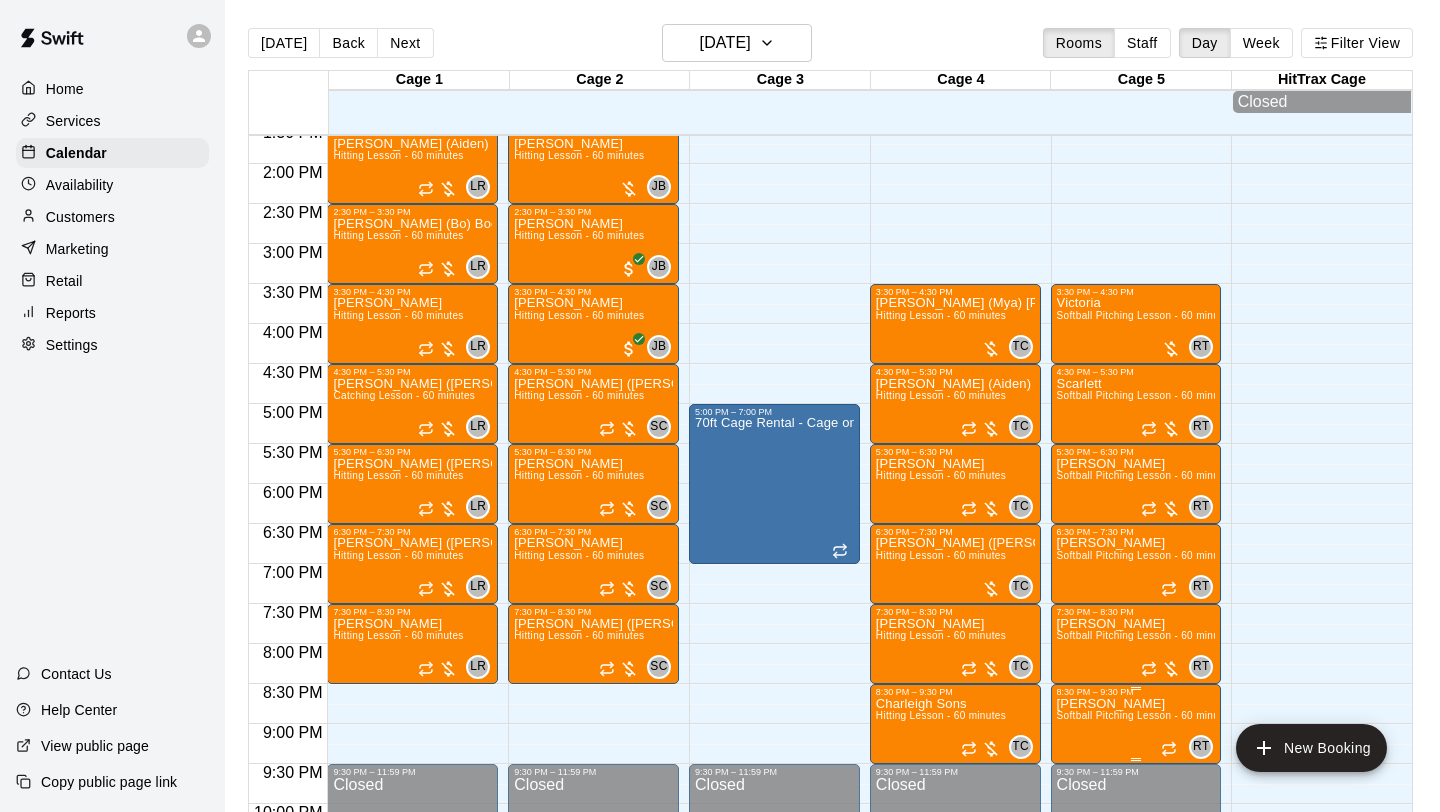 click on "Softball Pitching Lesson - 60 minutes" at bounding box center (1145, 715) 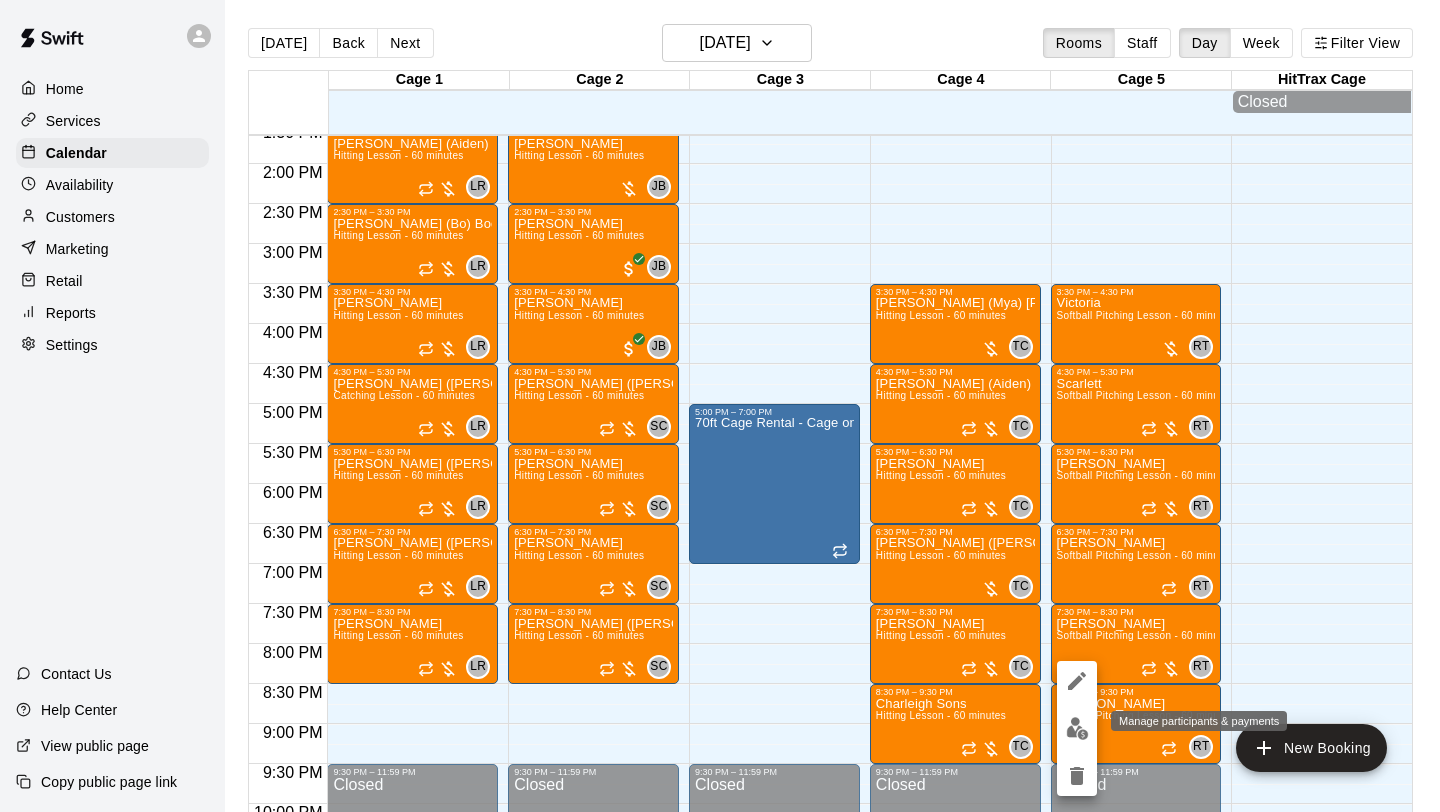 click at bounding box center [1077, 728] 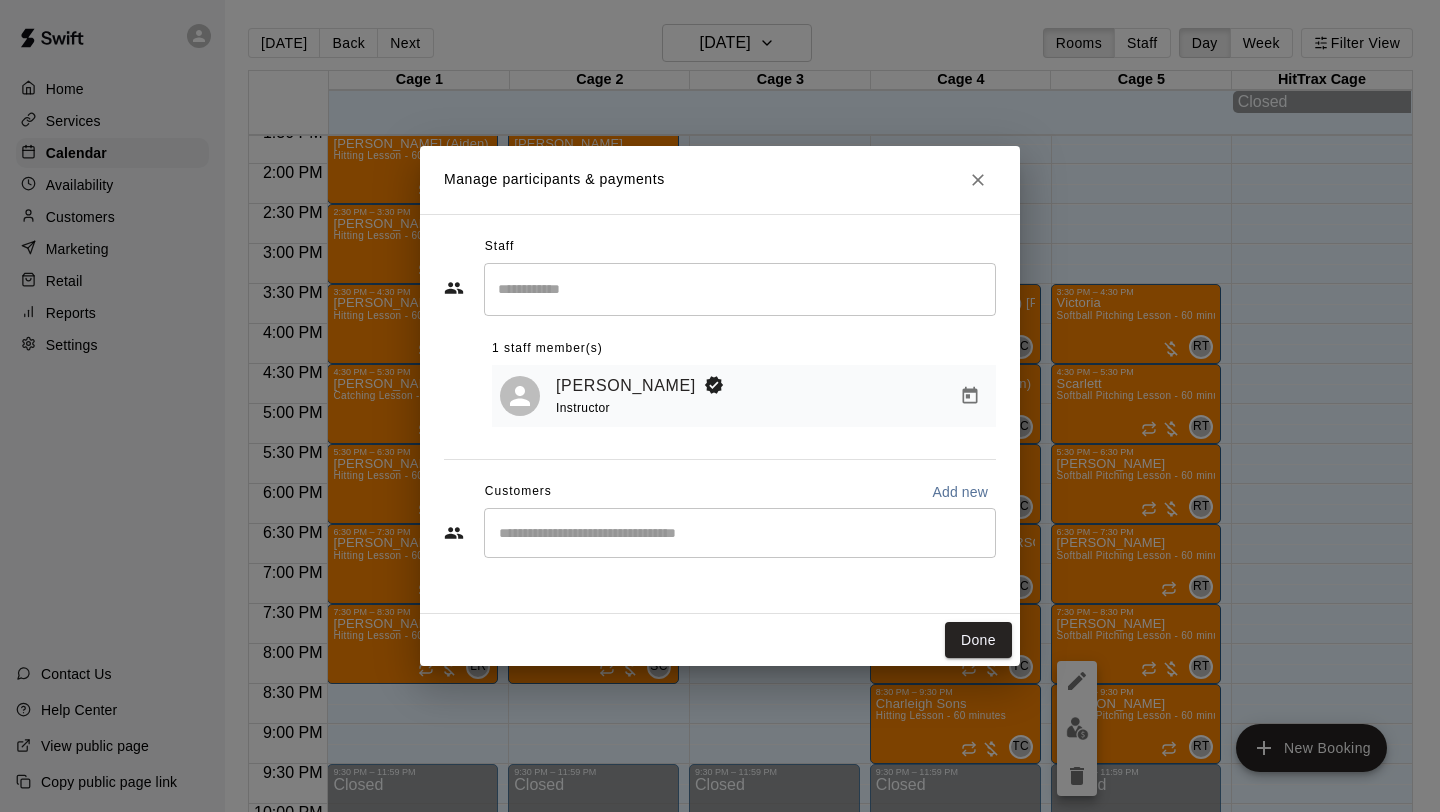click on "​" at bounding box center [740, 533] 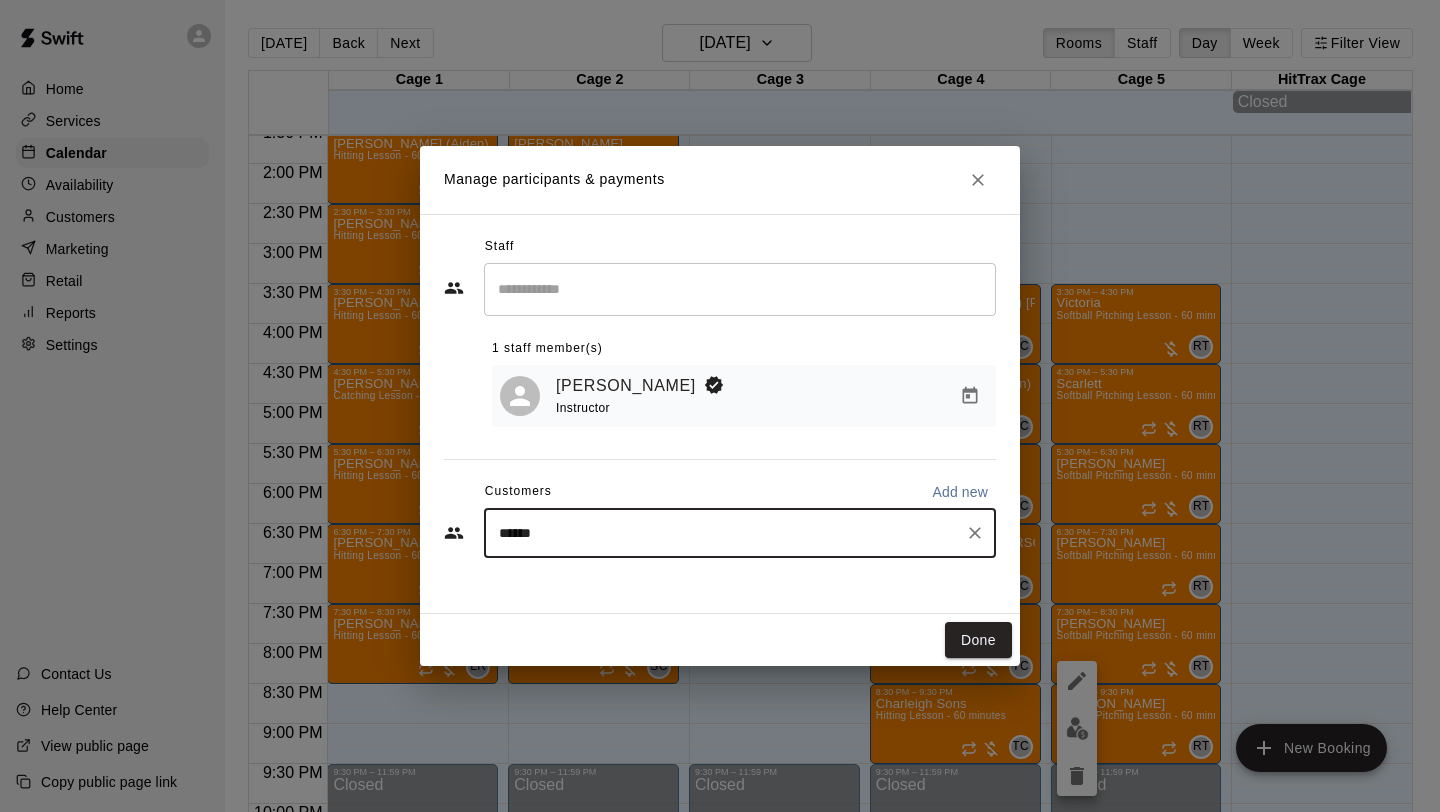 type on "*******" 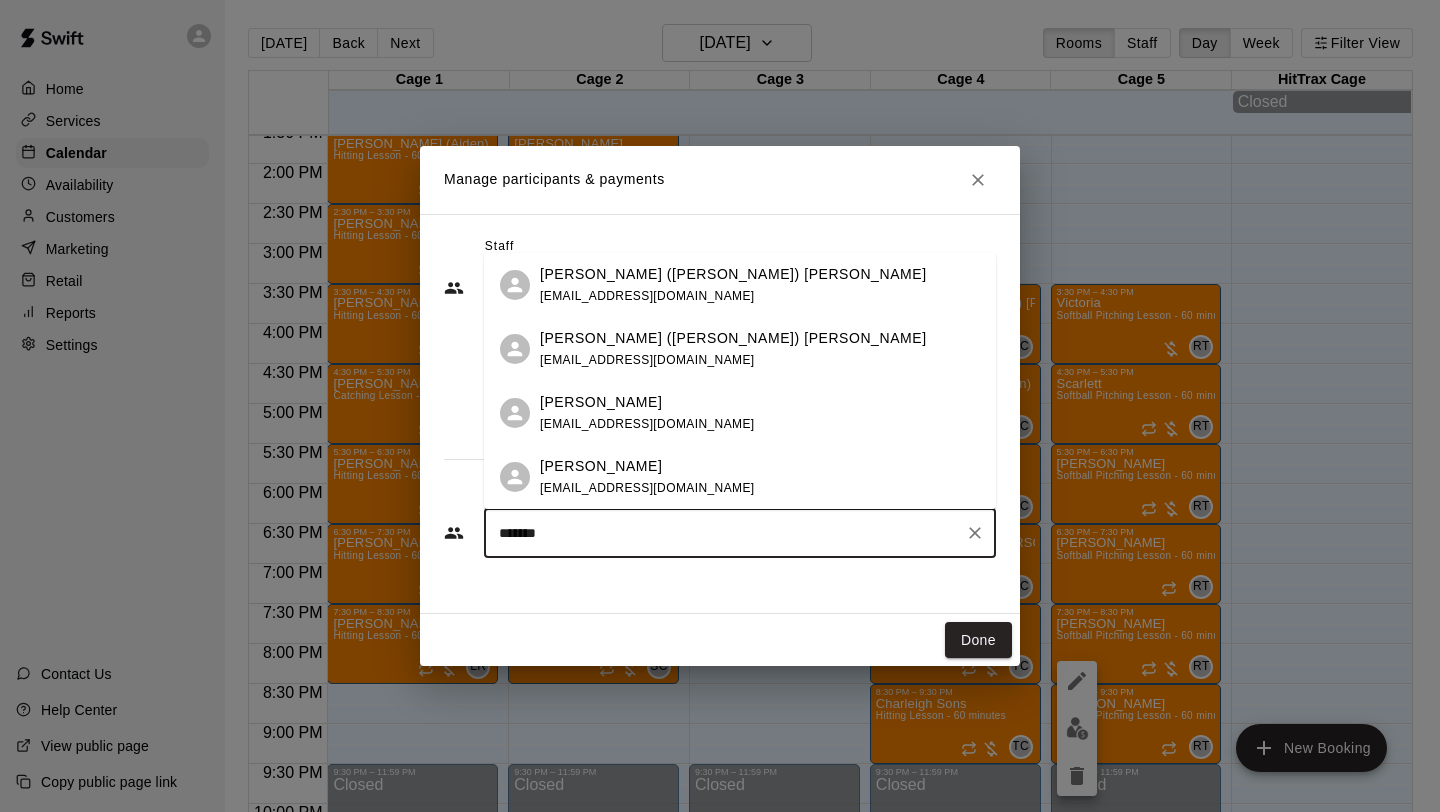 click on "[EMAIL_ADDRESS][DOMAIN_NAME]" at bounding box center (647, 488) 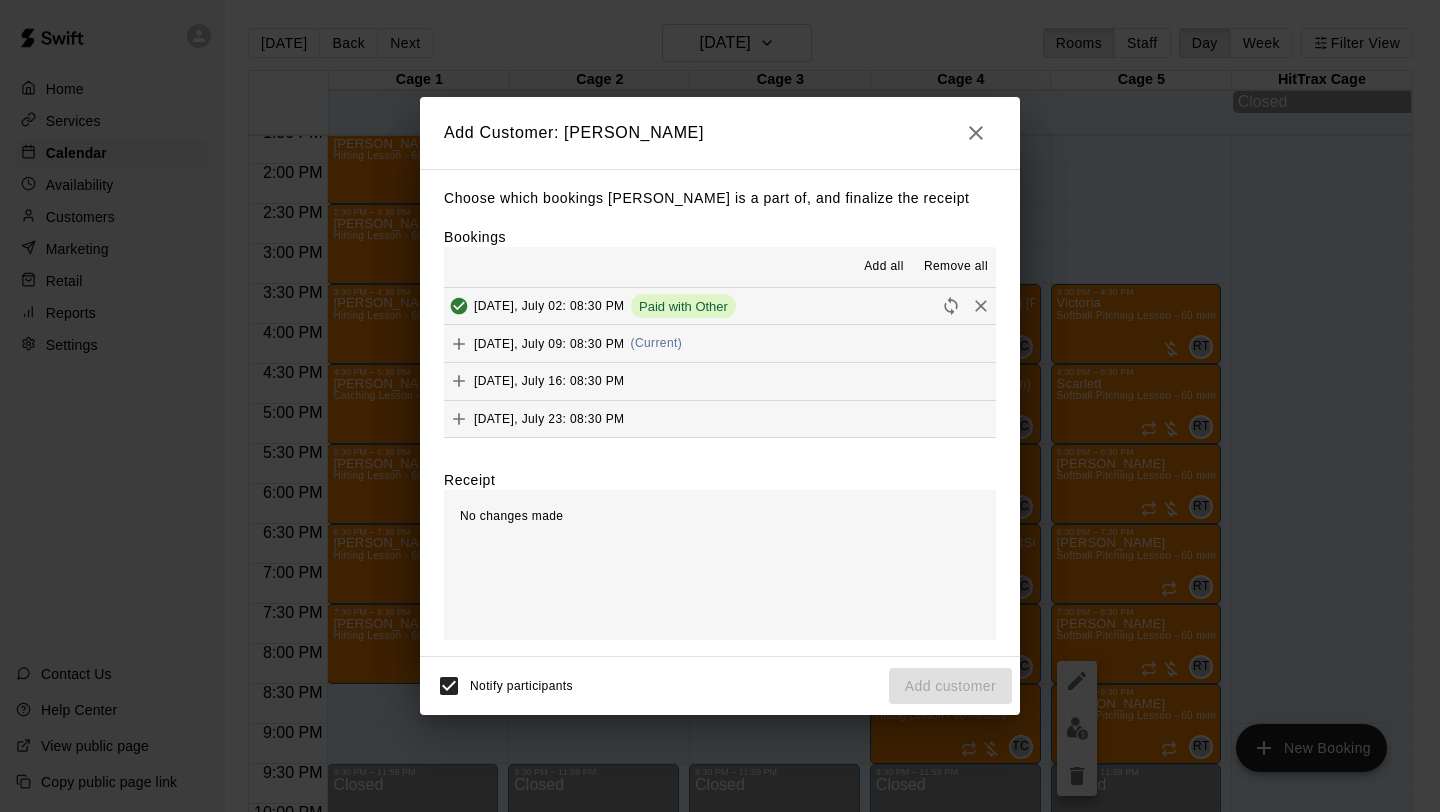 click on "[DATE], July 09: 08:30 PM (Current)" at bounding box center [720, 343] 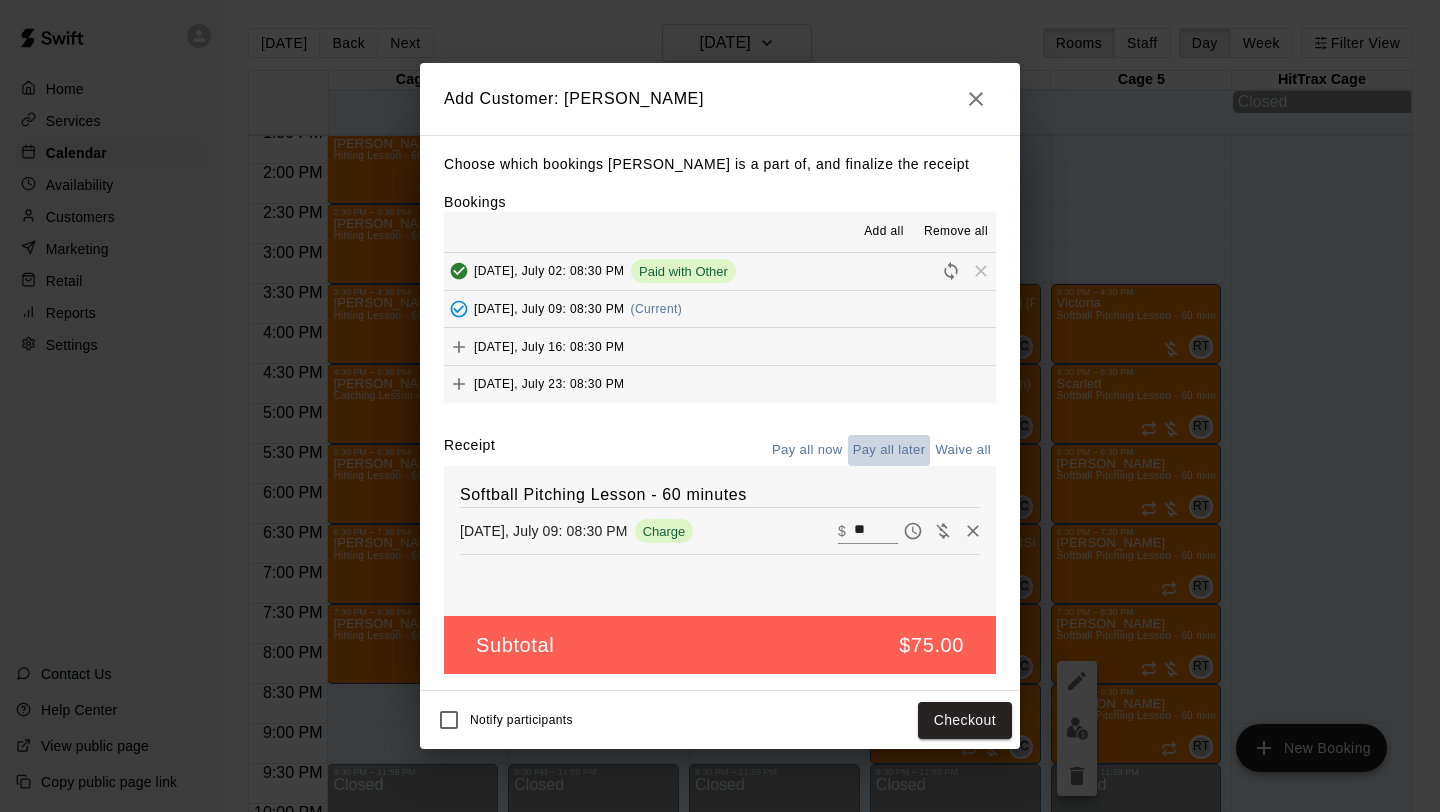 click on "Pay all later" at bounding box center (889, 450) 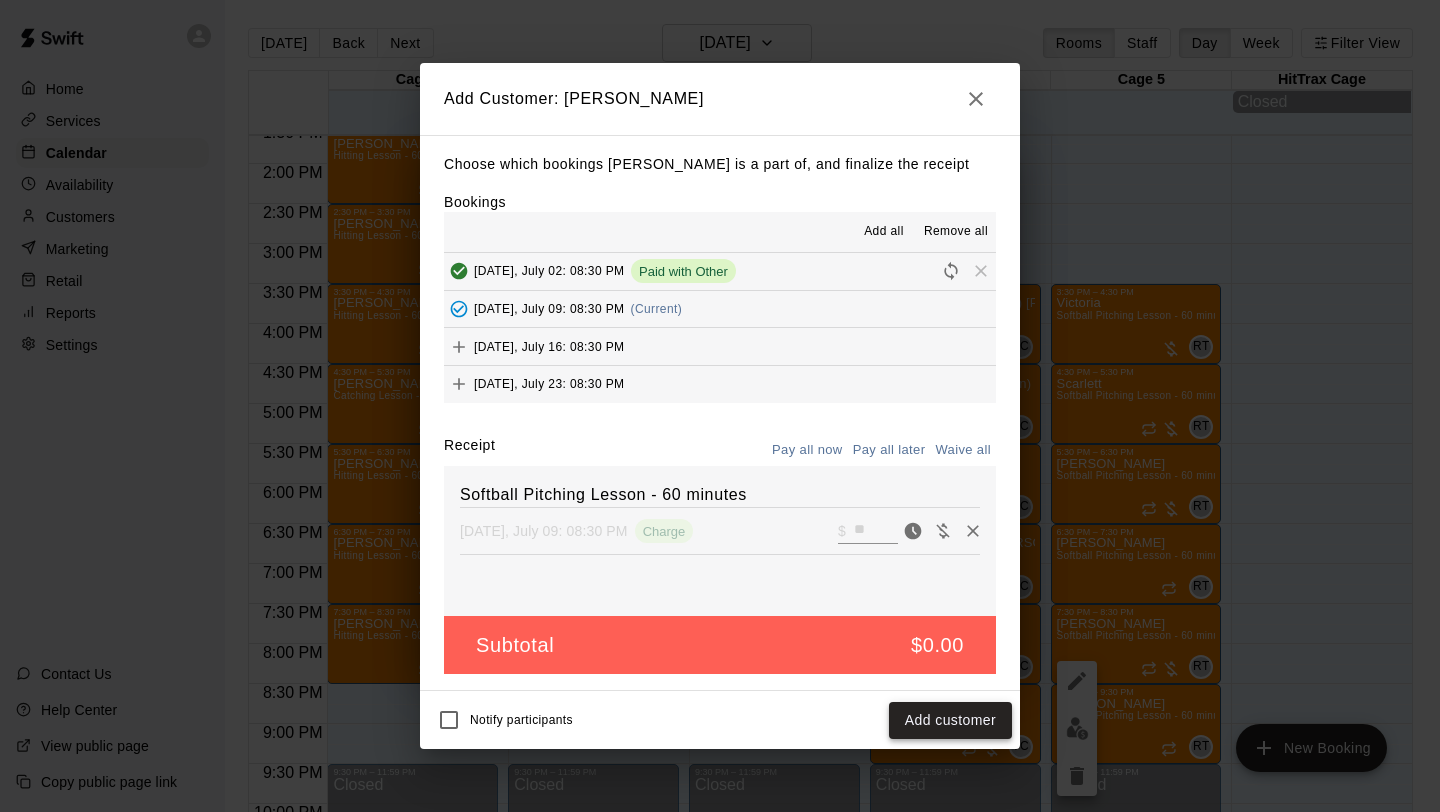 click on "Add customer" at bounding box center (950, 720) 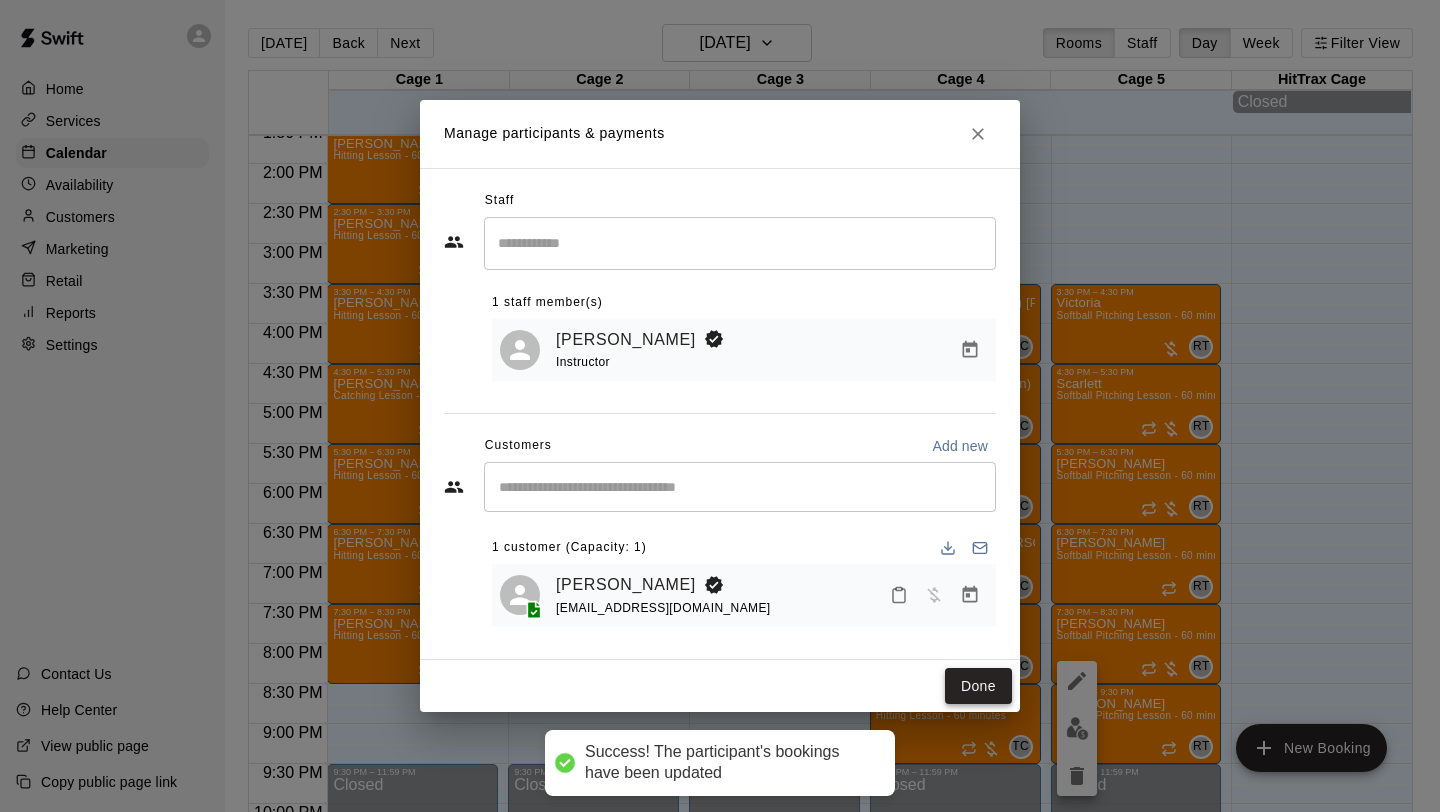 click on "Done" at bounding box center [978, 686] 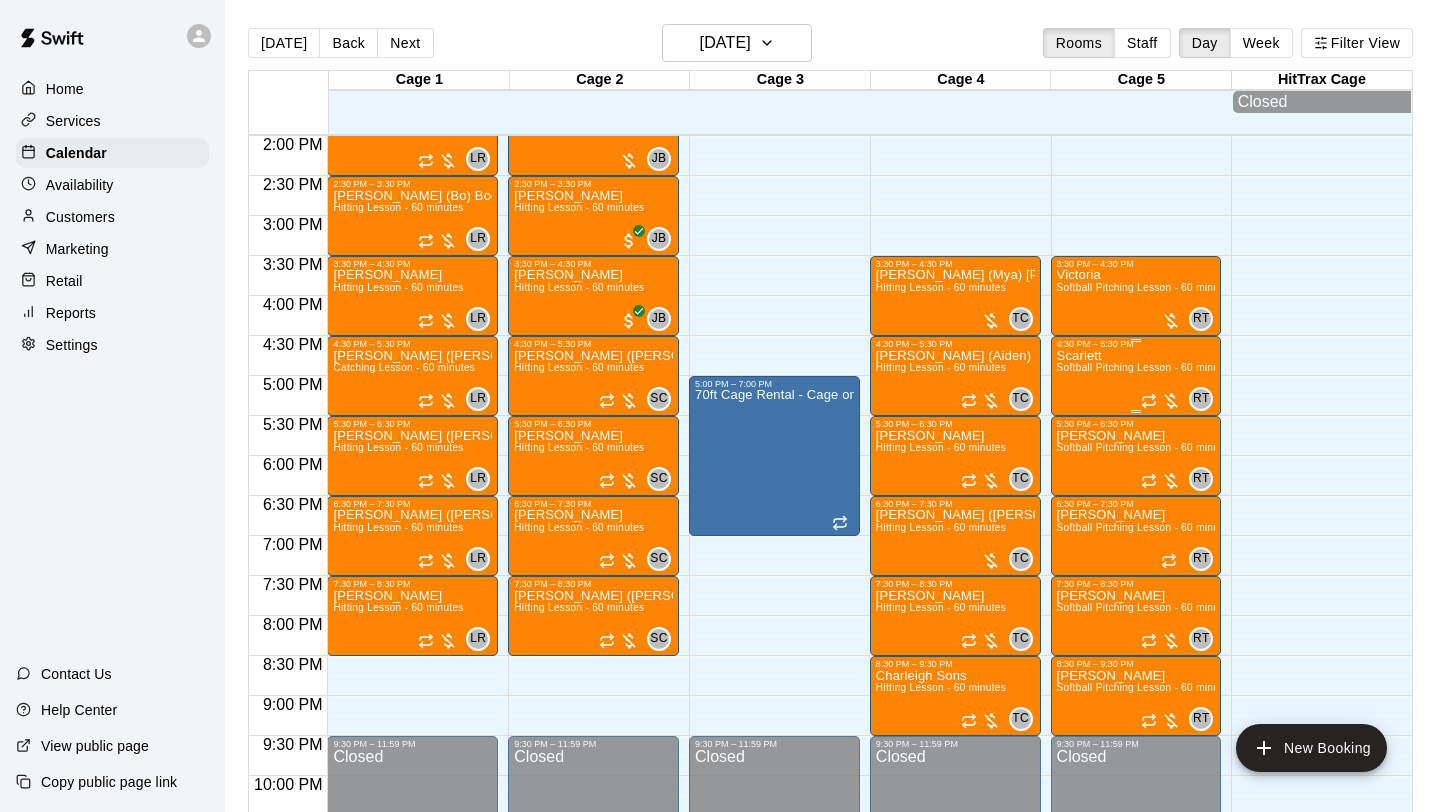 scroll, scrollTop: 1125, scrollLeft: 0, axis: vertical 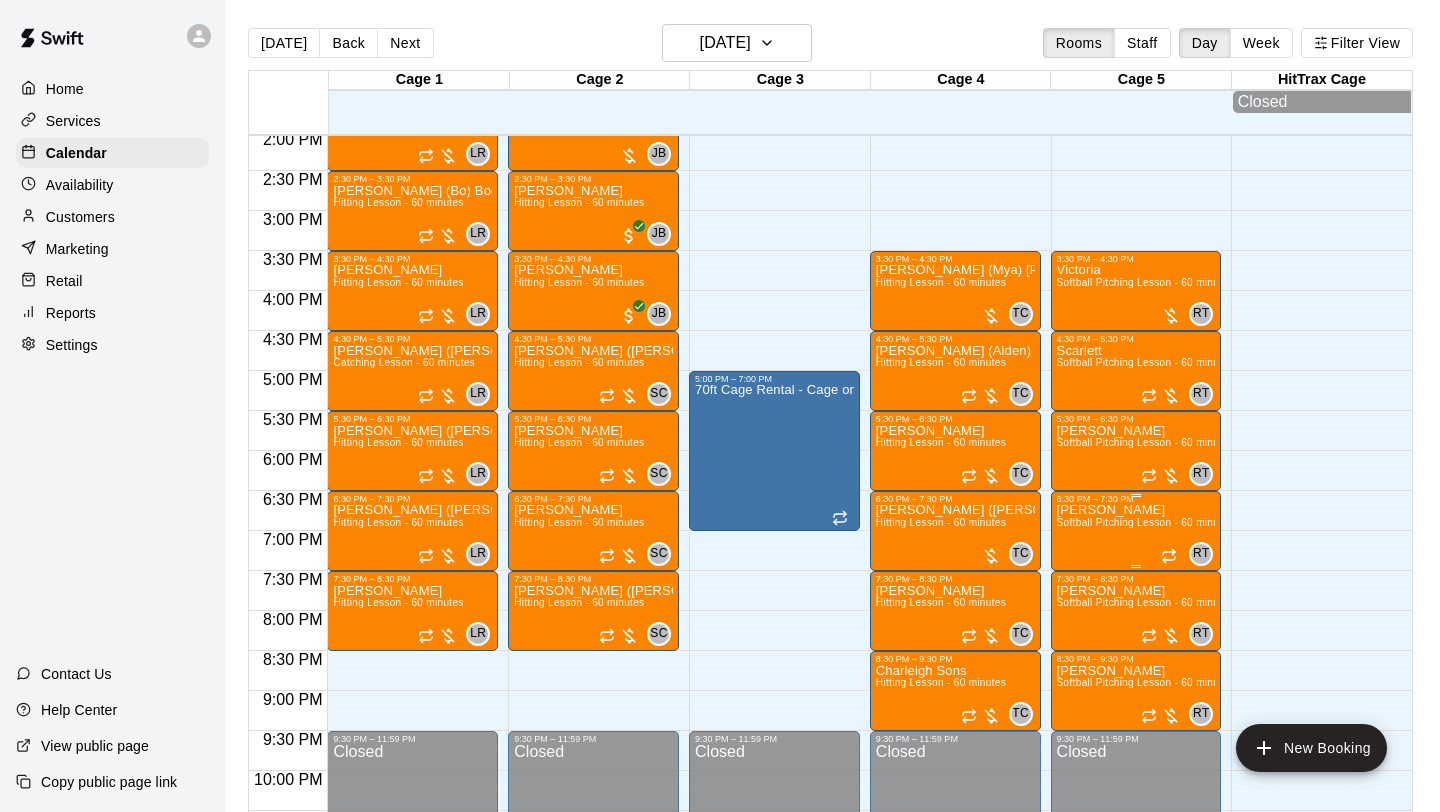 click on "Softball Pitching Lesson - 60 minutes" at bounding box center (1145, 522) 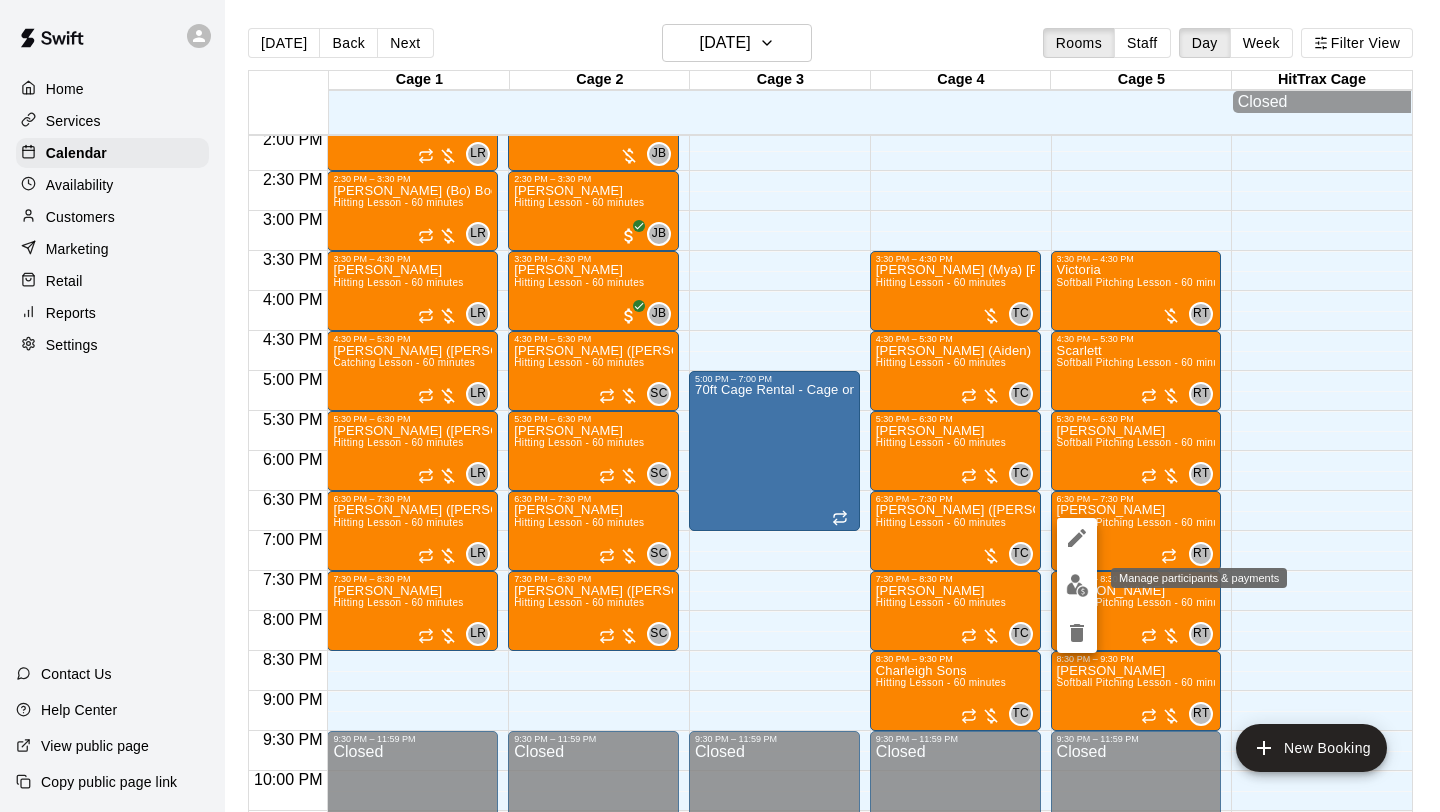 click at bounding box center [1077, 585] 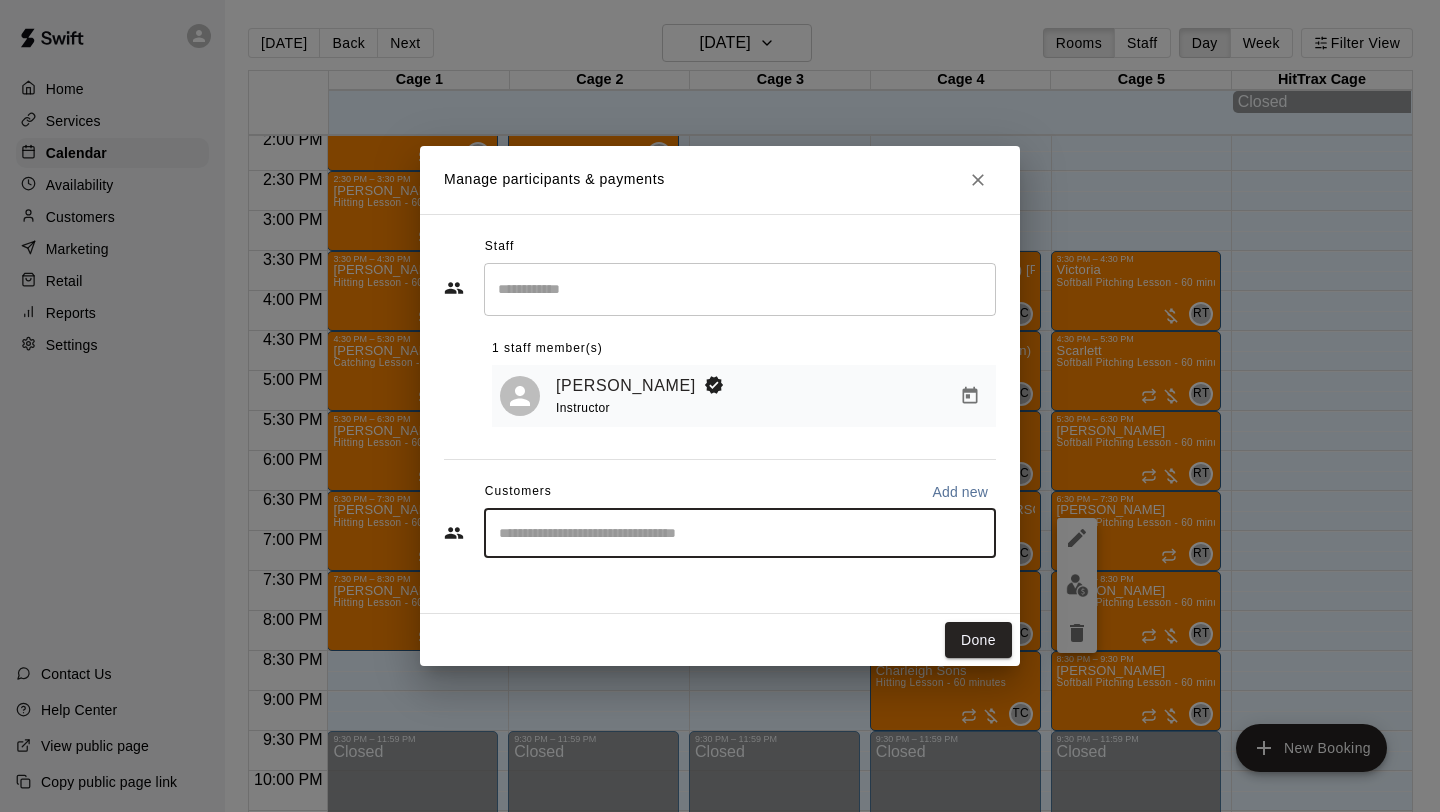 click at bounding box center (740, 533) 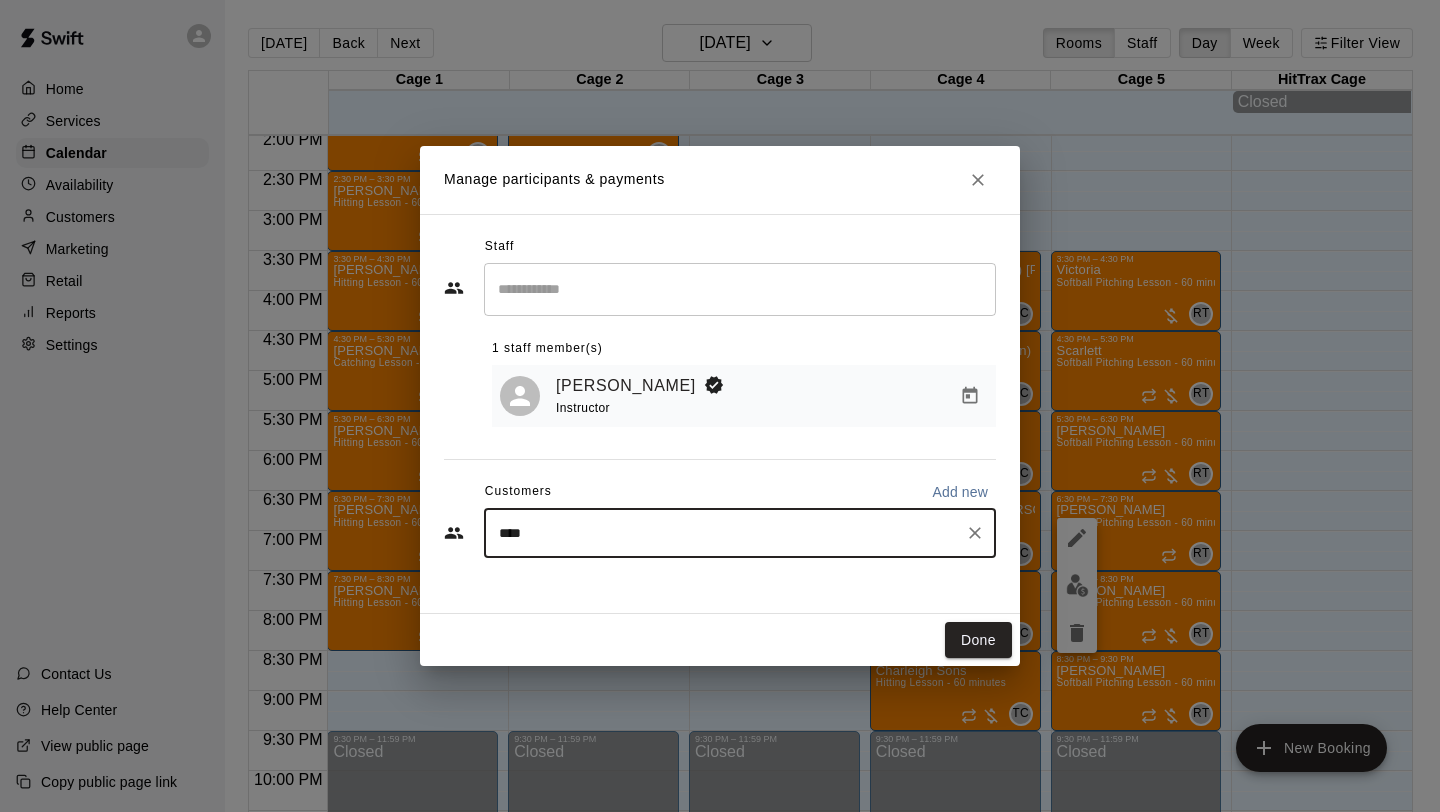 type on "*****" 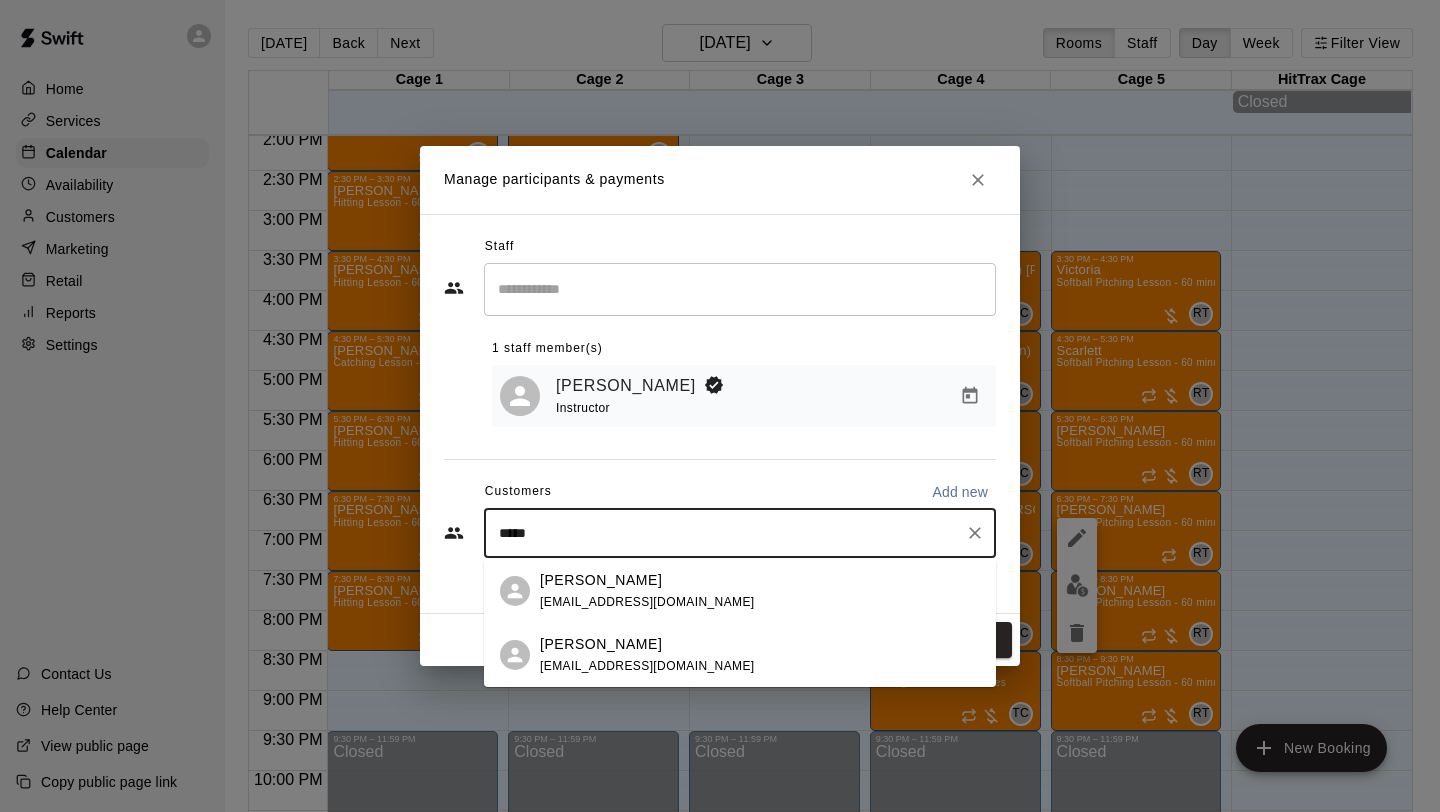 click on "[EMAIL_ADDRESS][DOMAIN_NAME]" at bounding box center [647, 602] 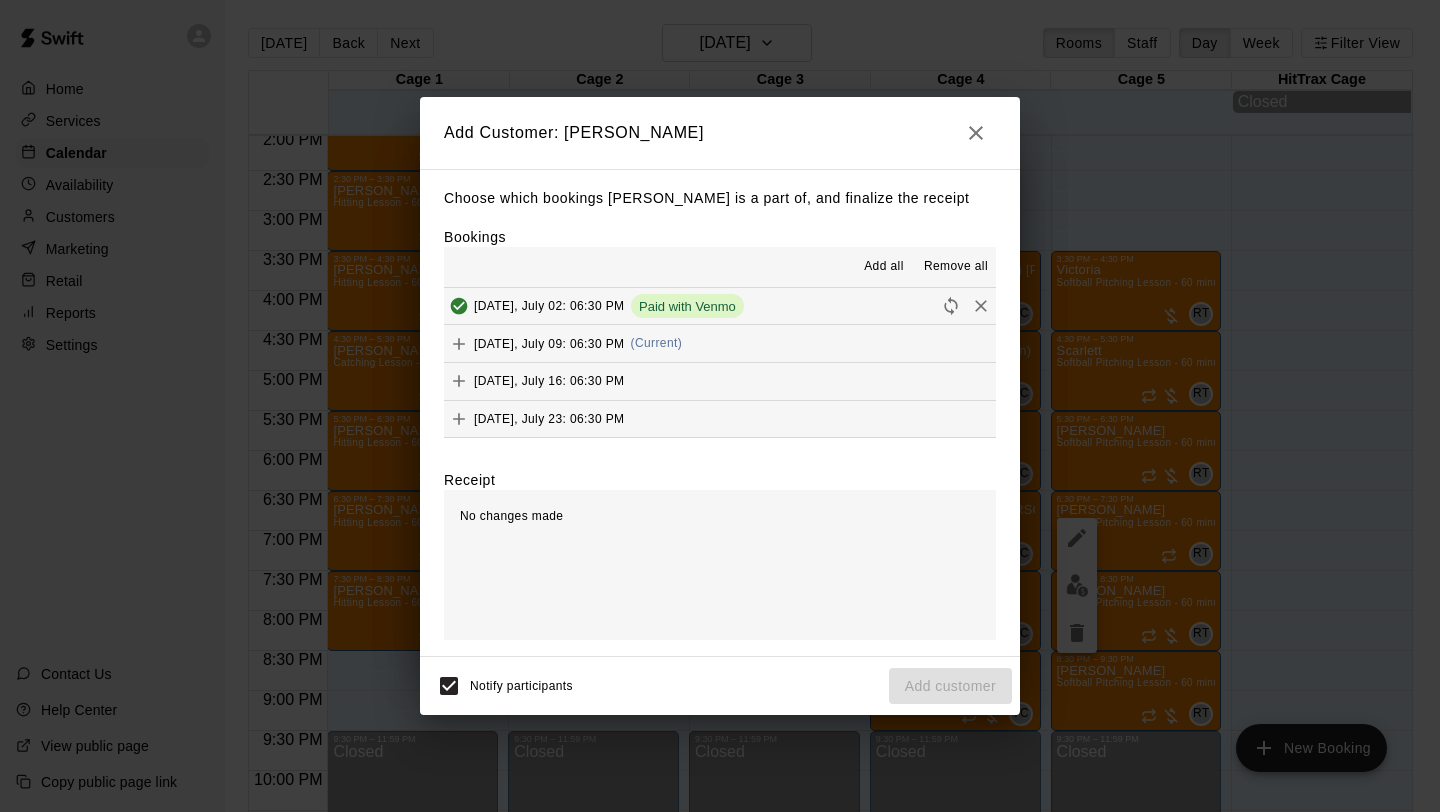 click on "[DATE], July 09: 06:30 PM (Current)" at bounding box center (720, 343) 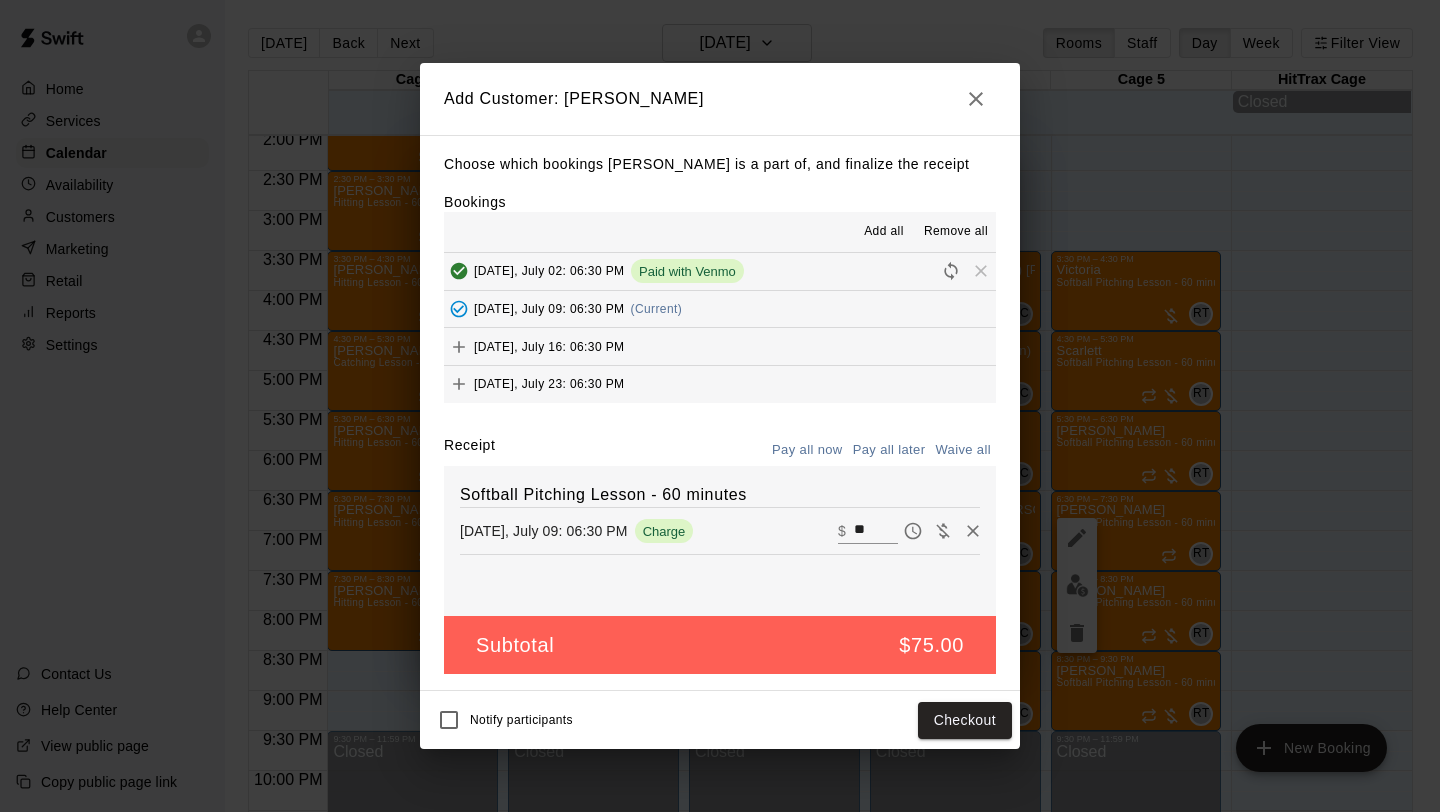 click on "Pay all later" at bounding box center [889, 450] 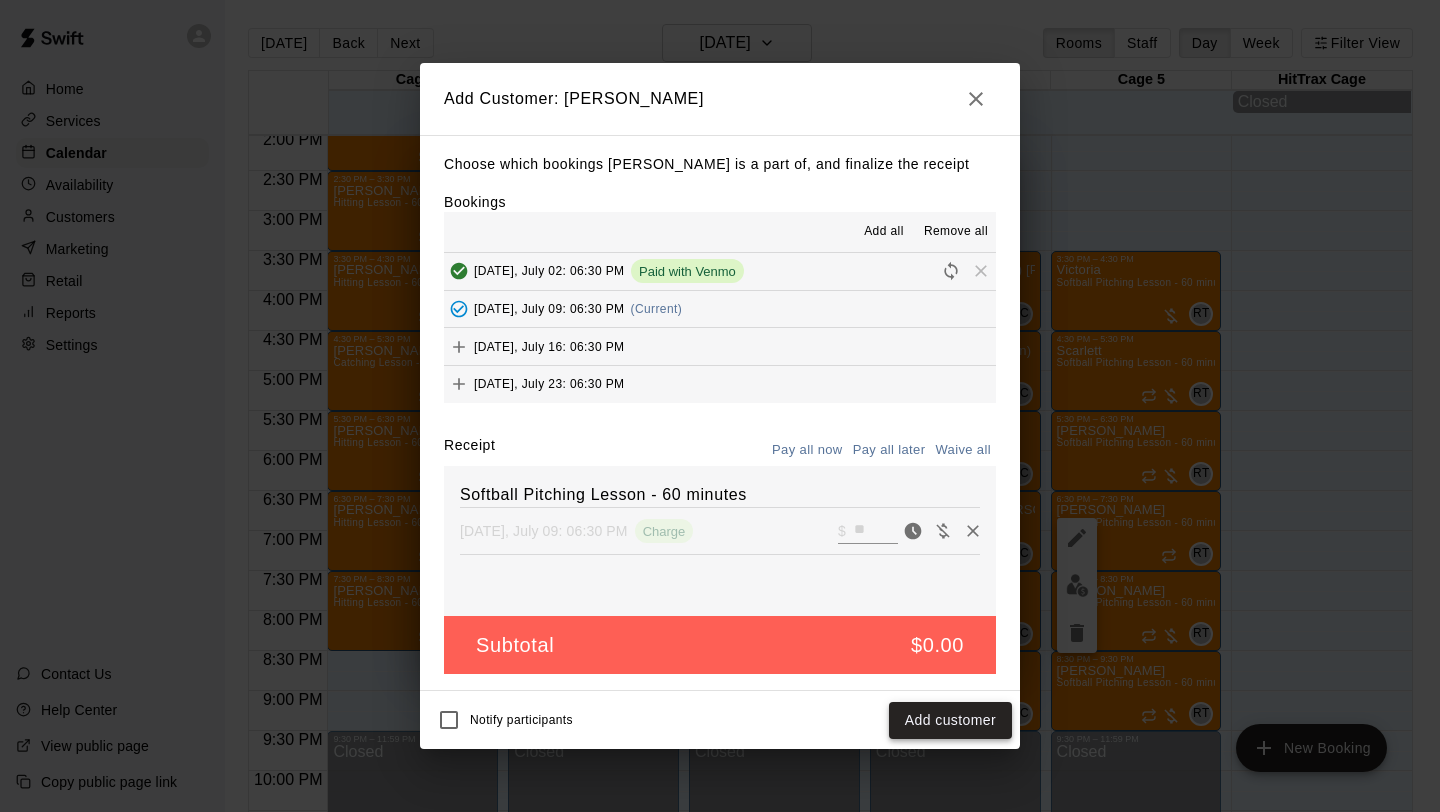 click on "Add customer" at bounding box center [950, 720] 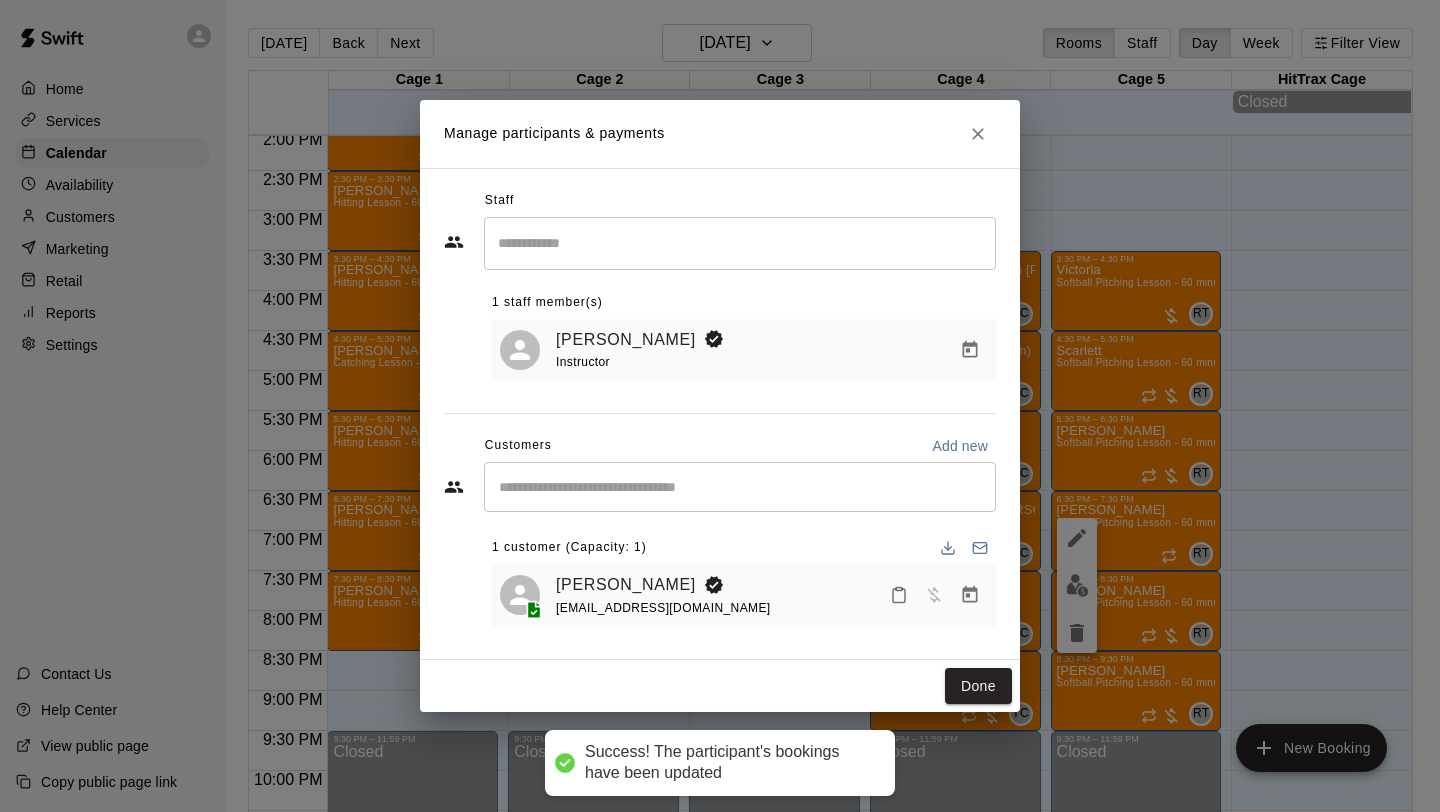 click on "Done" at bounding box center [720, 686] 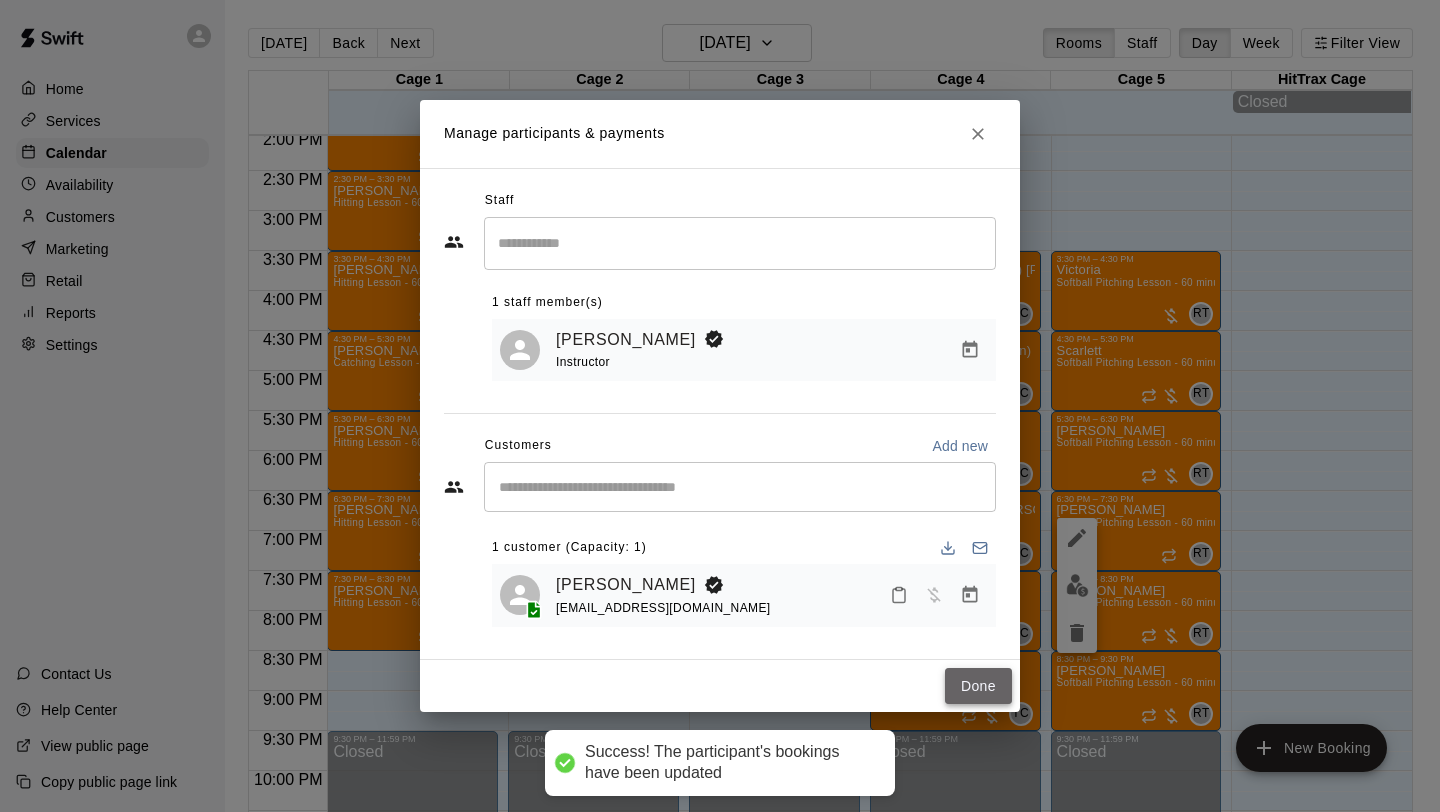 click on "Done" at bounding box center (978, 686) 